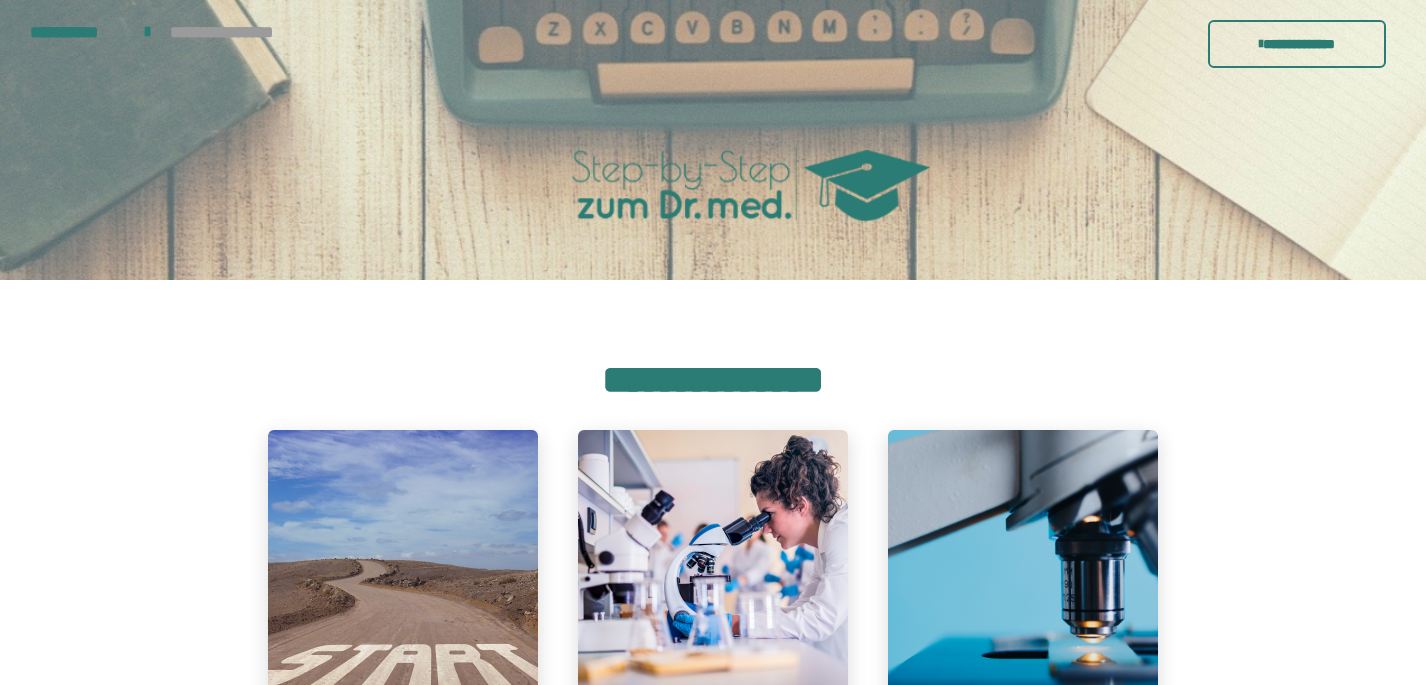scroll, scrollTop: 343, scrollLeft: 0, axis: vertical 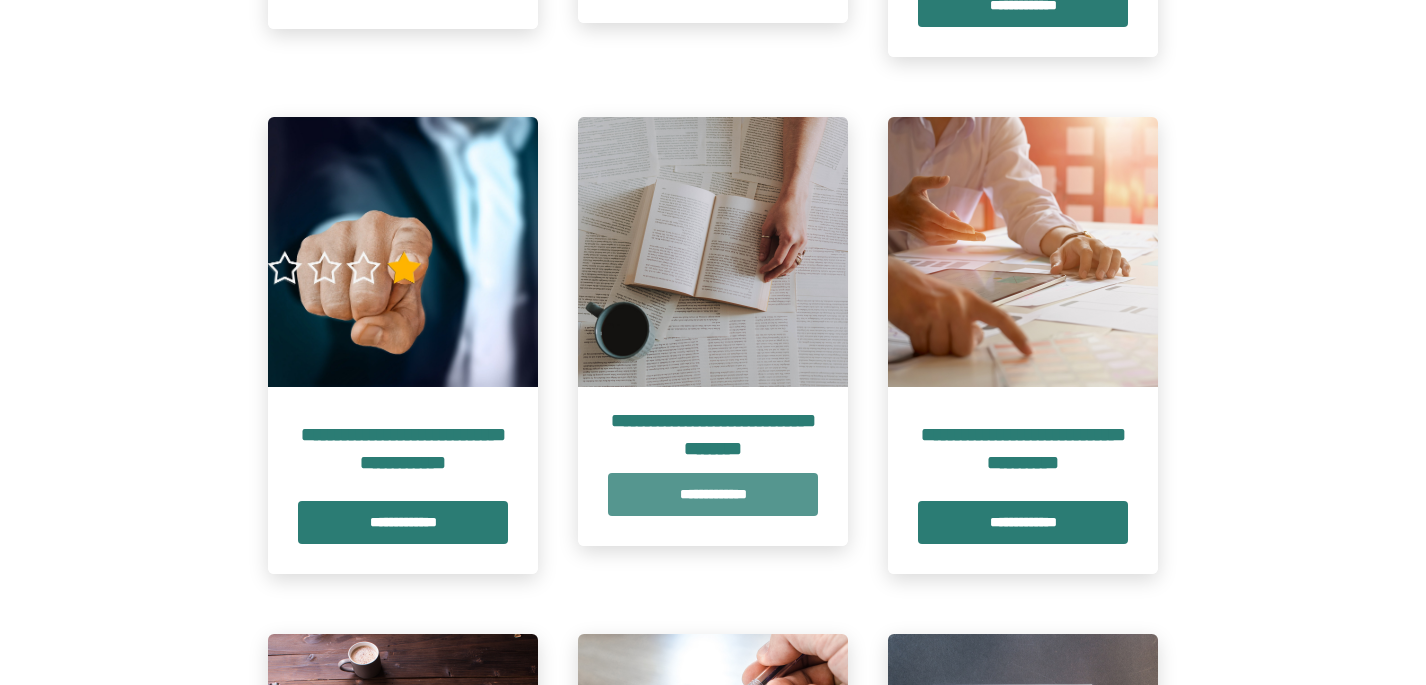 click on "**********" at bounding box center [713, 494] 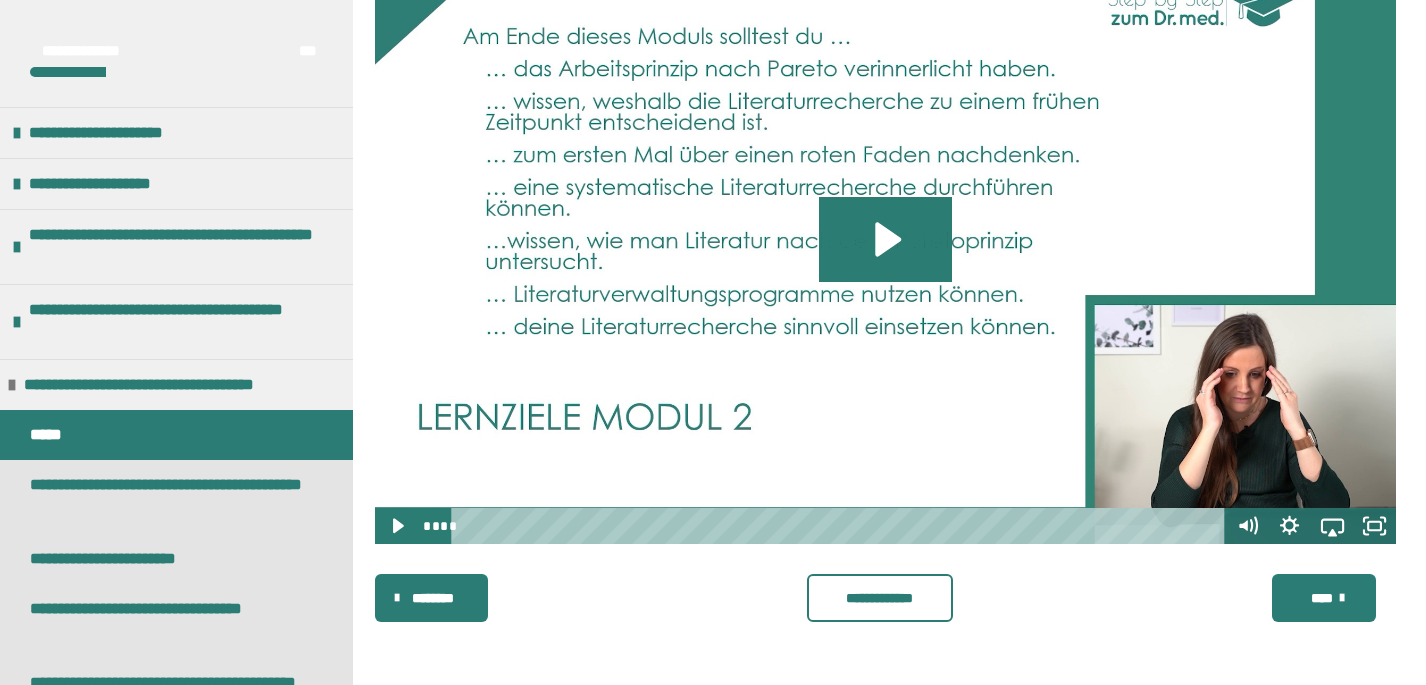 scroll, scrollTop: 340, scrollLeft: 0, axis: vertical 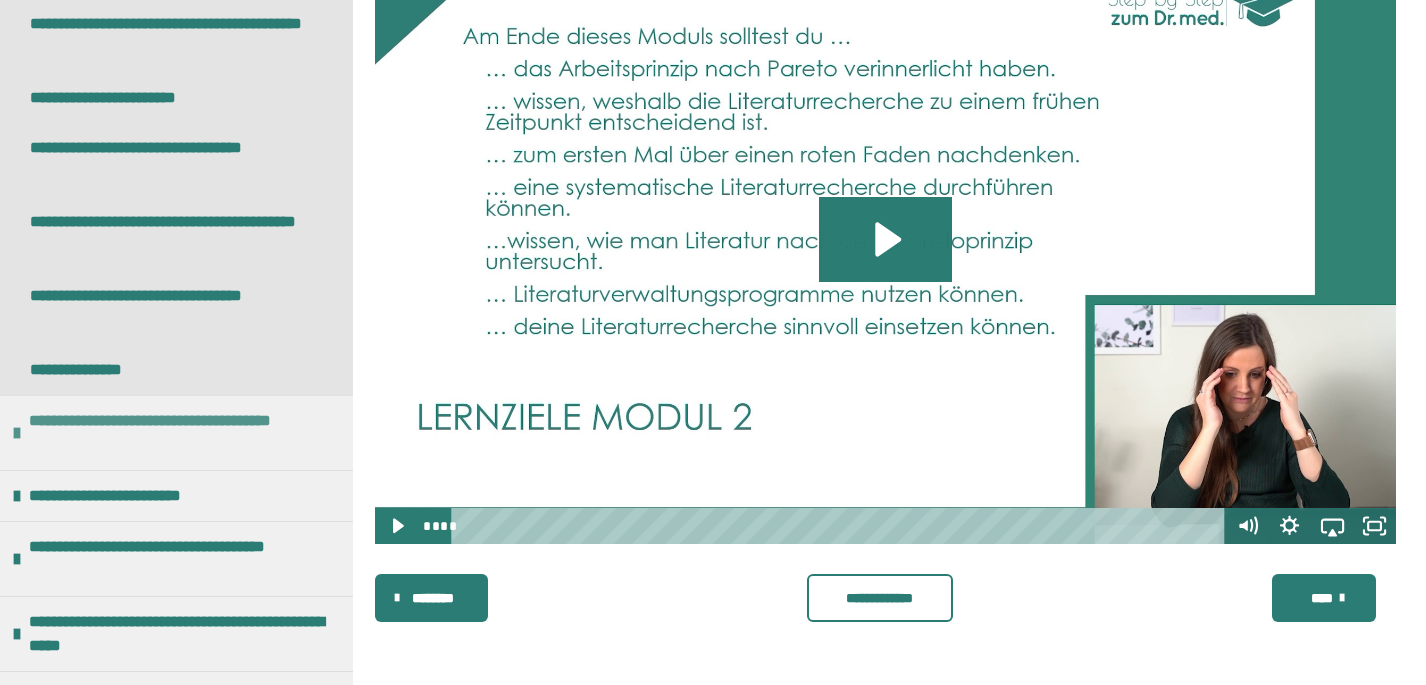 click on "**********" at bounding box center [186, 433] 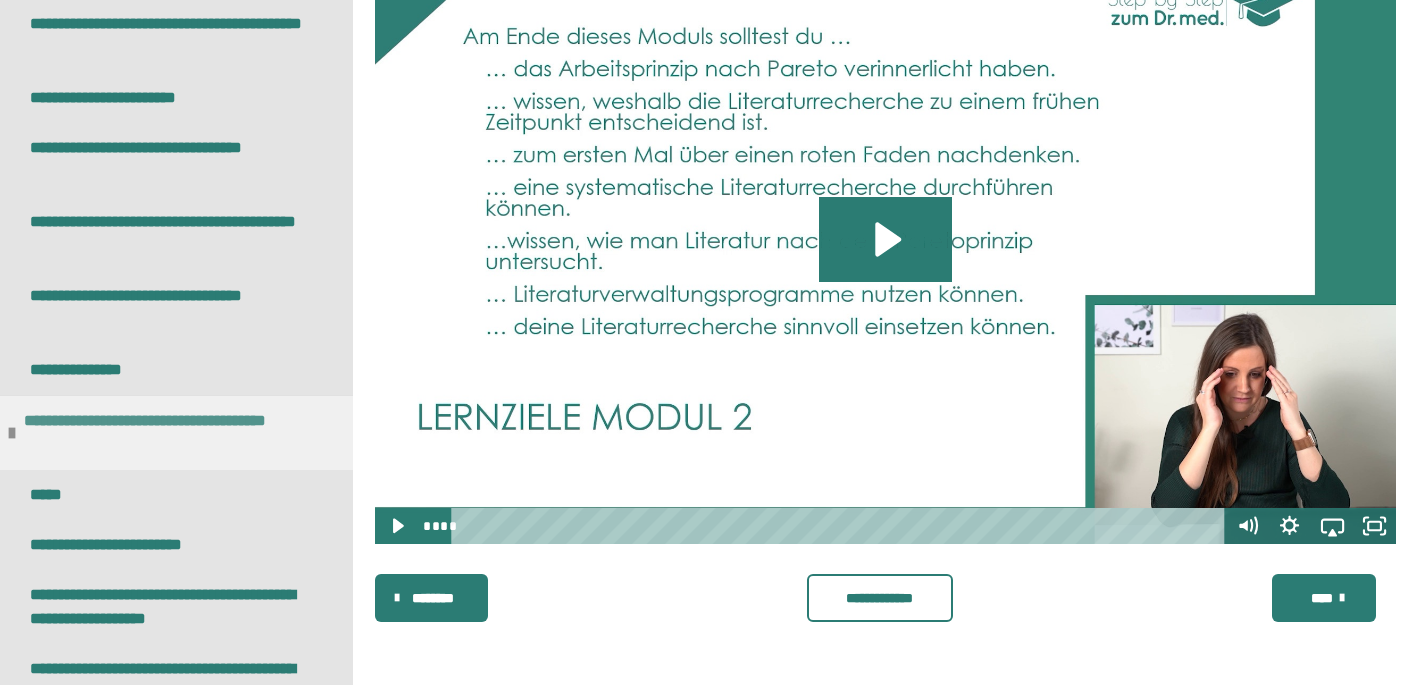 scroll, scrollTop: 340, scrollLeft: 0, axis: vertical 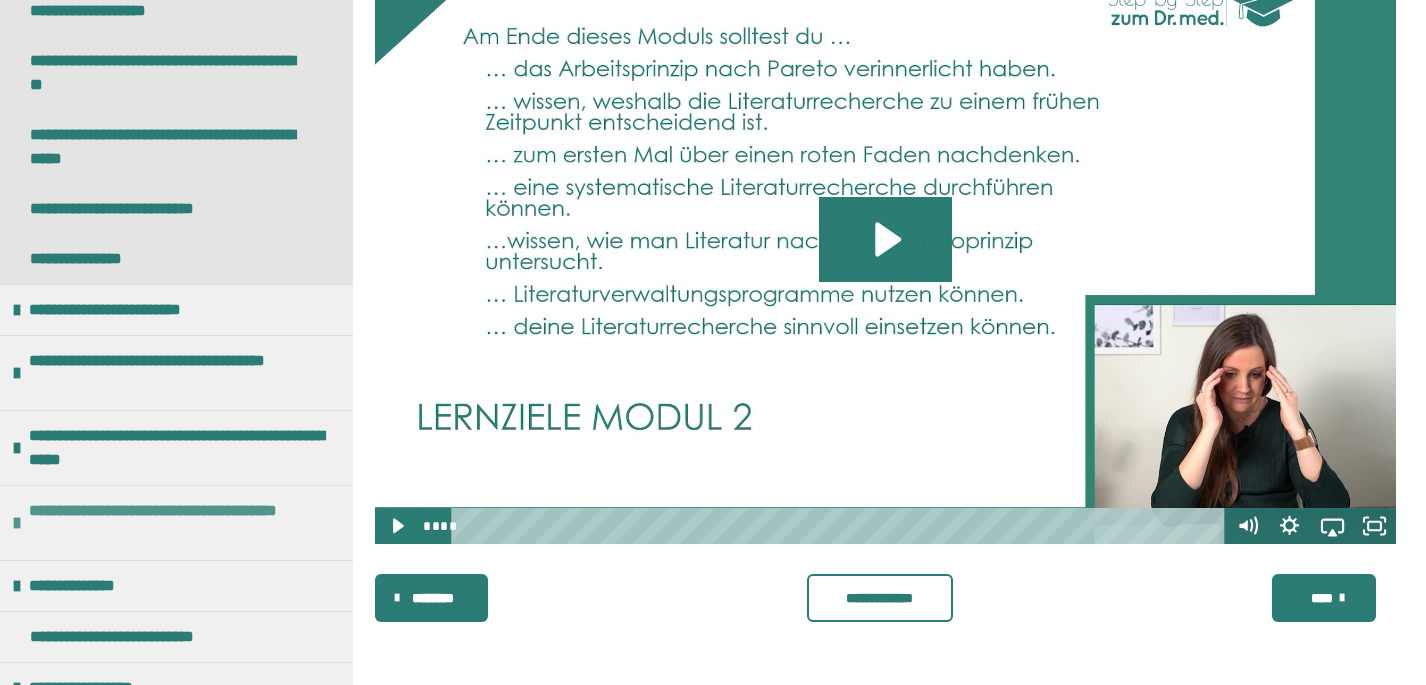 click on "**********" at bounding box center (186, 523) 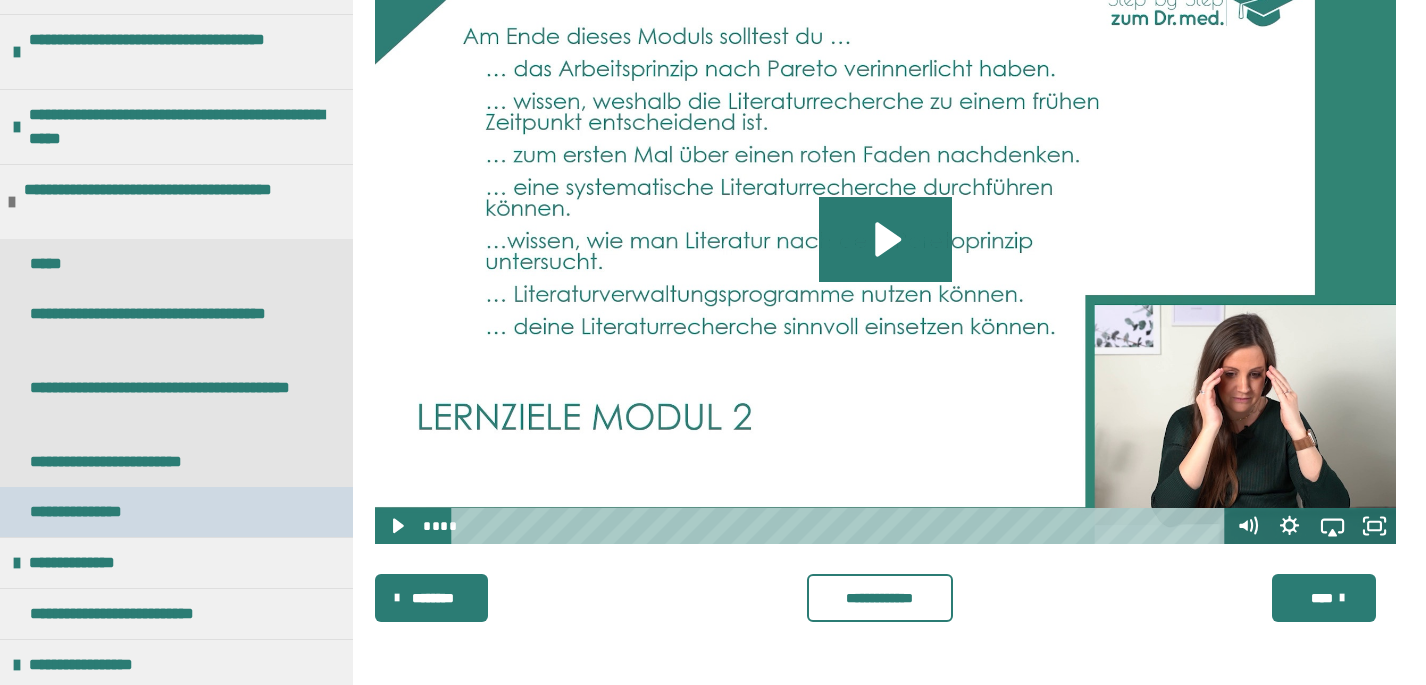 scroll, scrollTop: 1390, scrollLeft: 0, axis: vertical 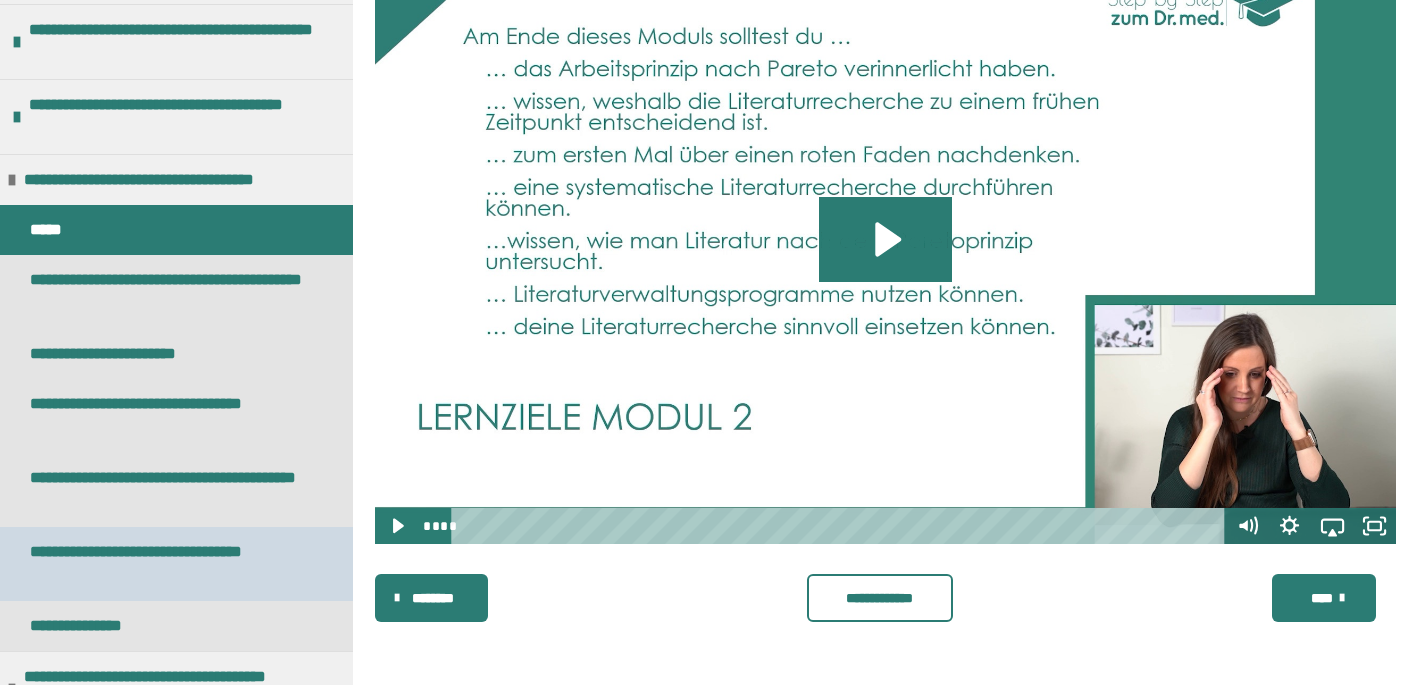 click on "**********" at bounding box center [168, 564] 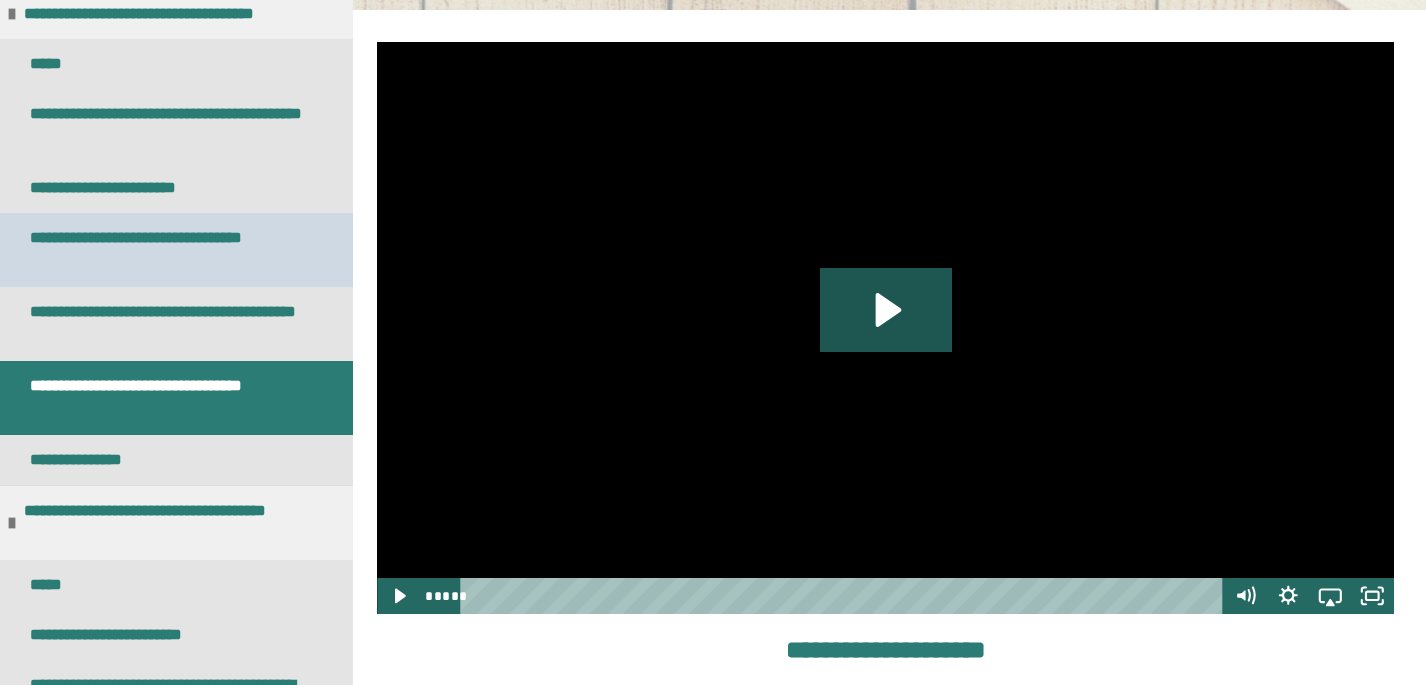 scroll, scrollTop: 386, scrollLeft: 0, axis: vertical 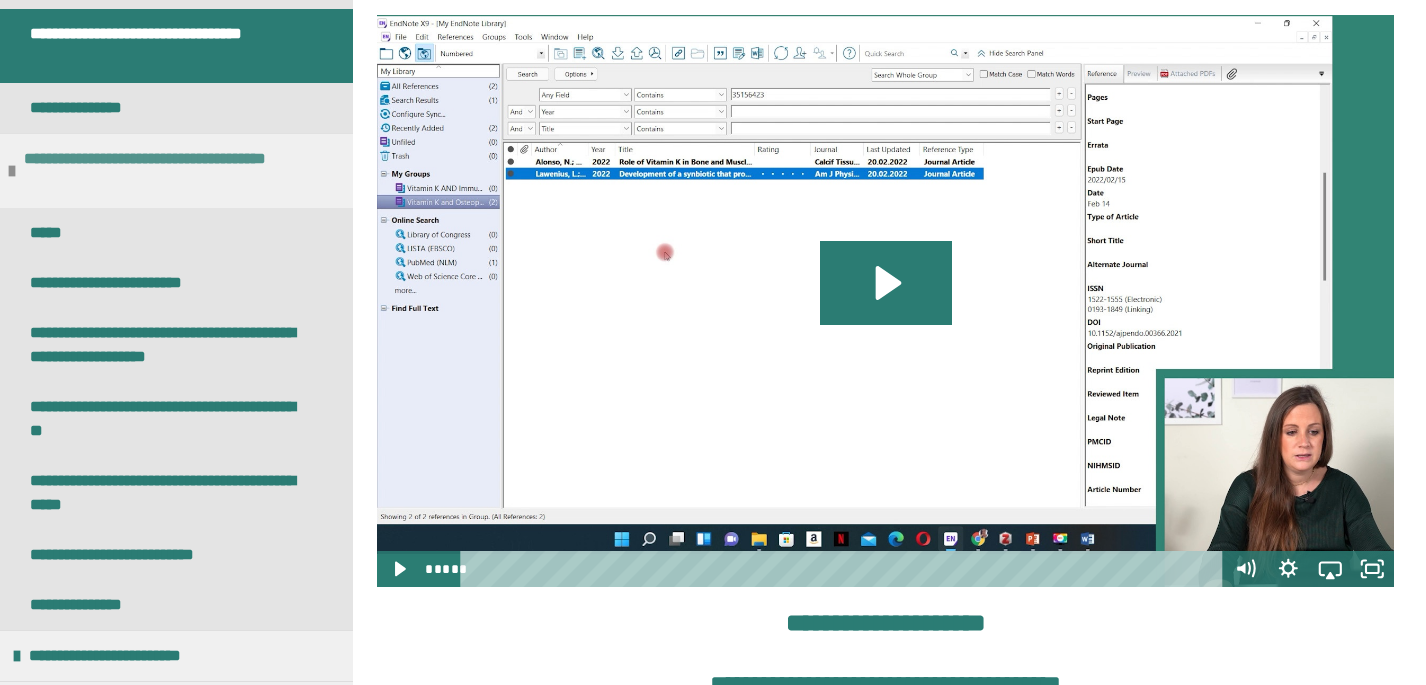 click at bounding box center (12, 171) 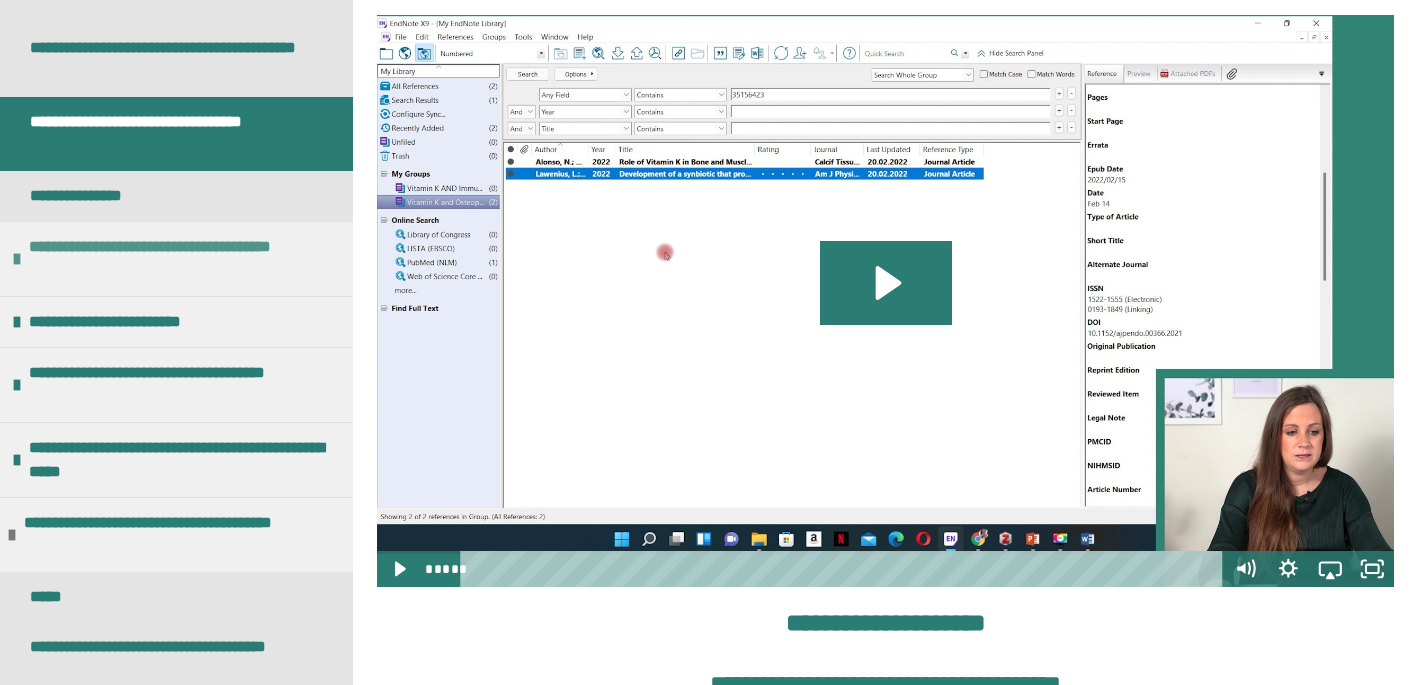 scroll, scrollTop: 623, scrollLeft: 0, axis: vertical 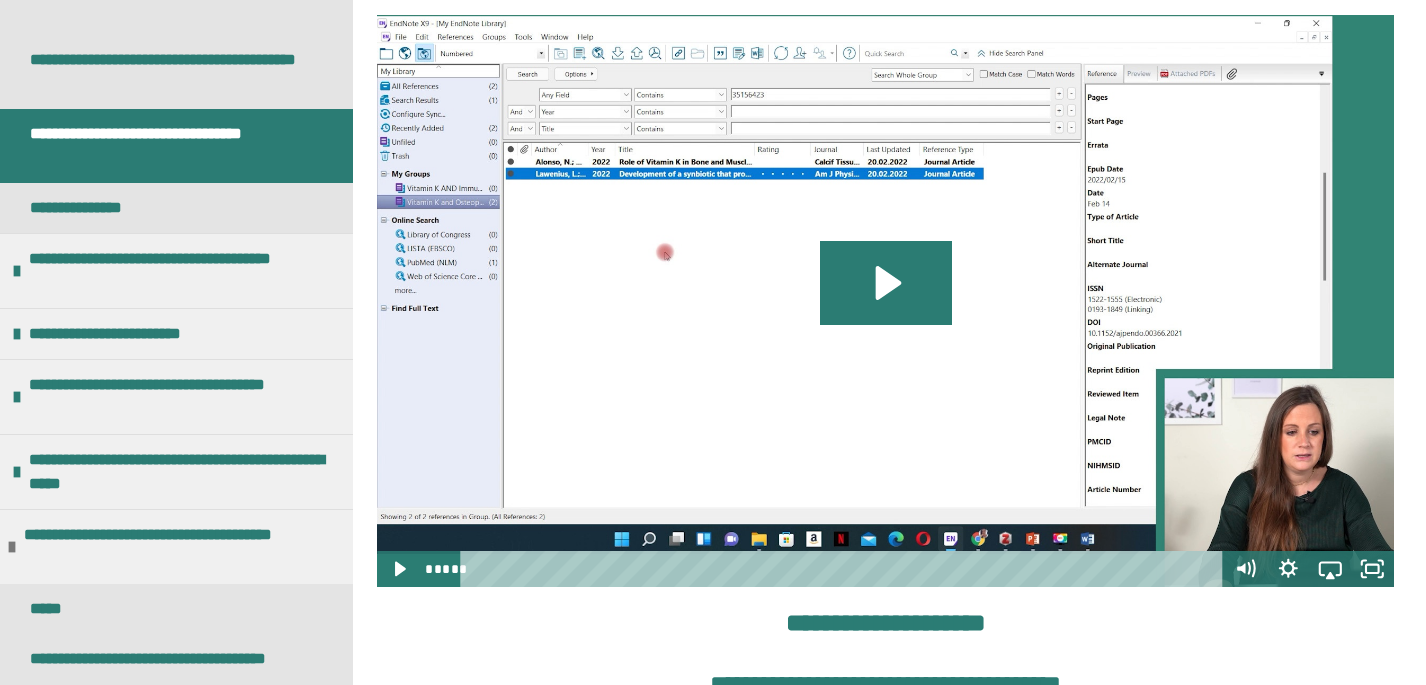 click on "**********" at bounding box center (168, 146) 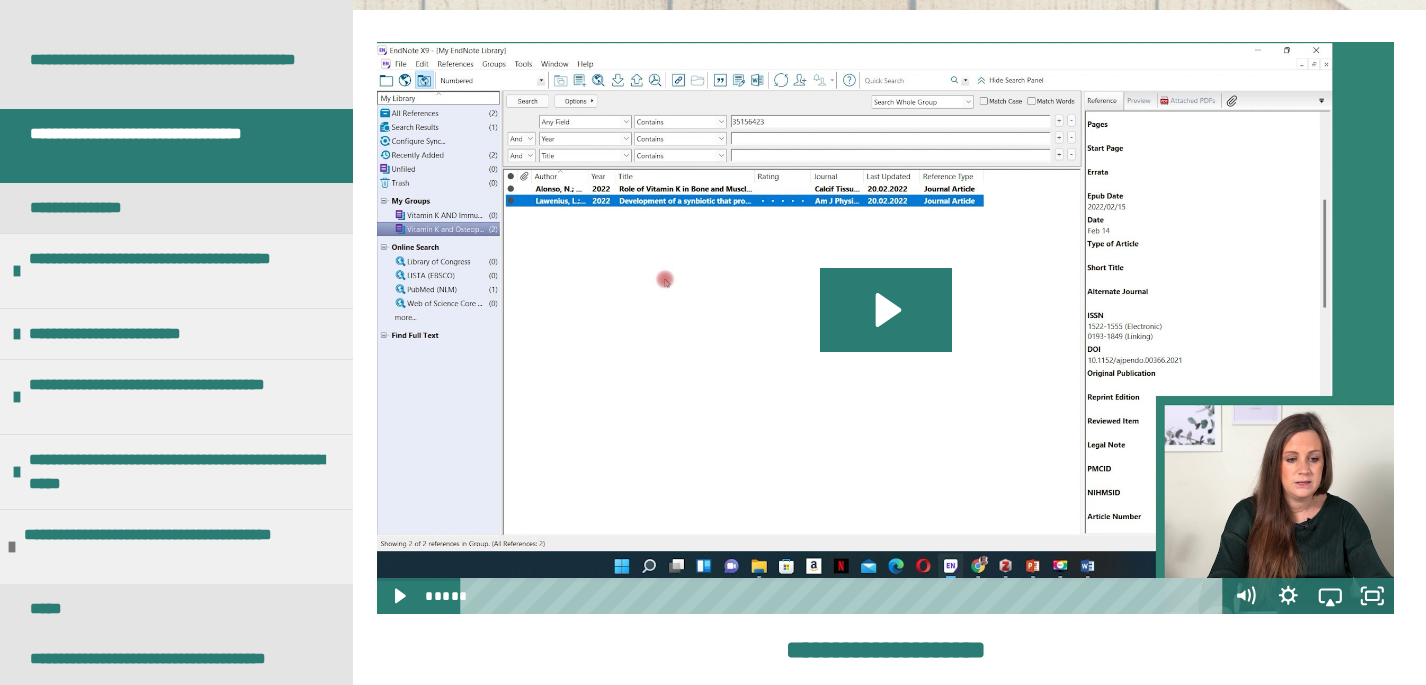 click on "**********" at bounding box center (168, 146) 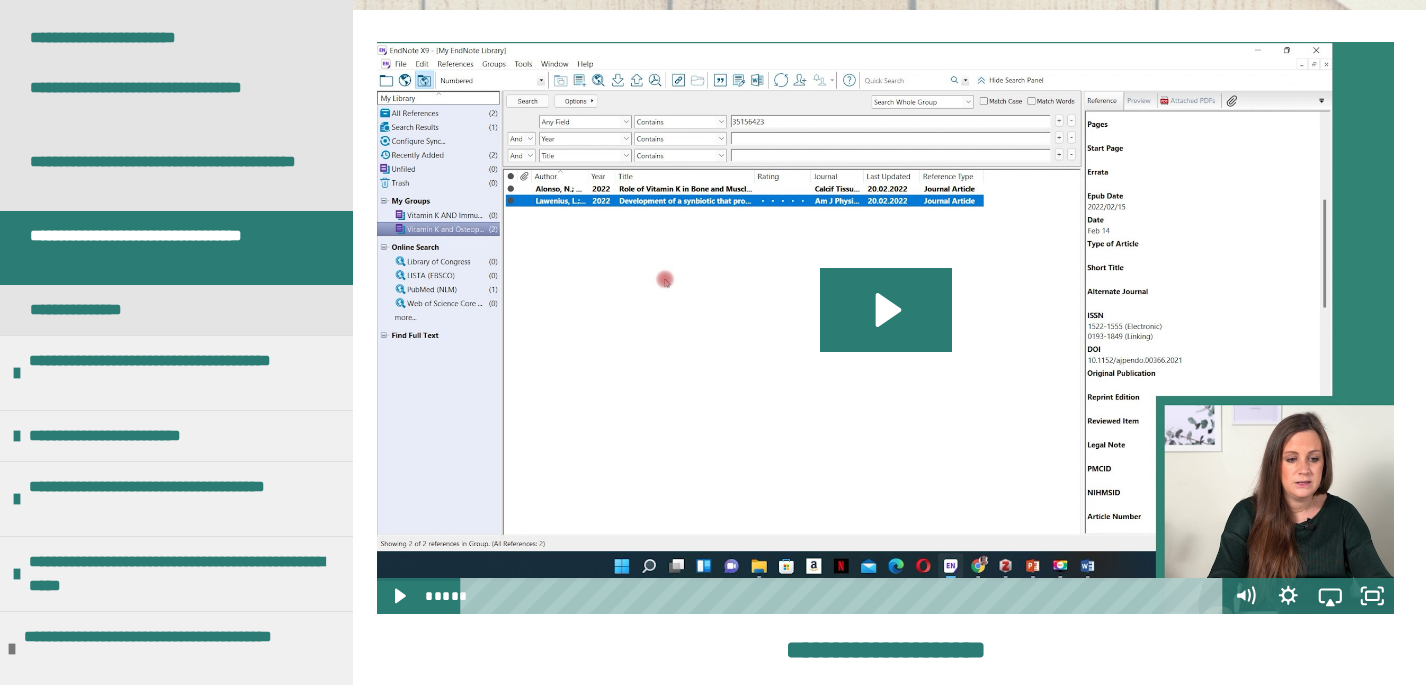 scroll, scrollTop: 507, scrollLeft: 0, axis: vertical 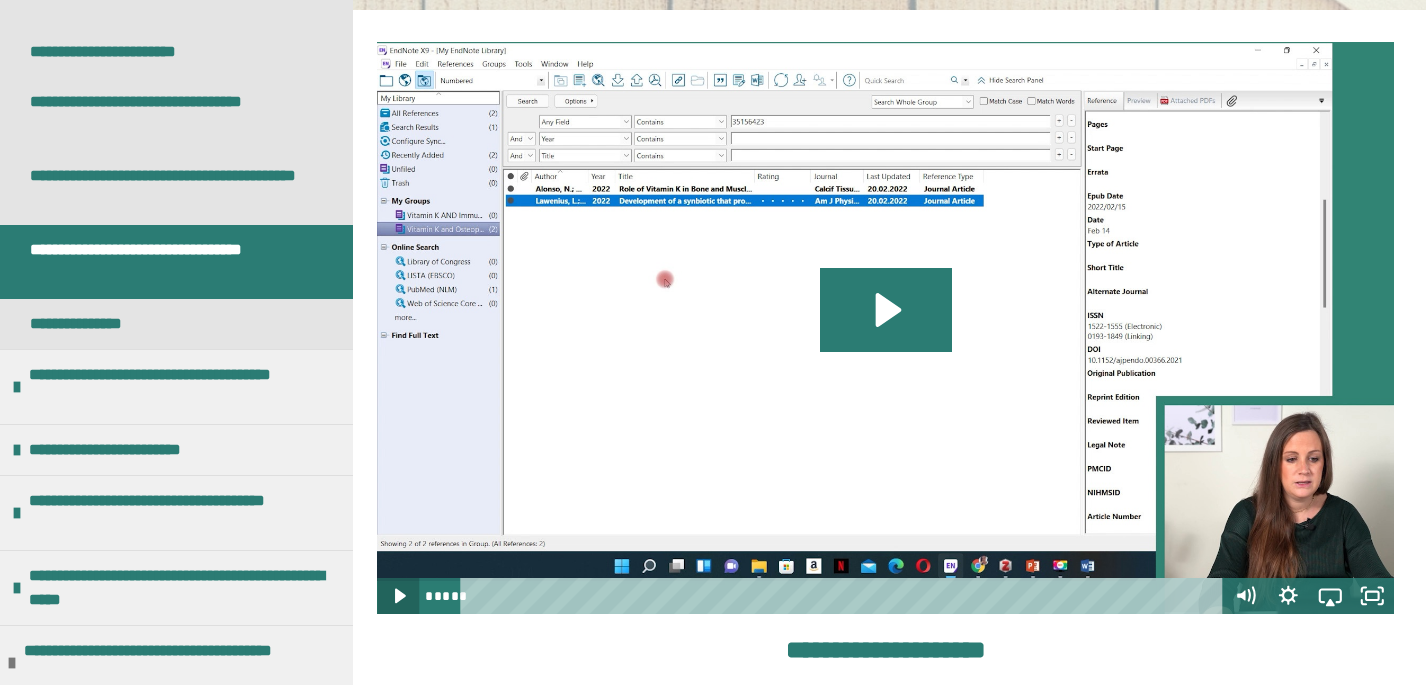 click 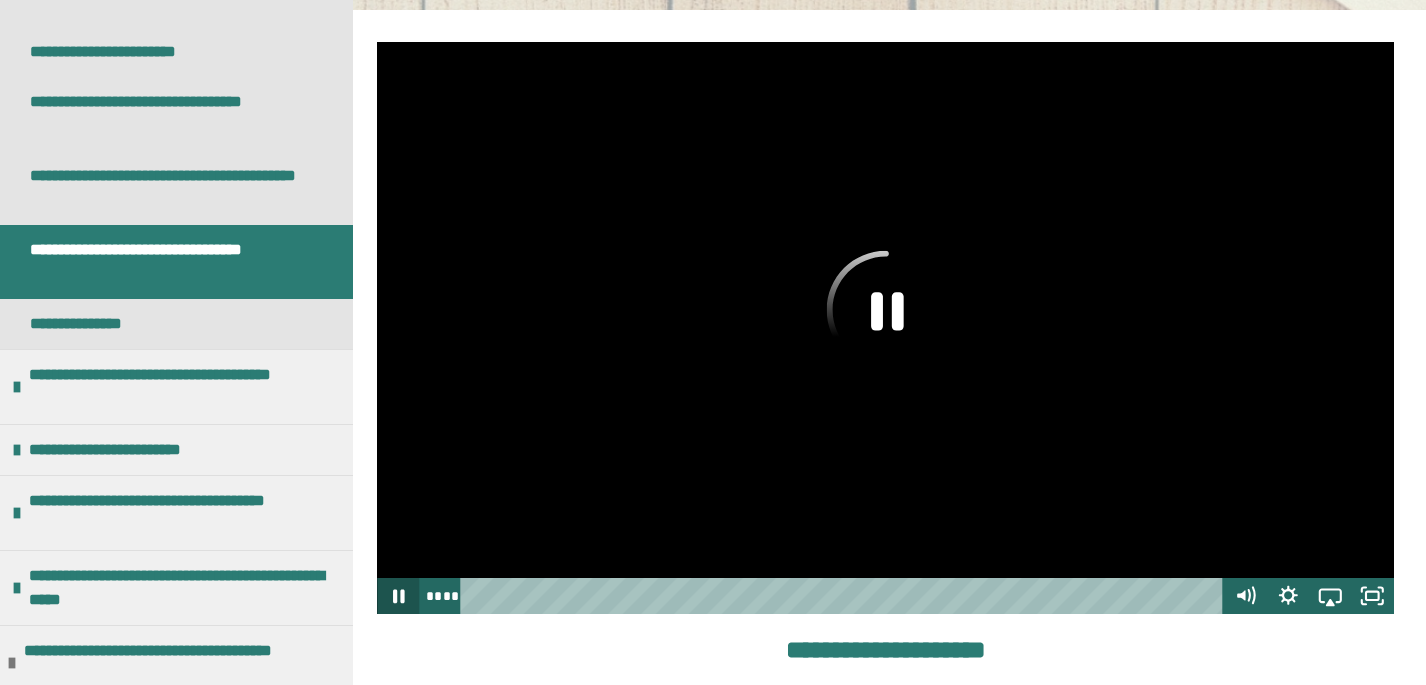click 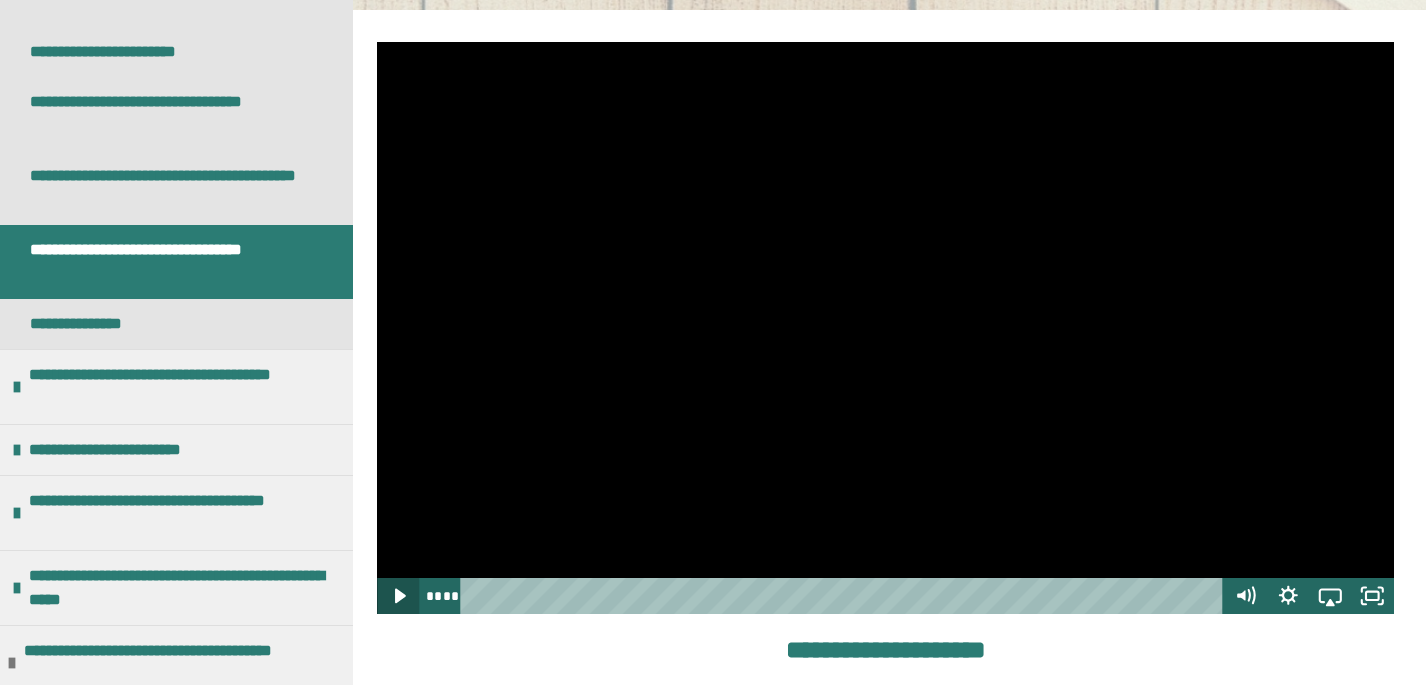 click 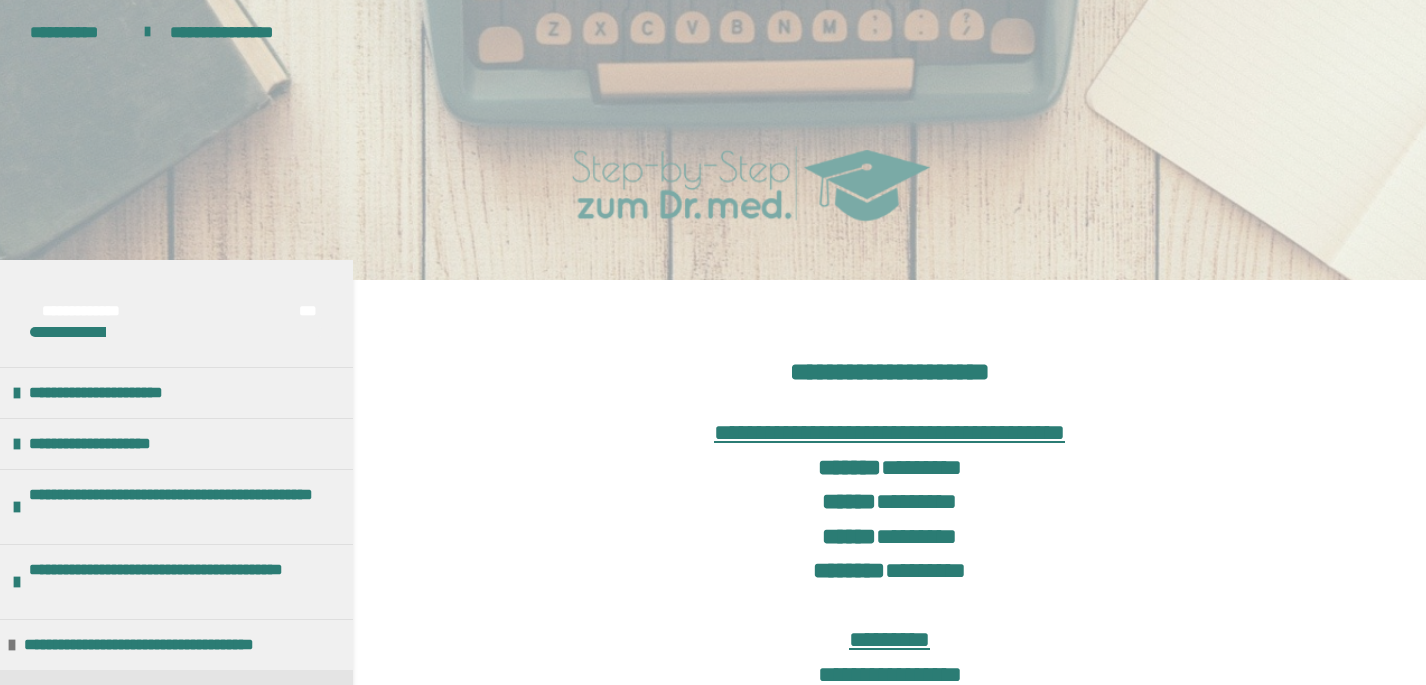 scroll, scrollTop: 270, scrollLeft: 0, axis: vertical 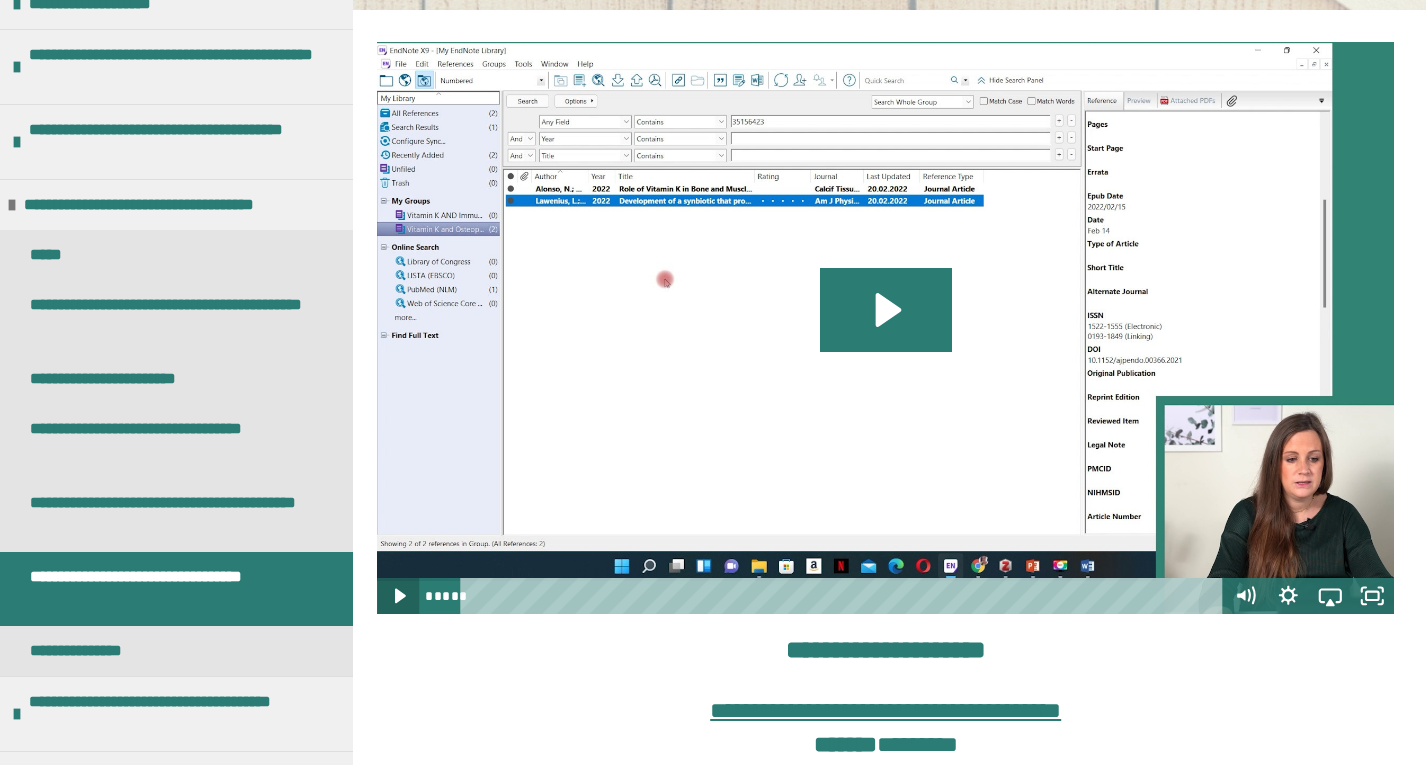 click 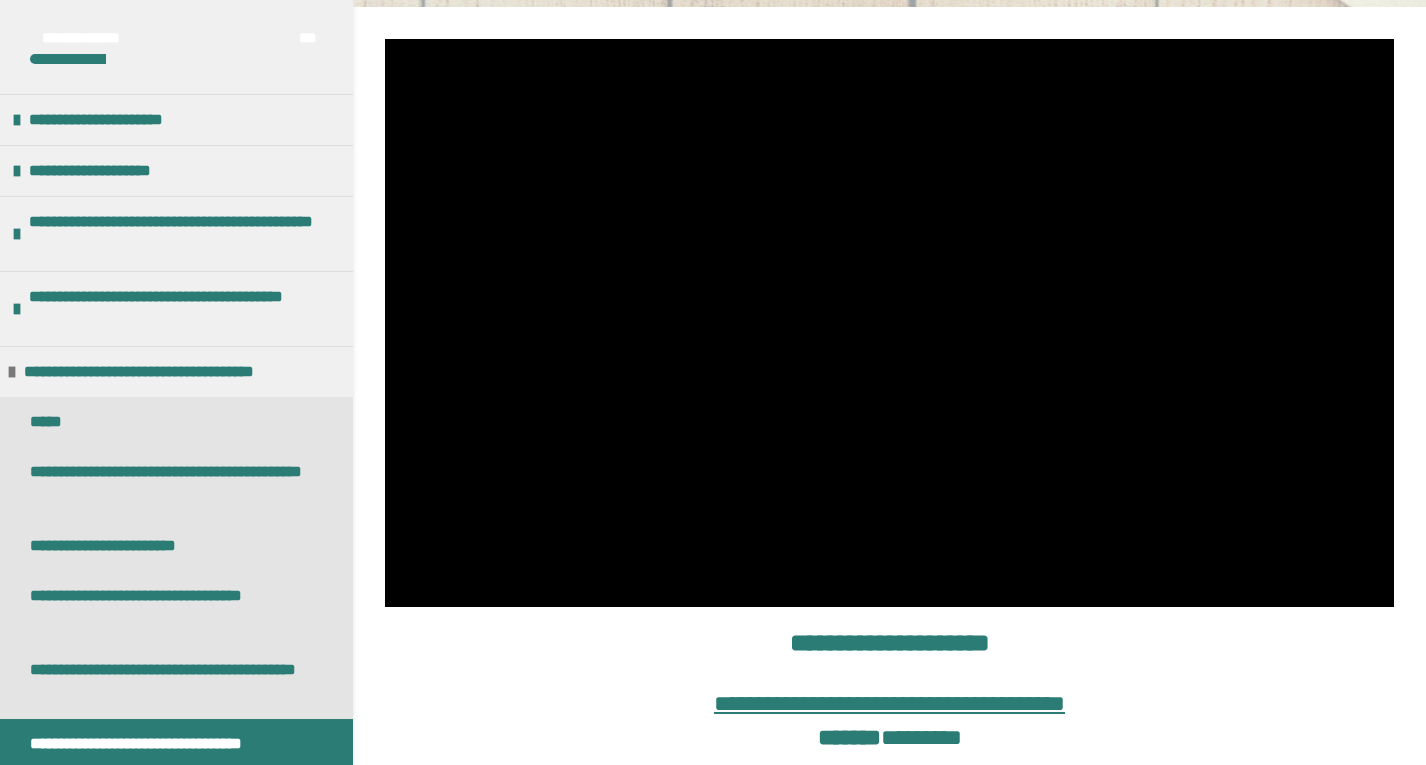 scroll, scrollTop: 229, scrollLeft: 1, axis: both 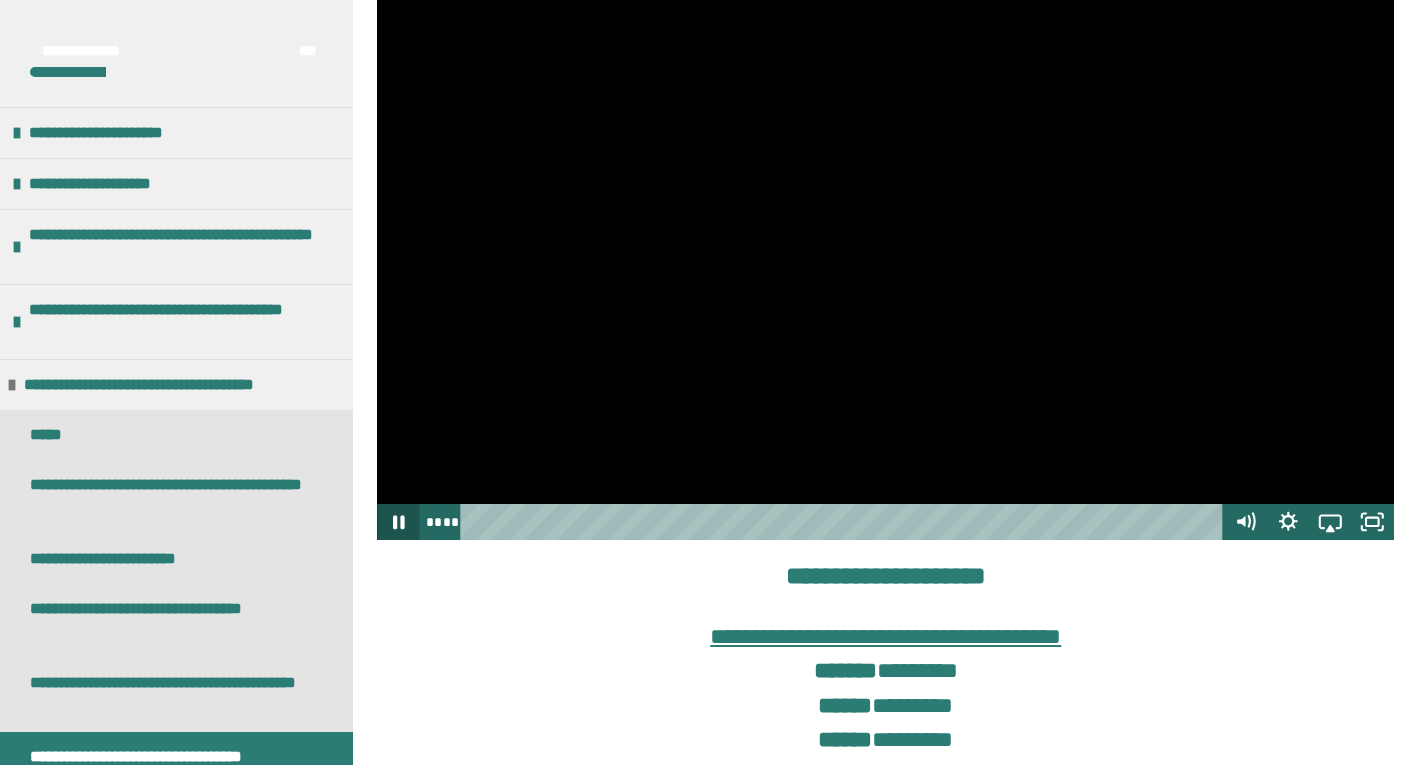 click 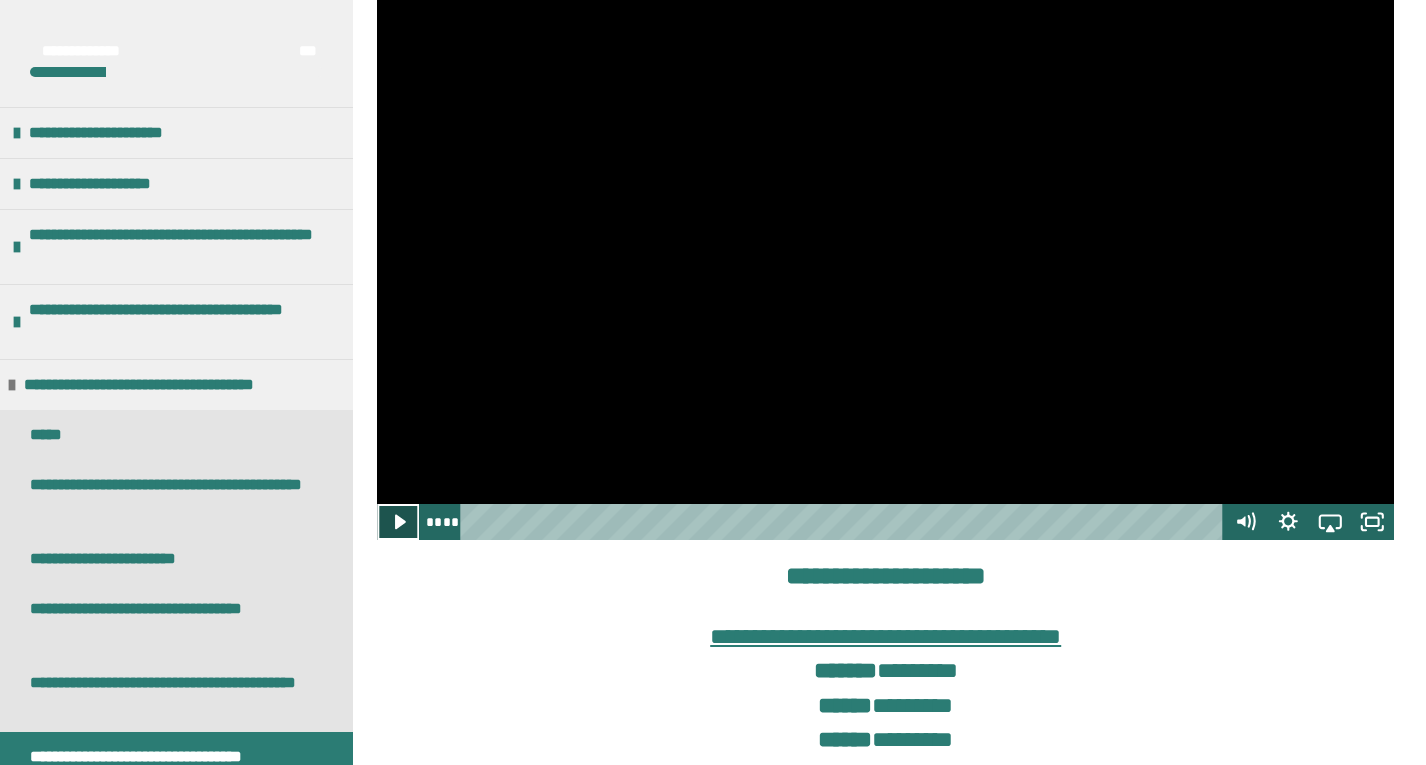 click 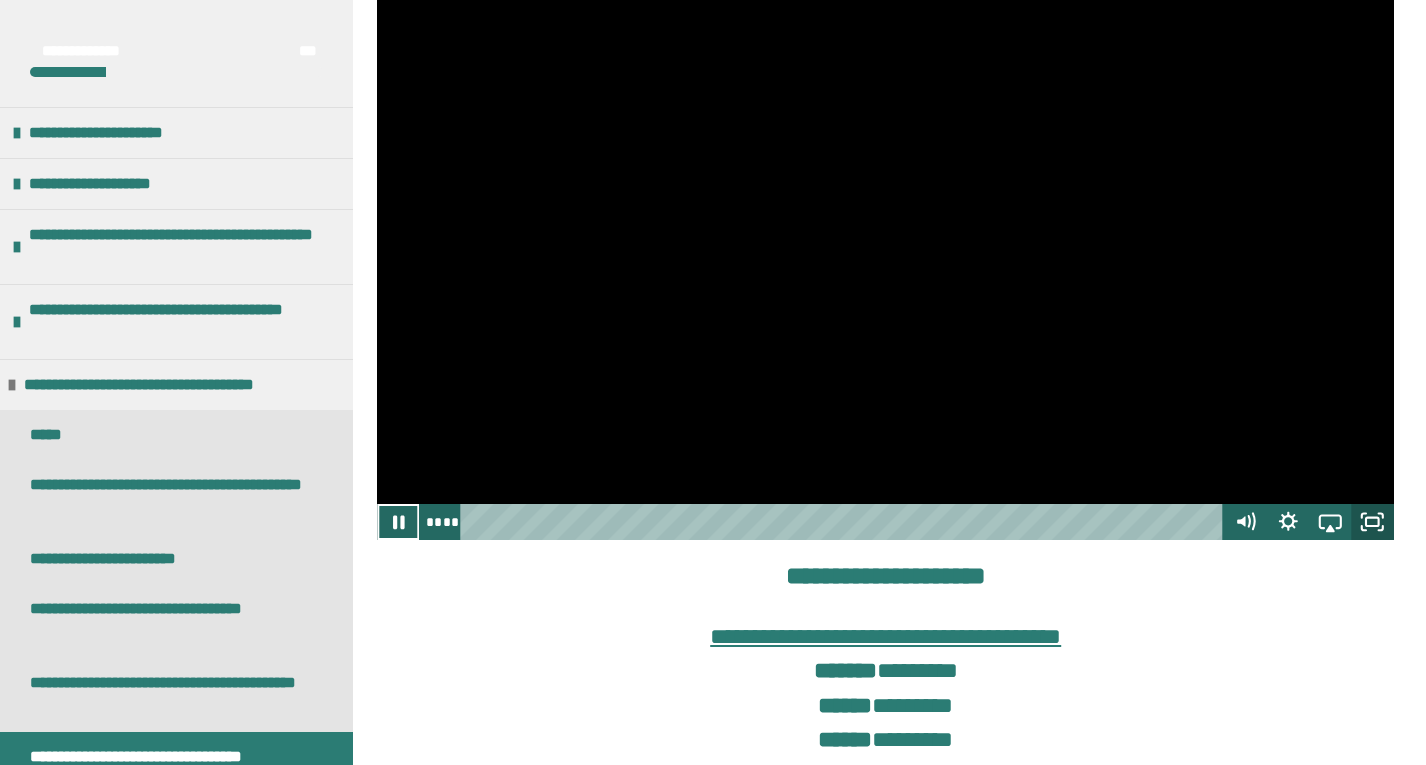 click 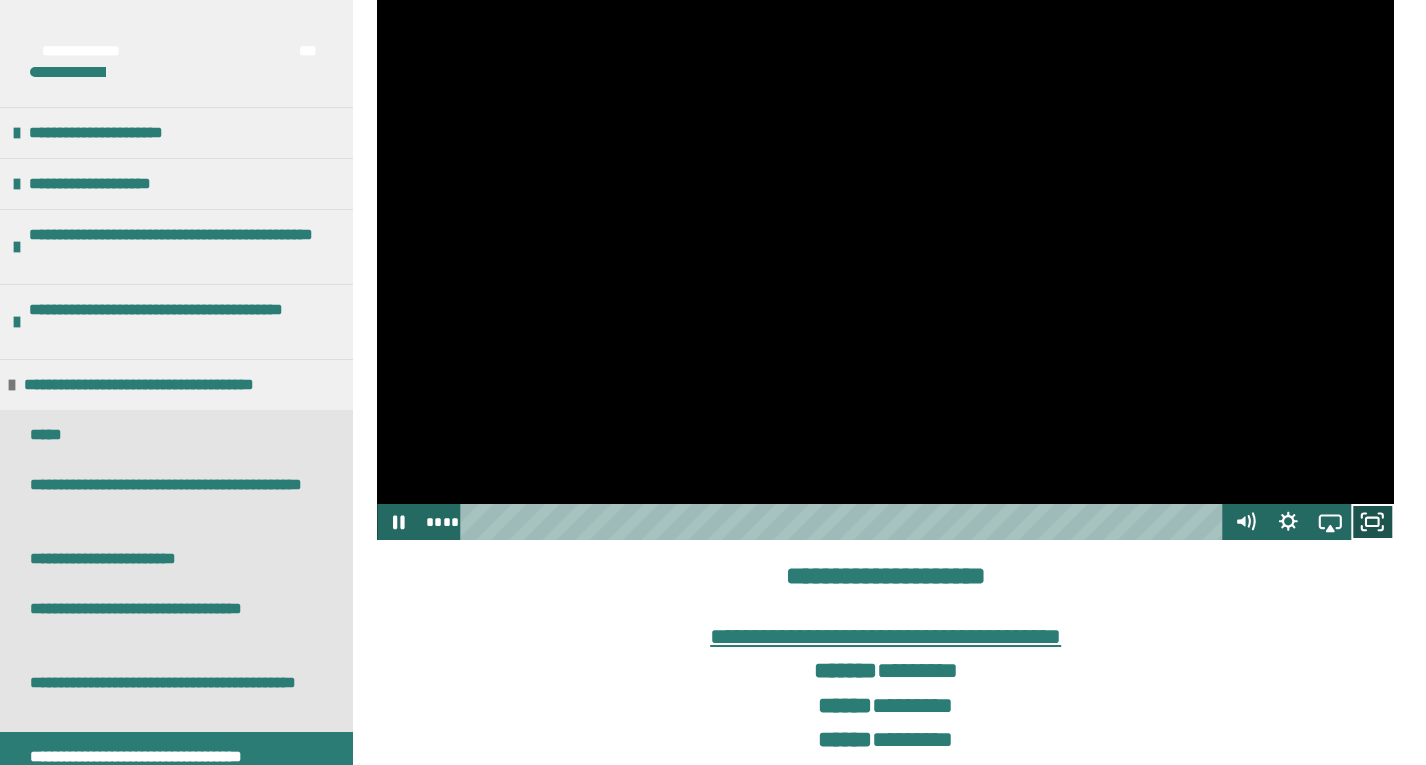 click 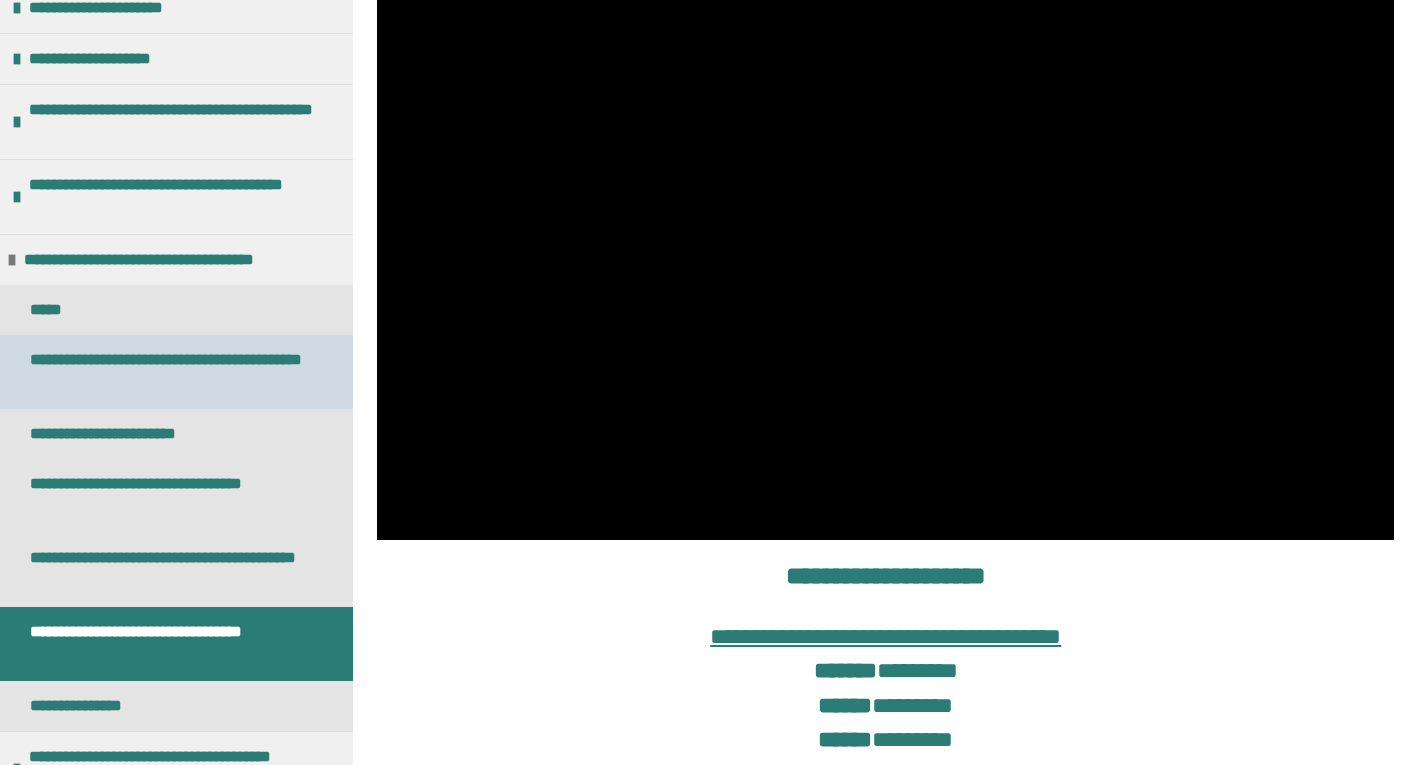 scroll, scrollTop: 126, scrollLeft: 0, axis: vertical 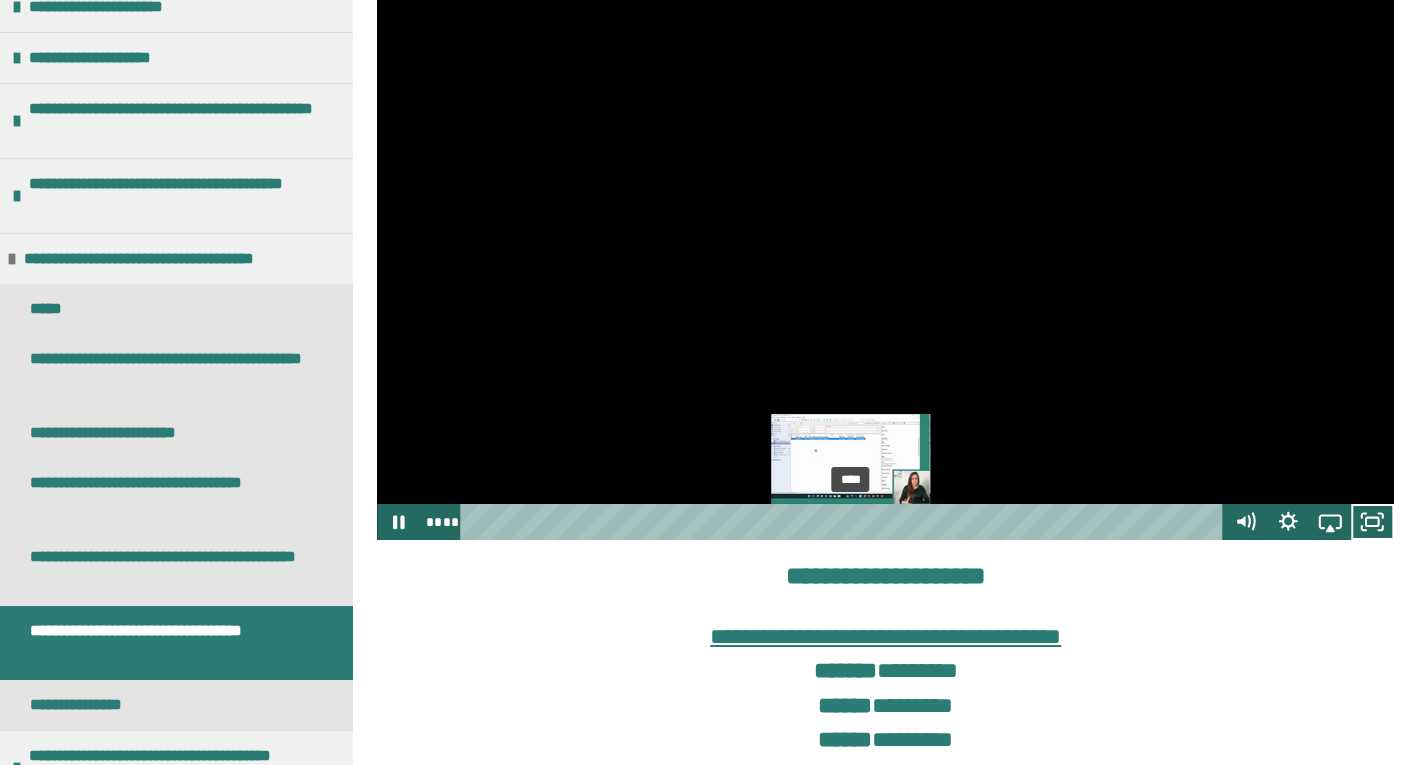 click on "****" at bounding box center (845, 522) 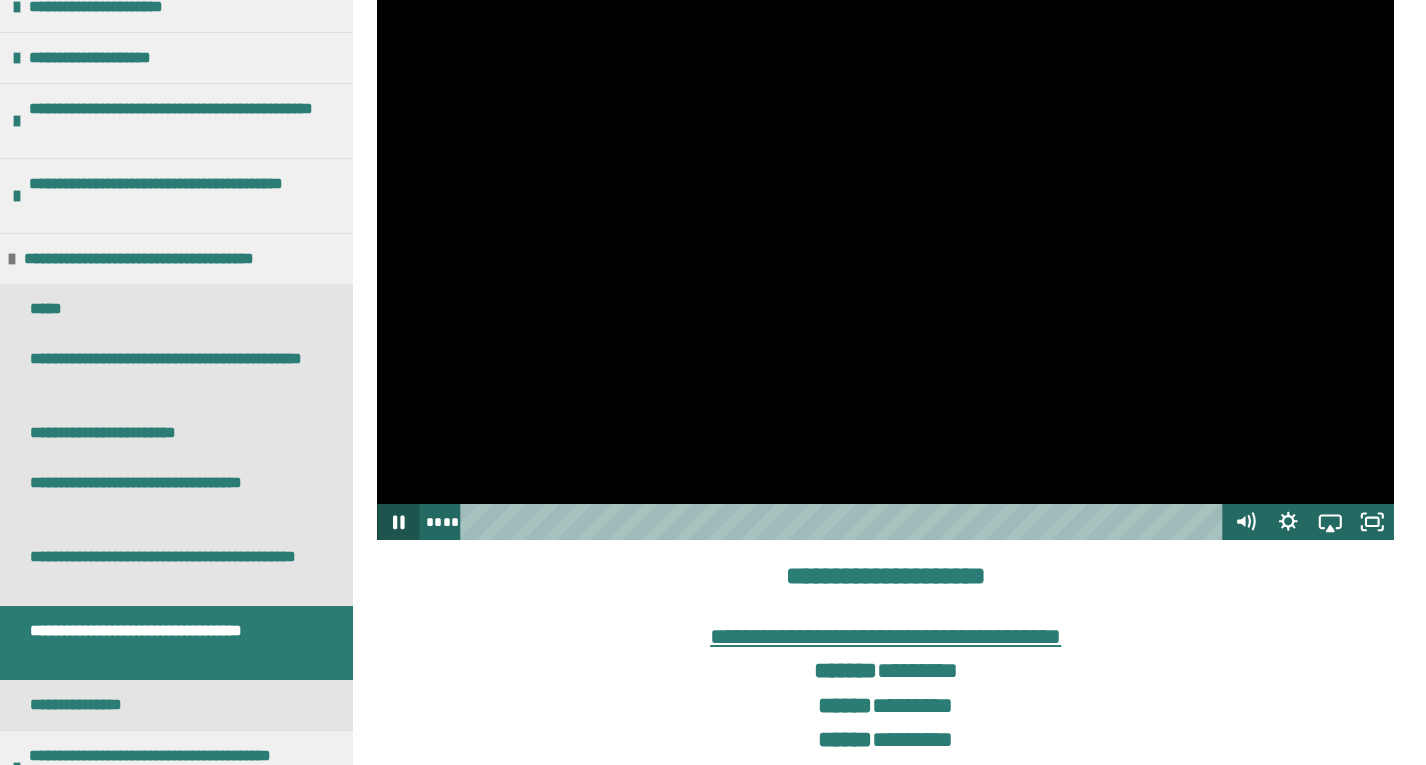 click 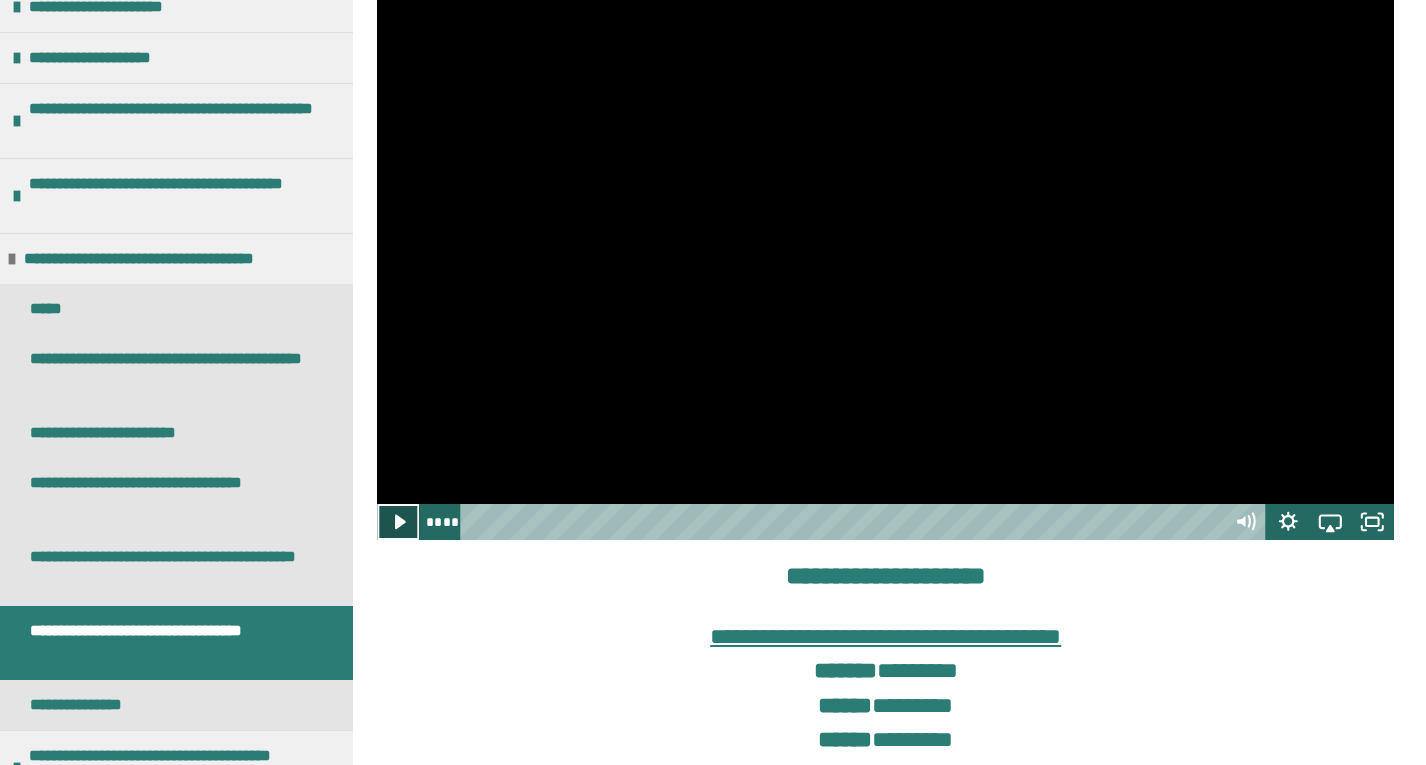 click 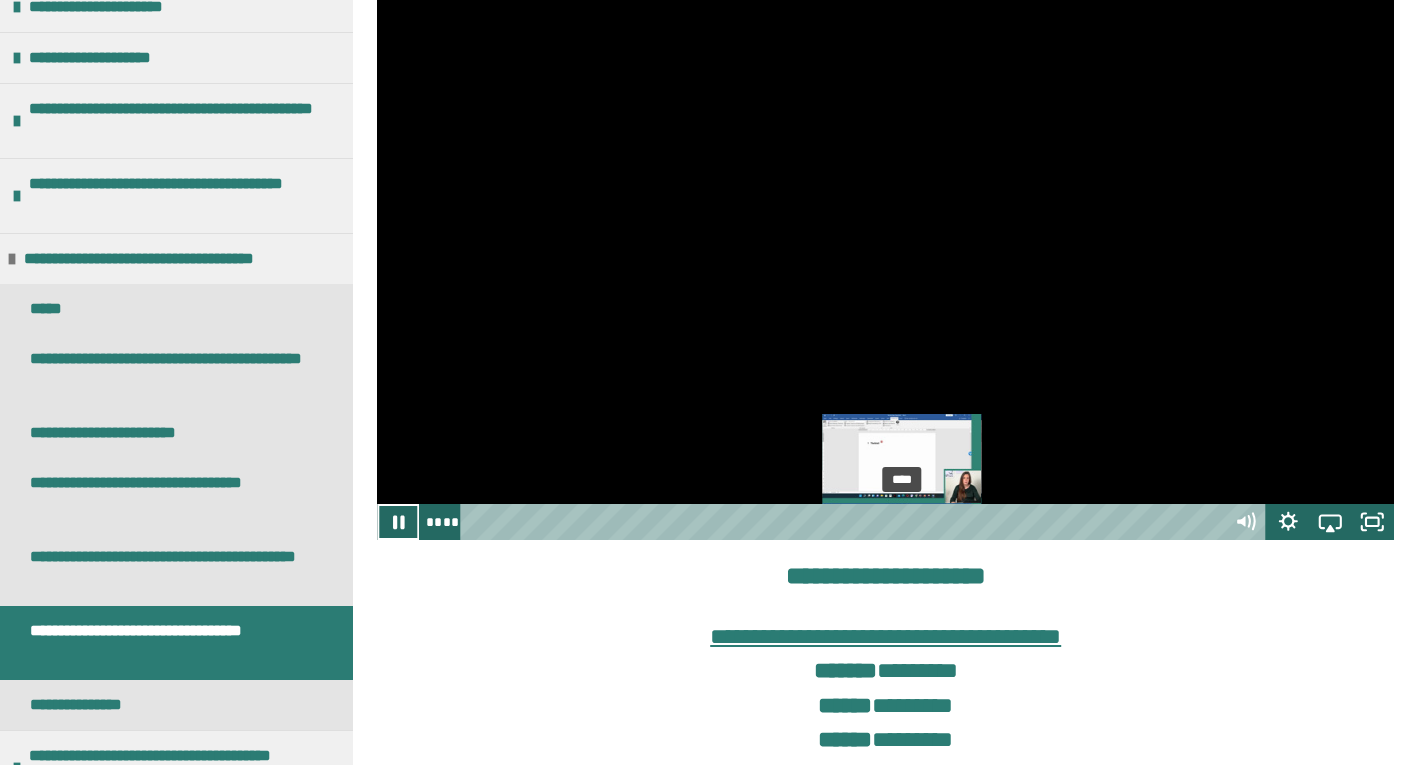 click on "****" at bounding box center (845, 522) 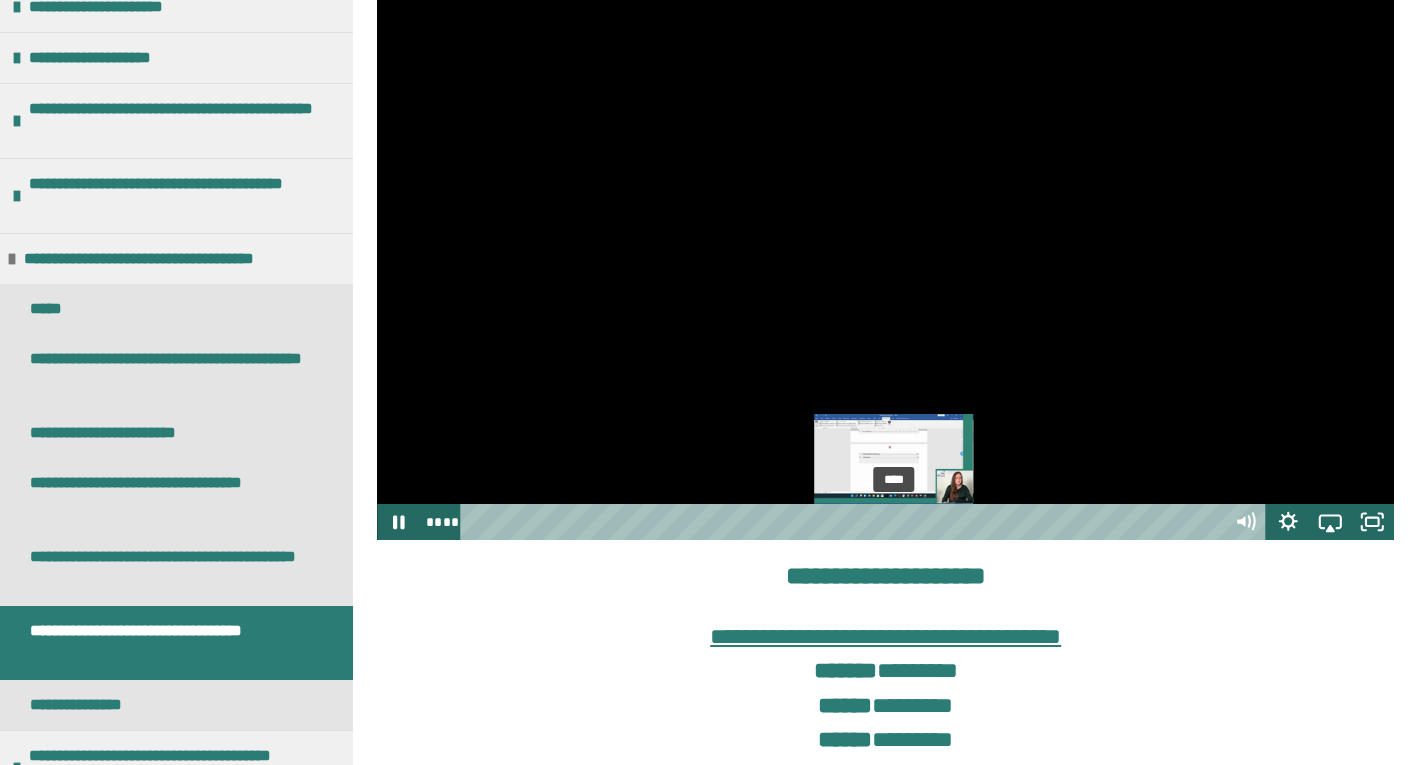 click on "****" at bounding box center [845, 522] 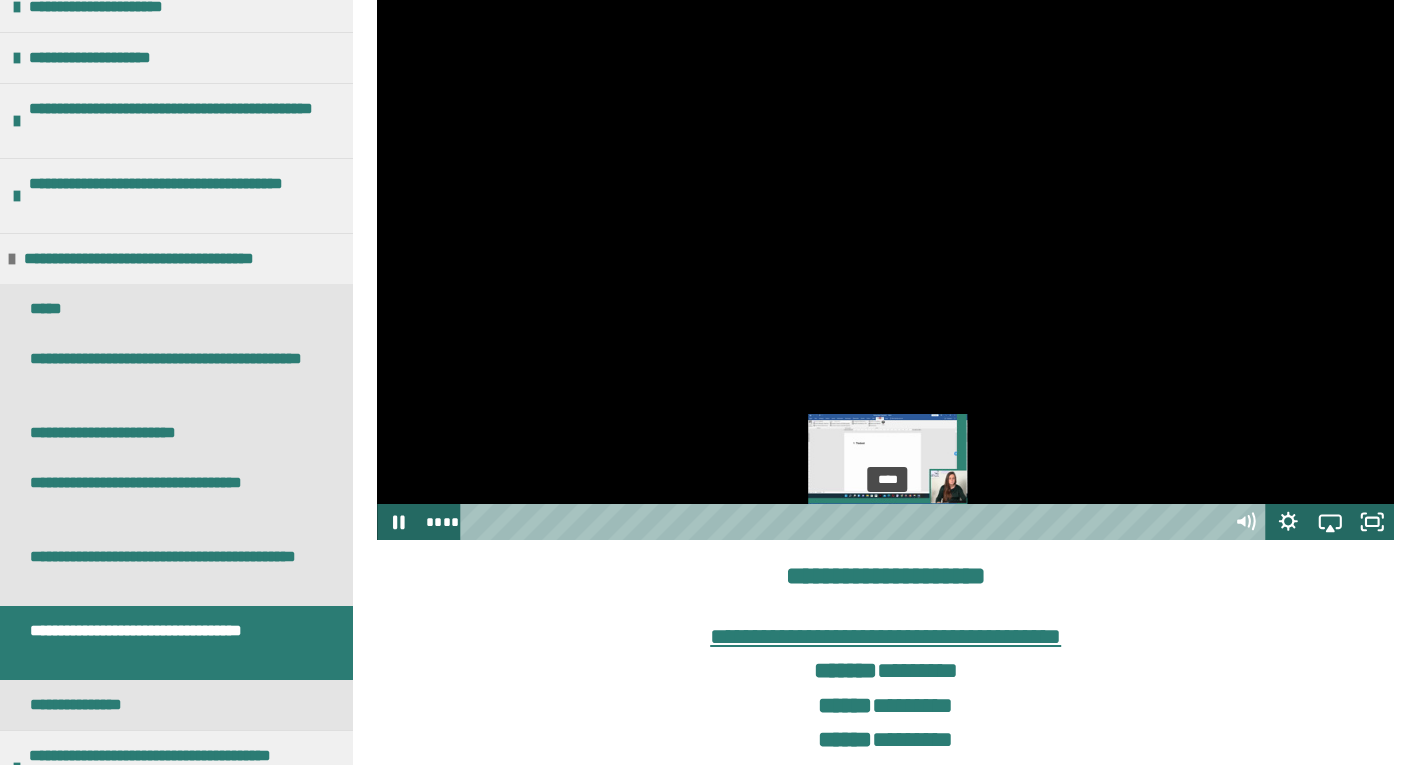 click at bounding box center (895, 522) 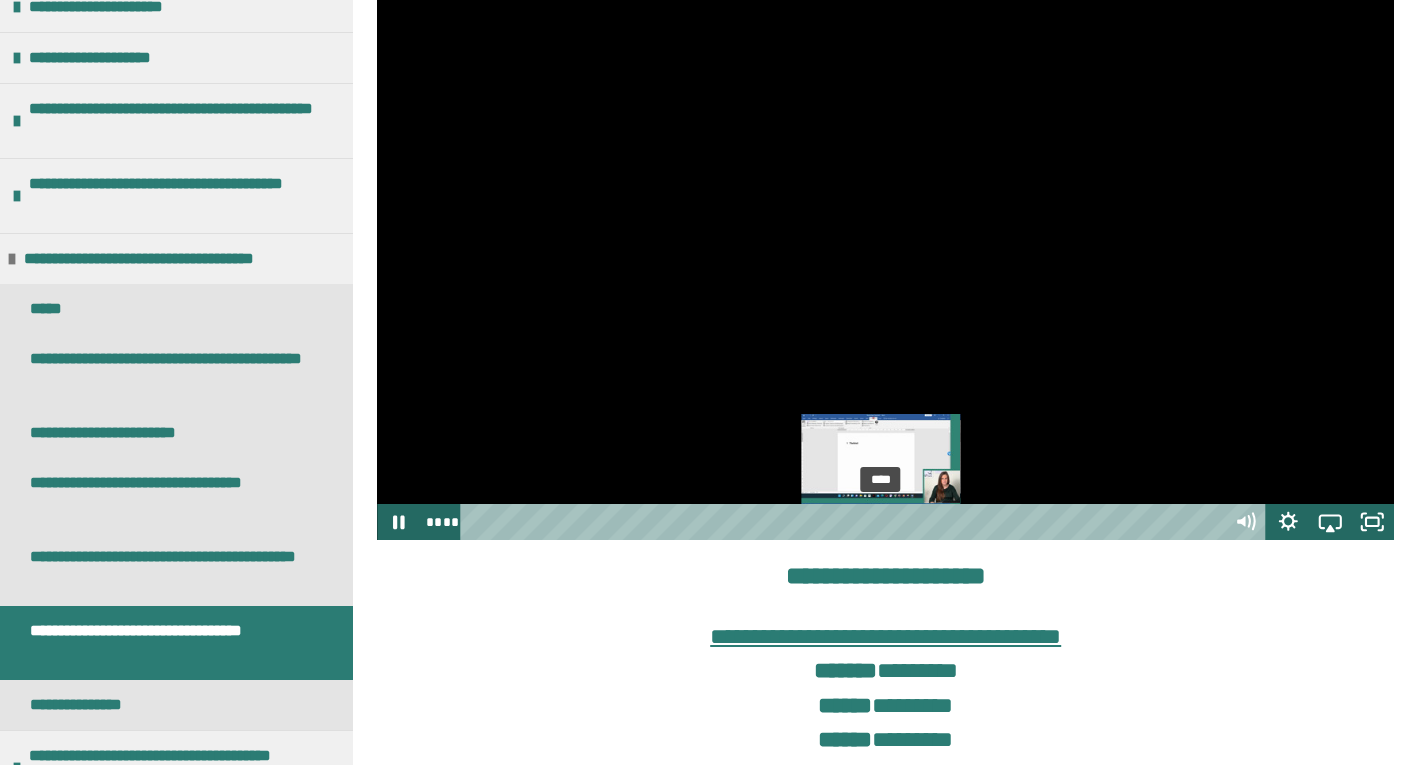 click on "****" at bounding box center (845, 522) 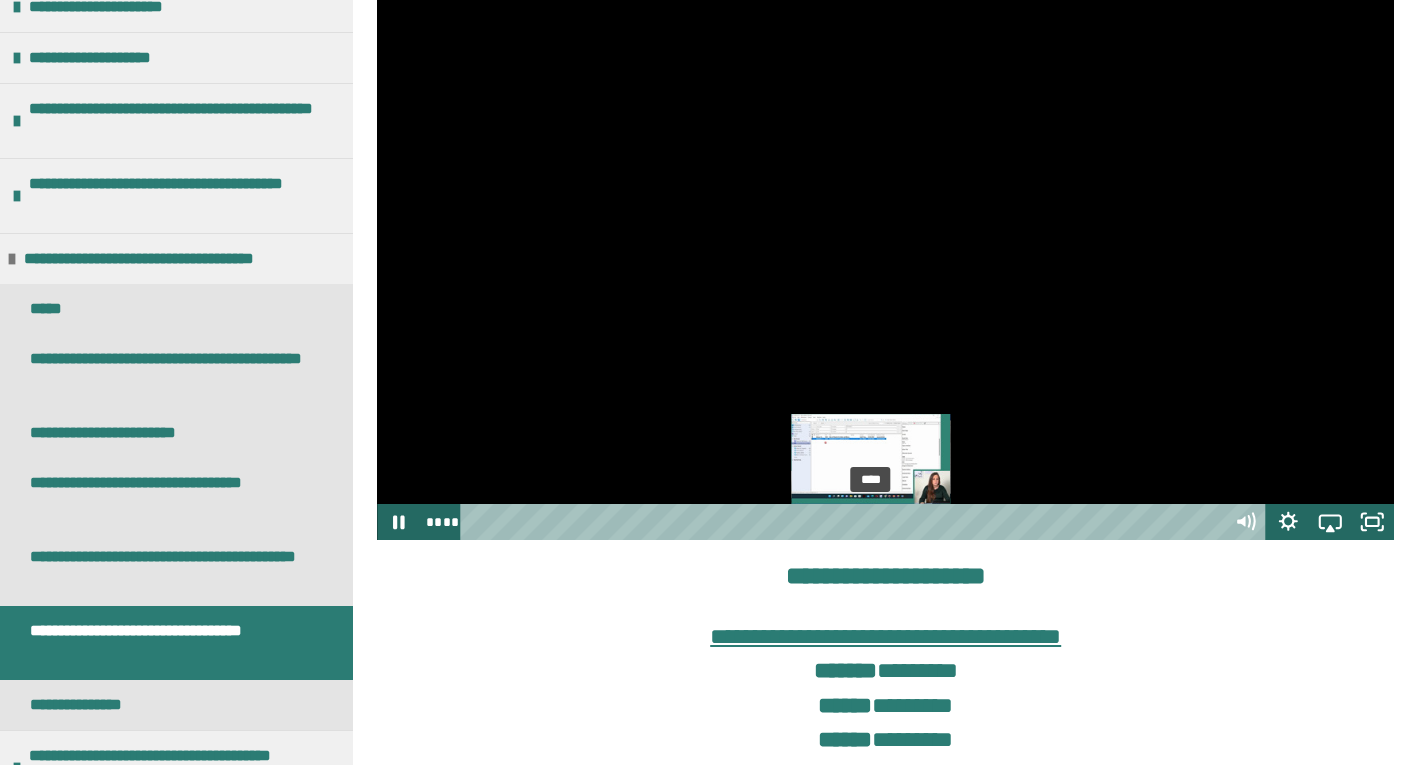 click on "****" at bounding box center [845, 522] 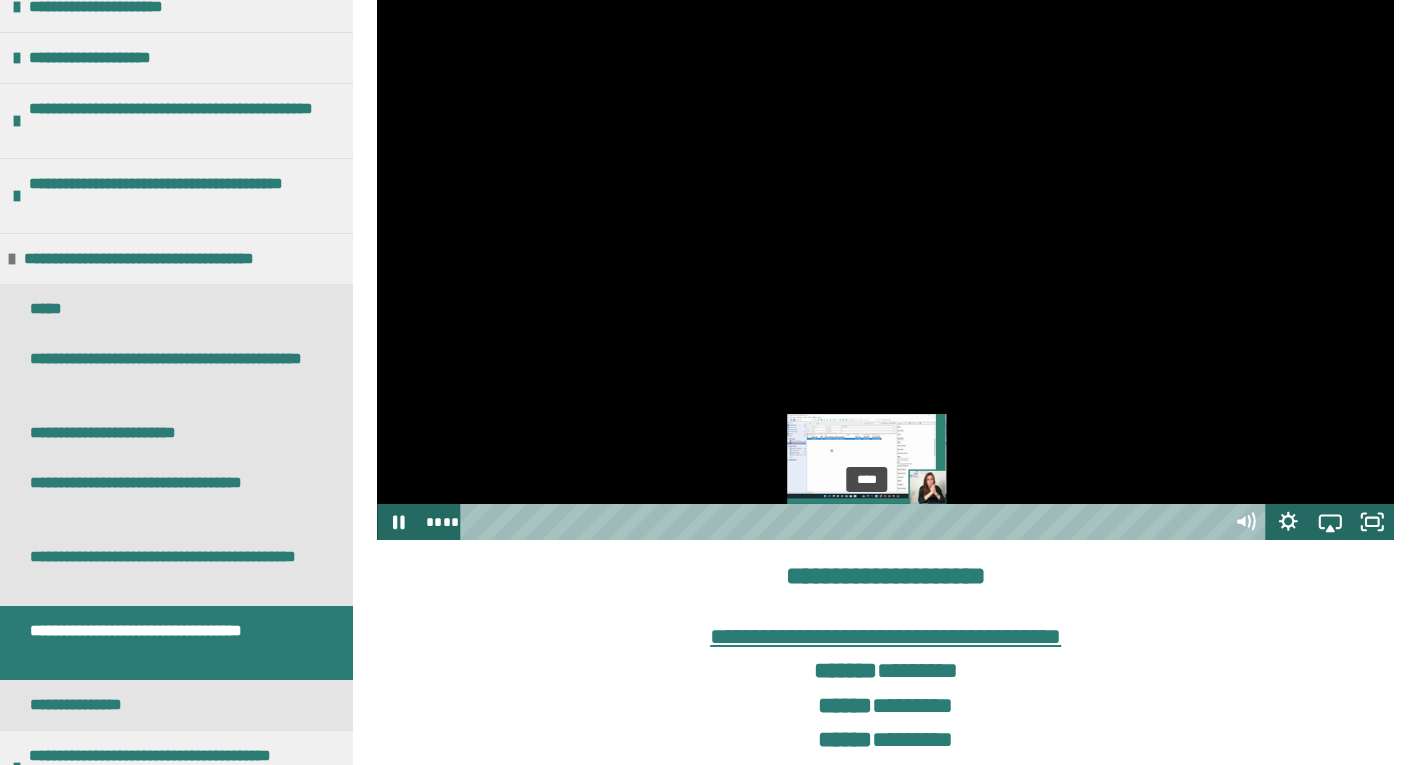 click on "****" at bounding box center (845, 522) 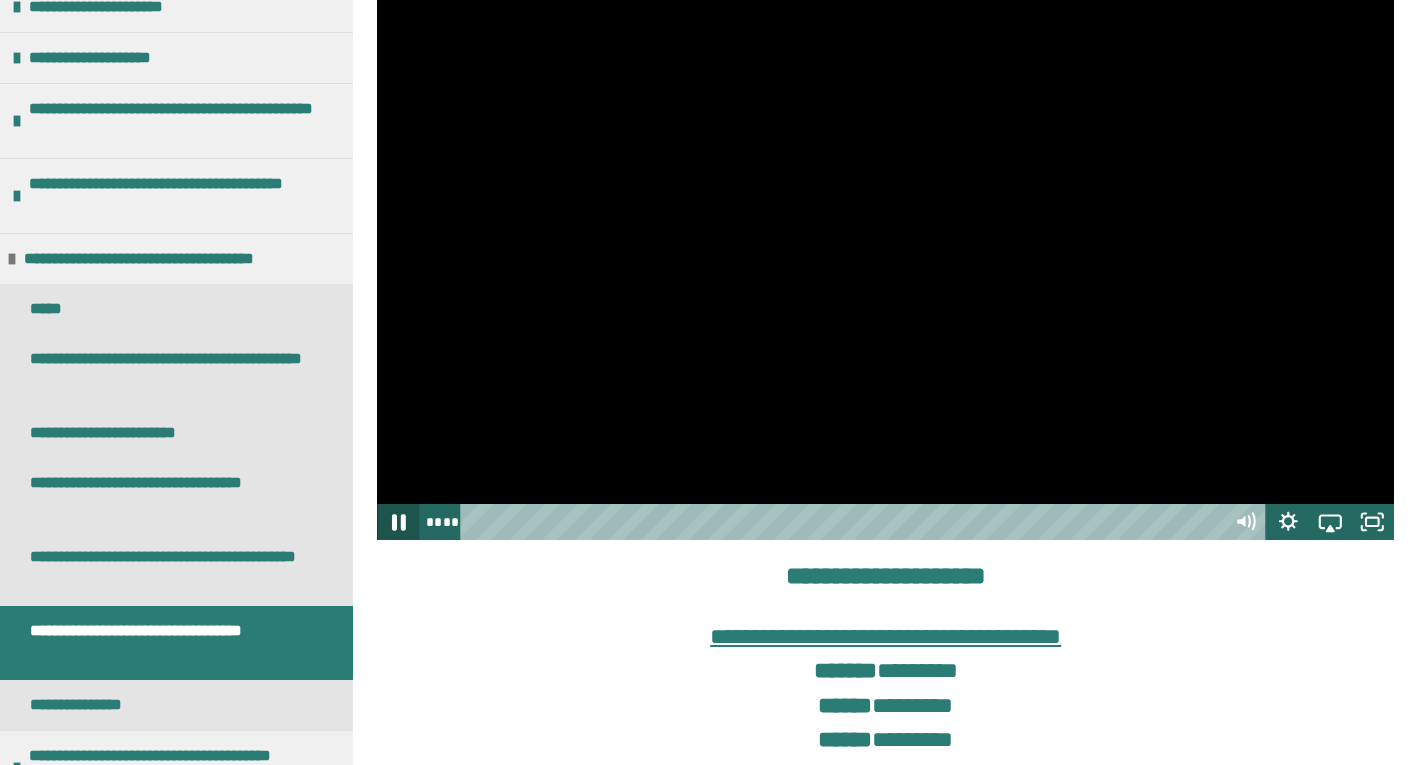 click 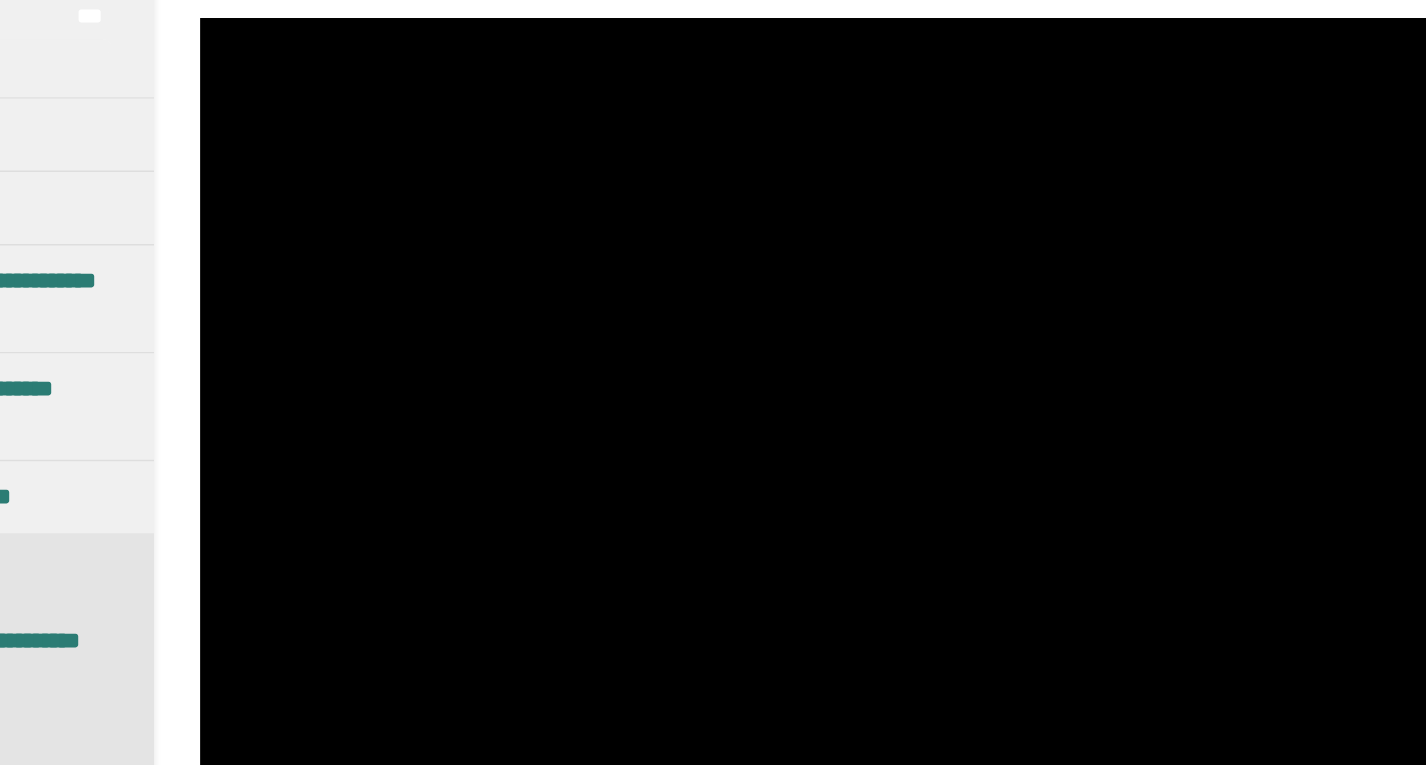 scroll, scrollTop: 250, scrollLeft: 0, axis: vertical 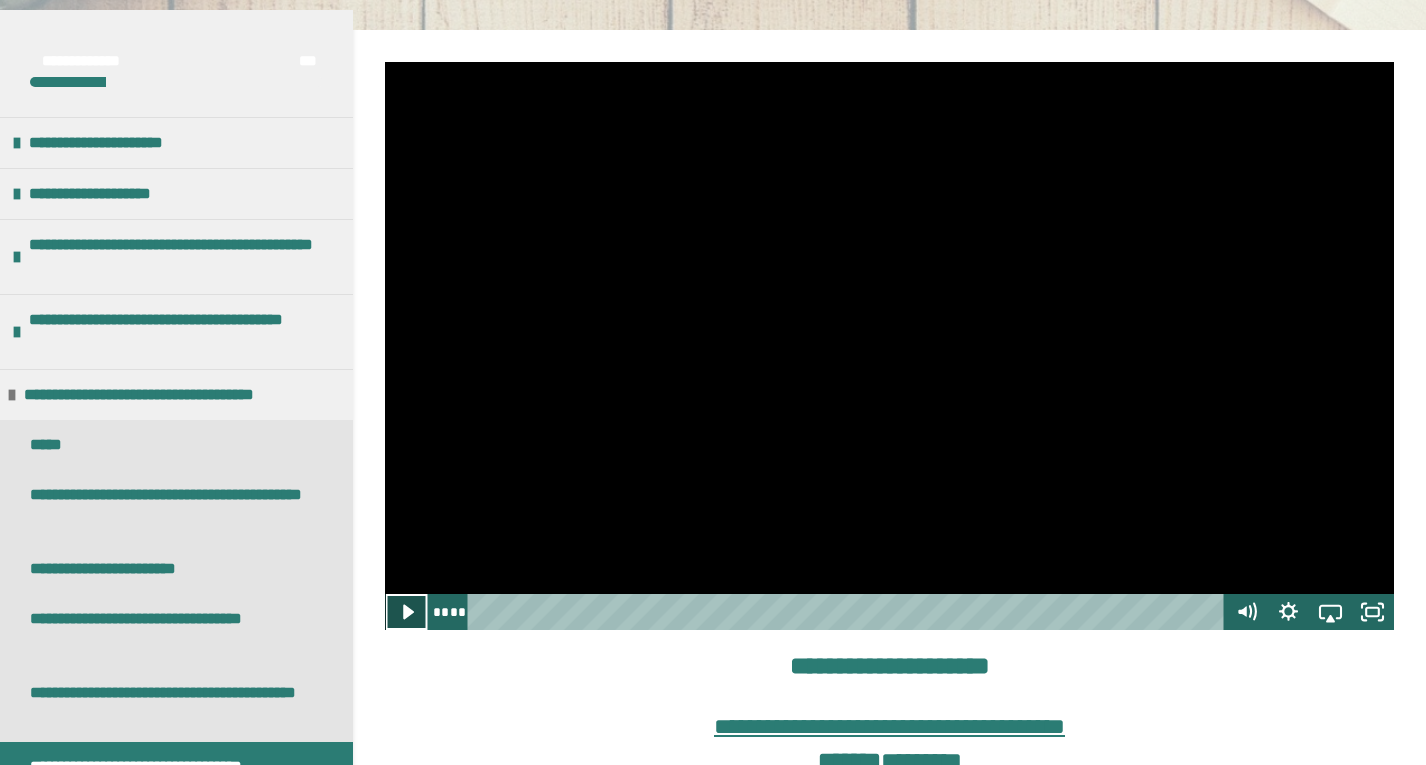 click 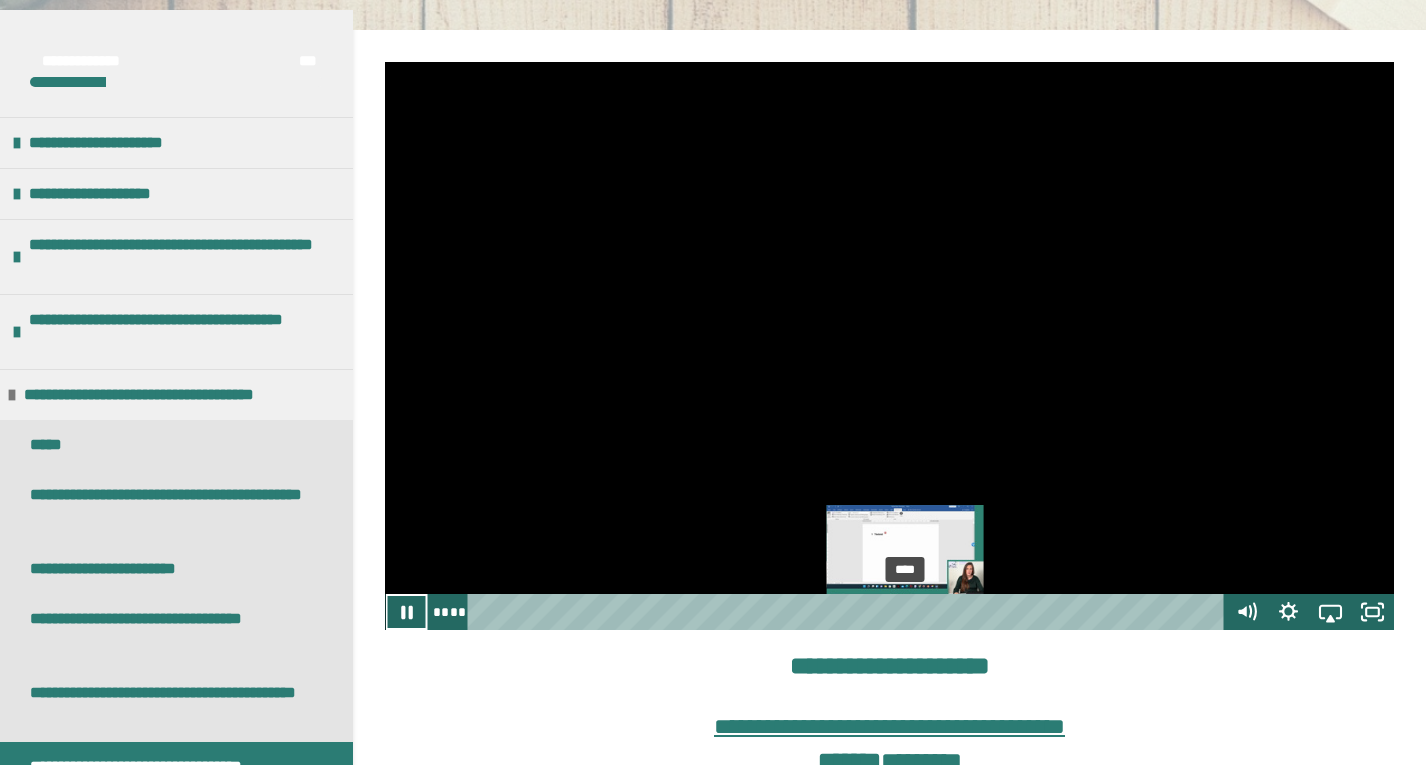 click on "****" at bounding box center (849, 612) 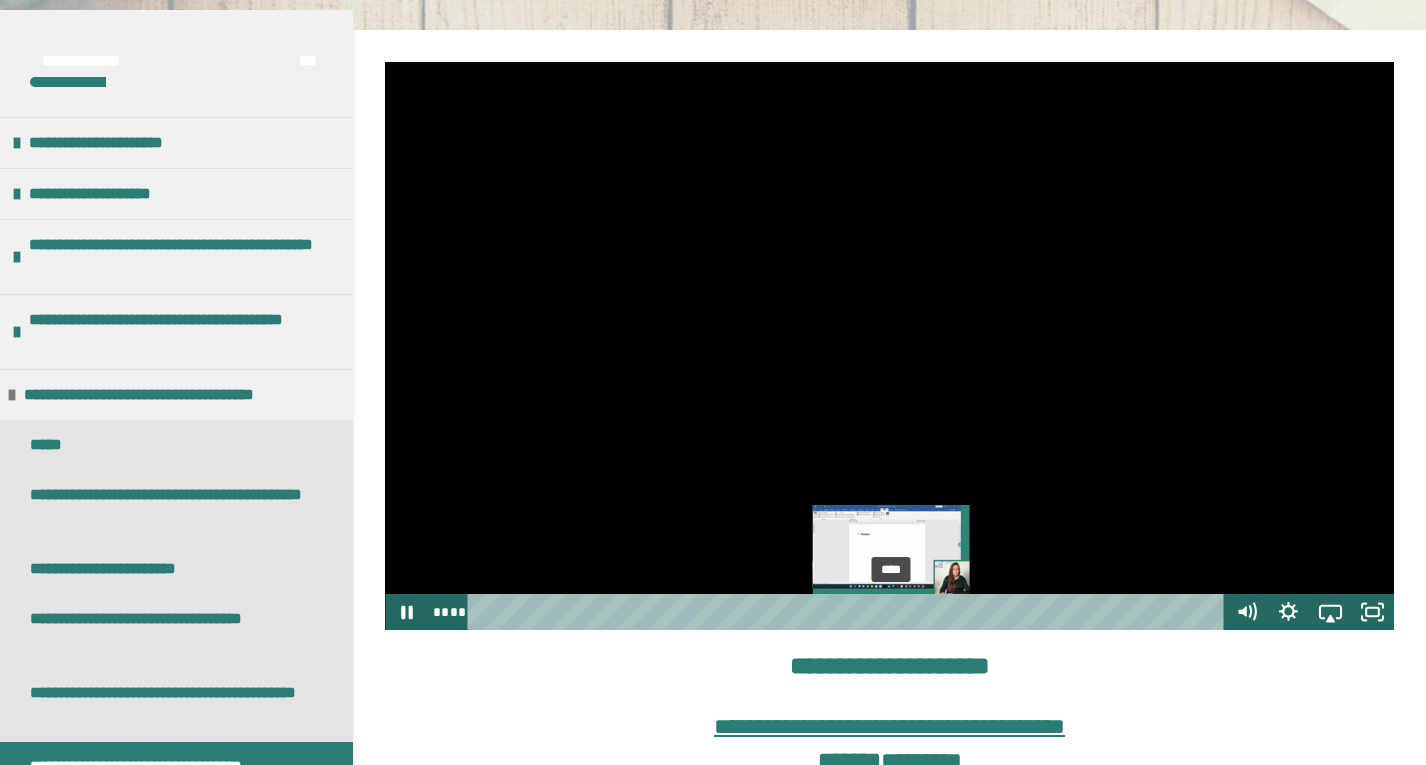 click on "****" at bounding box center (849, 612) 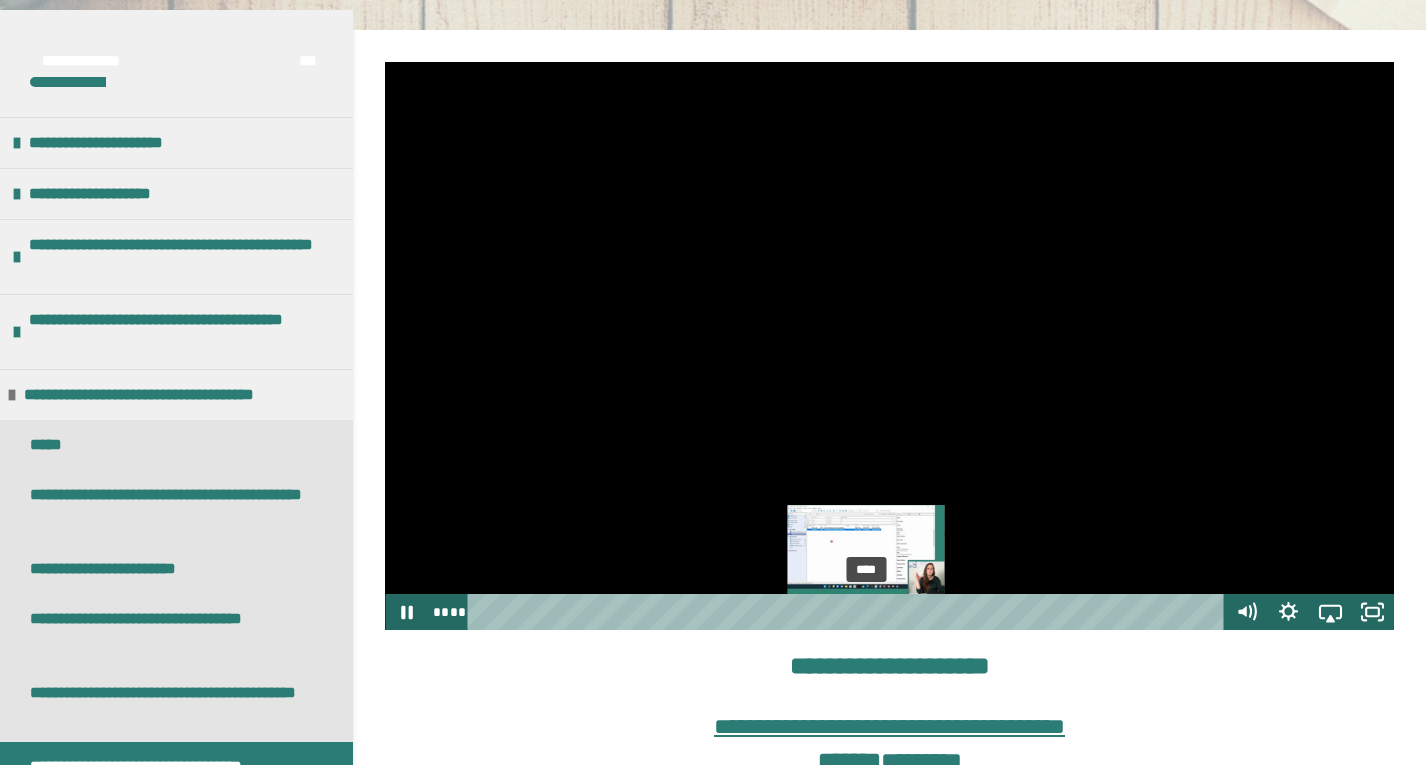 click on "****" at bounding box center (849, 612) 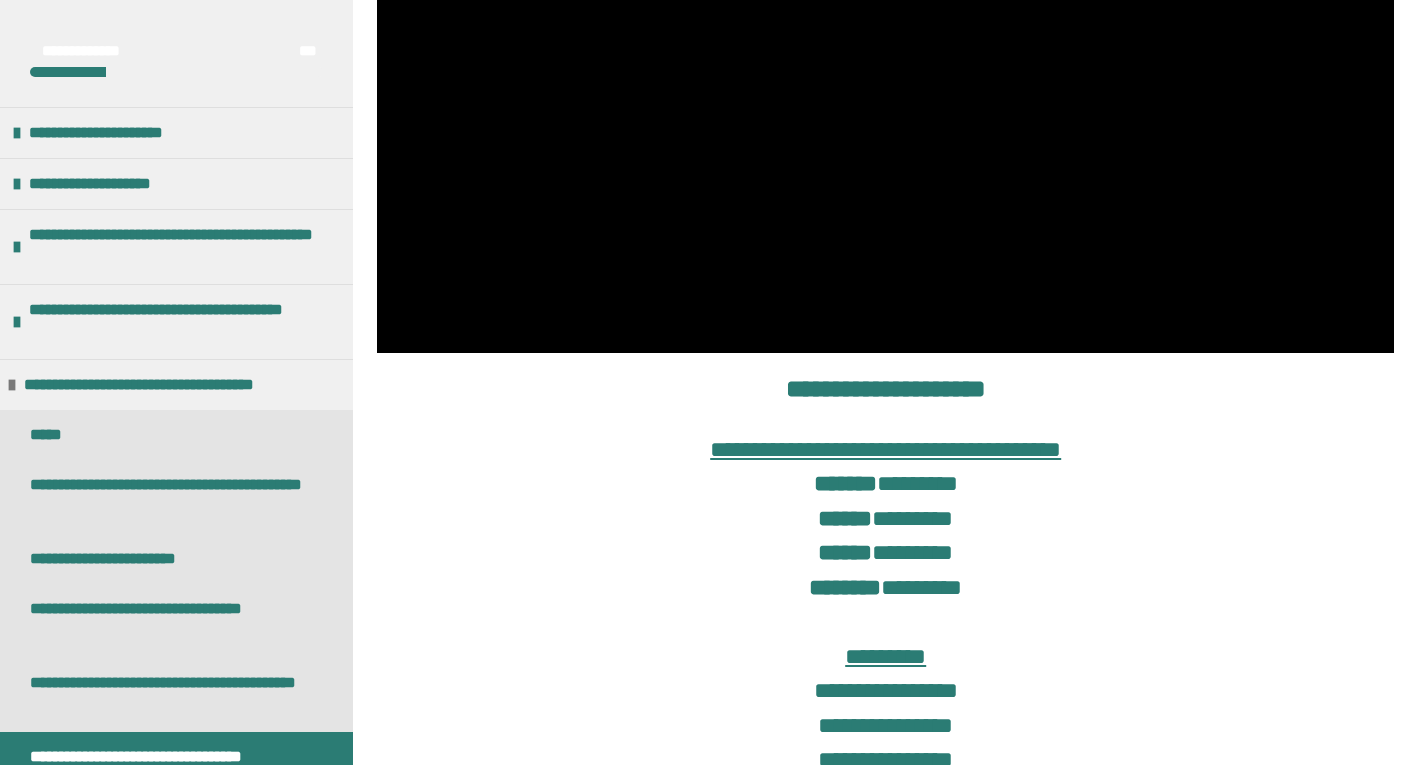 scroll, scrollTop: 504, scrollLeft: 0, axis: vertical 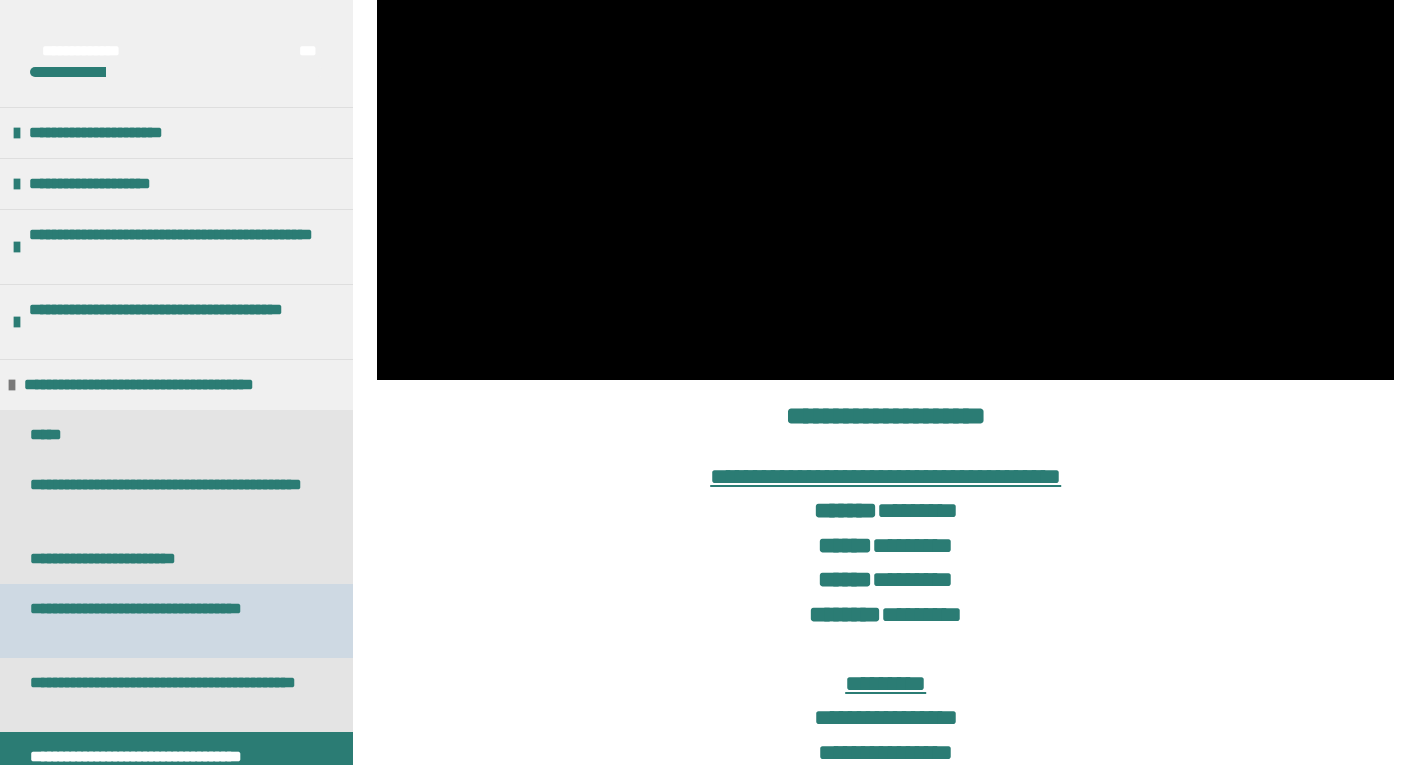 click on "**********" at bounding box center [168, 621] 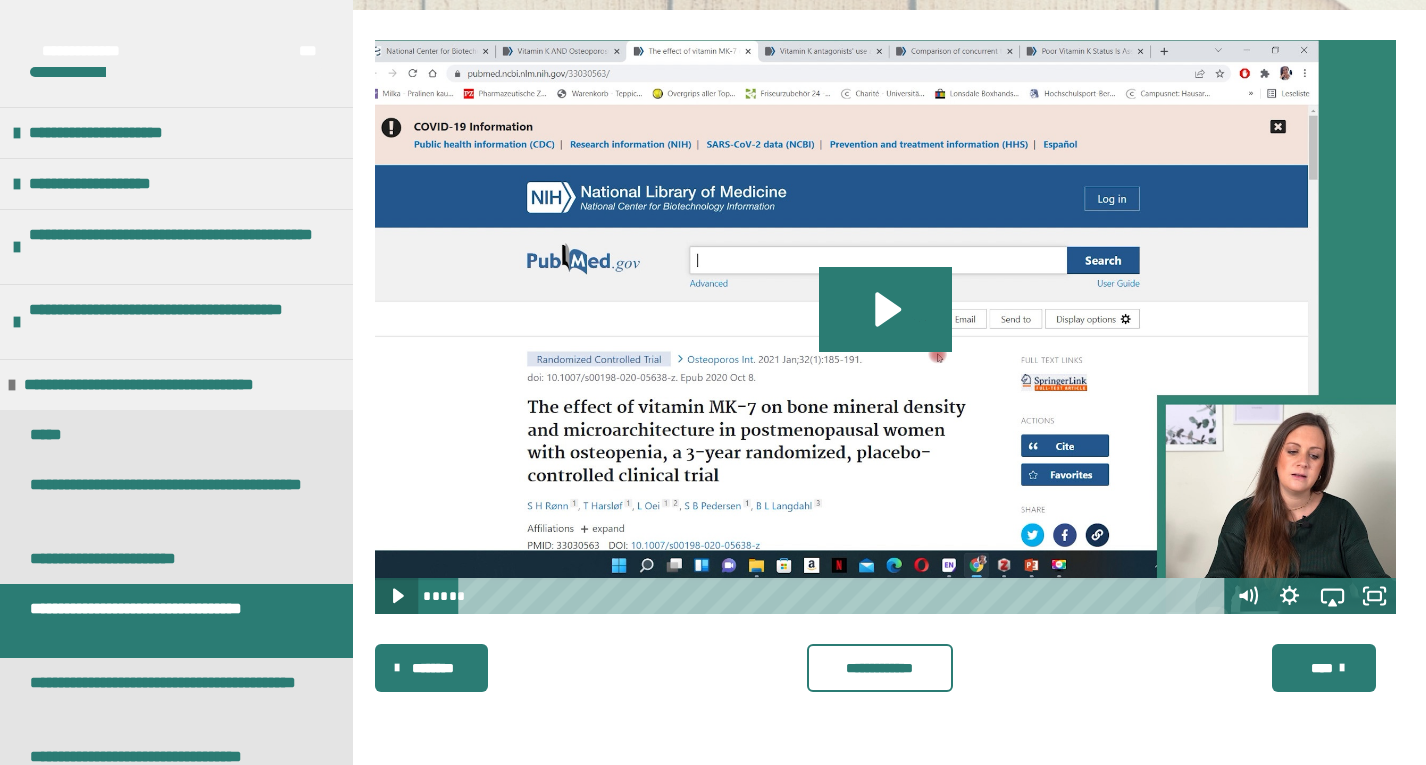 click 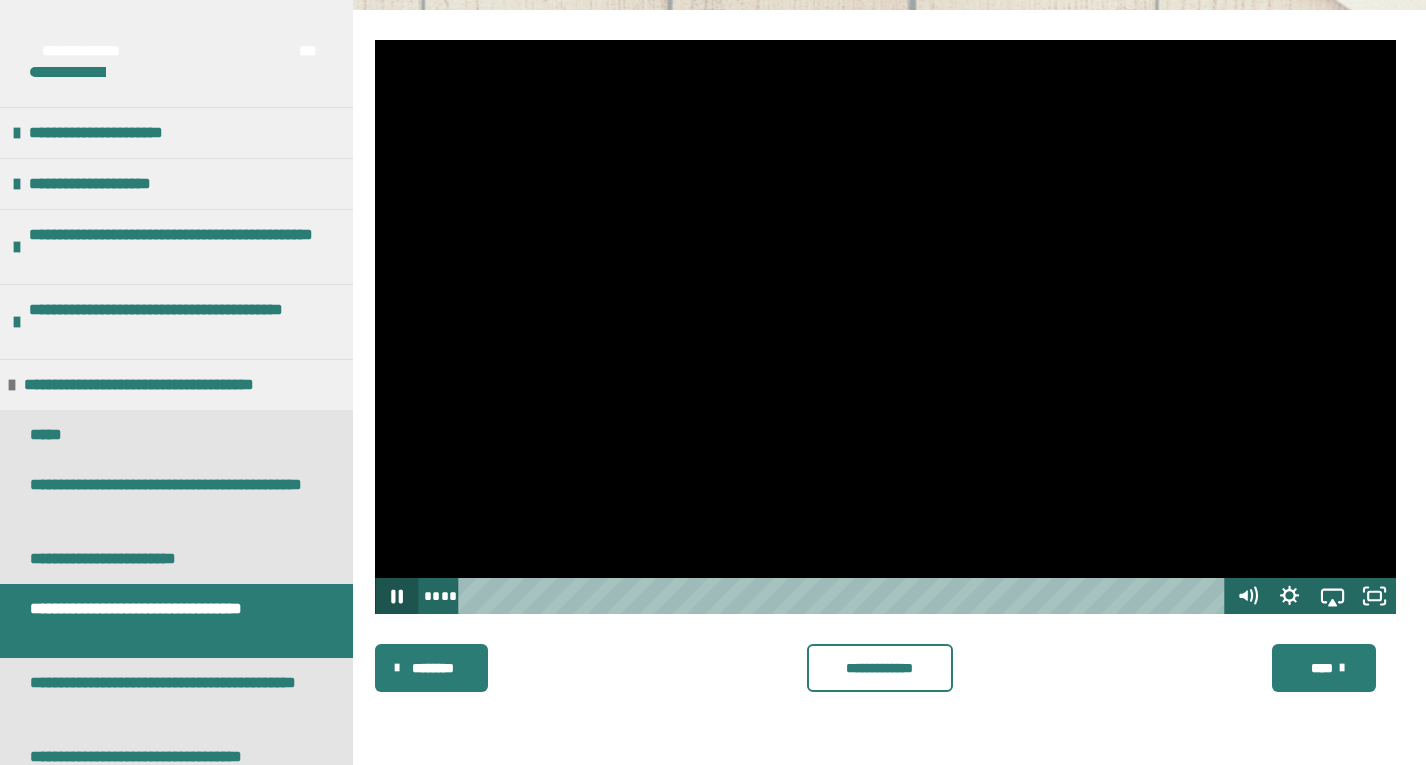 click 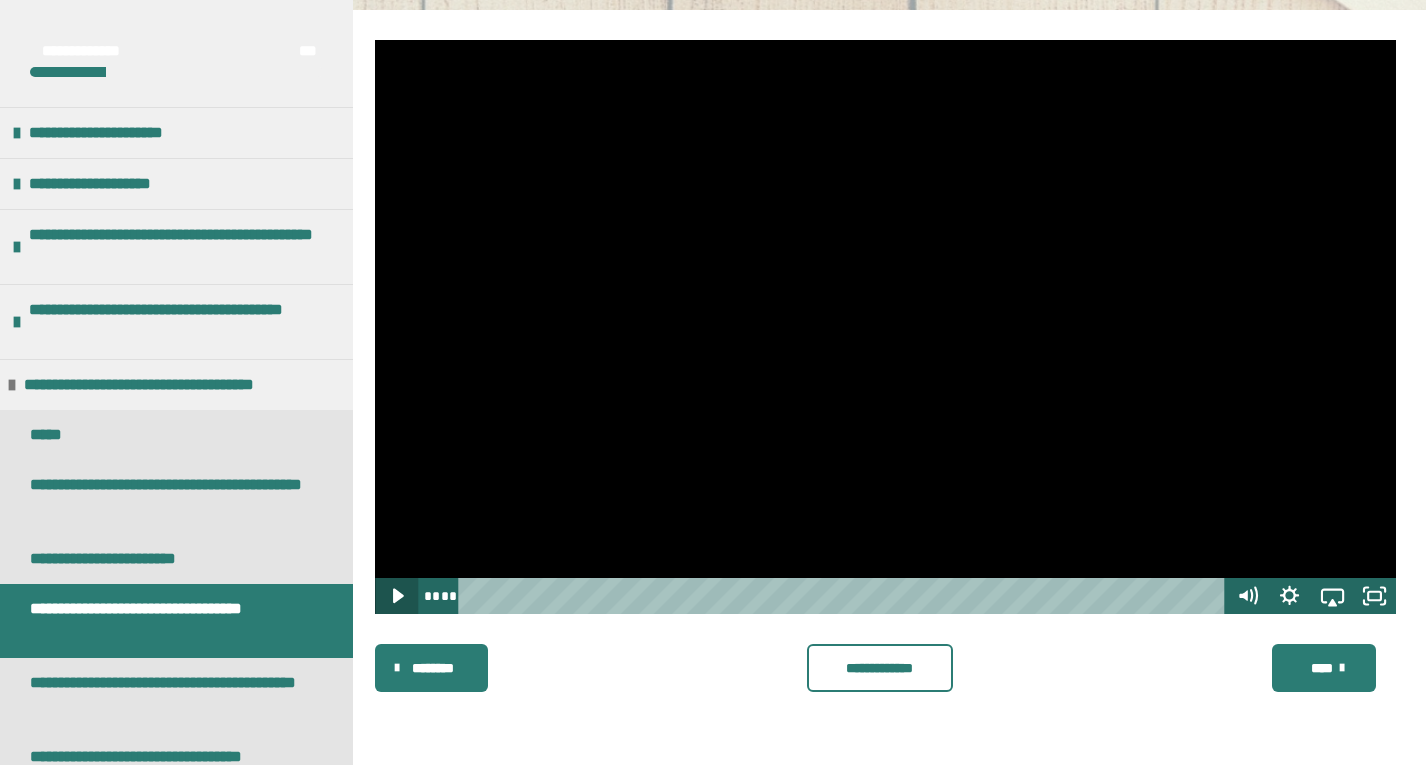 click 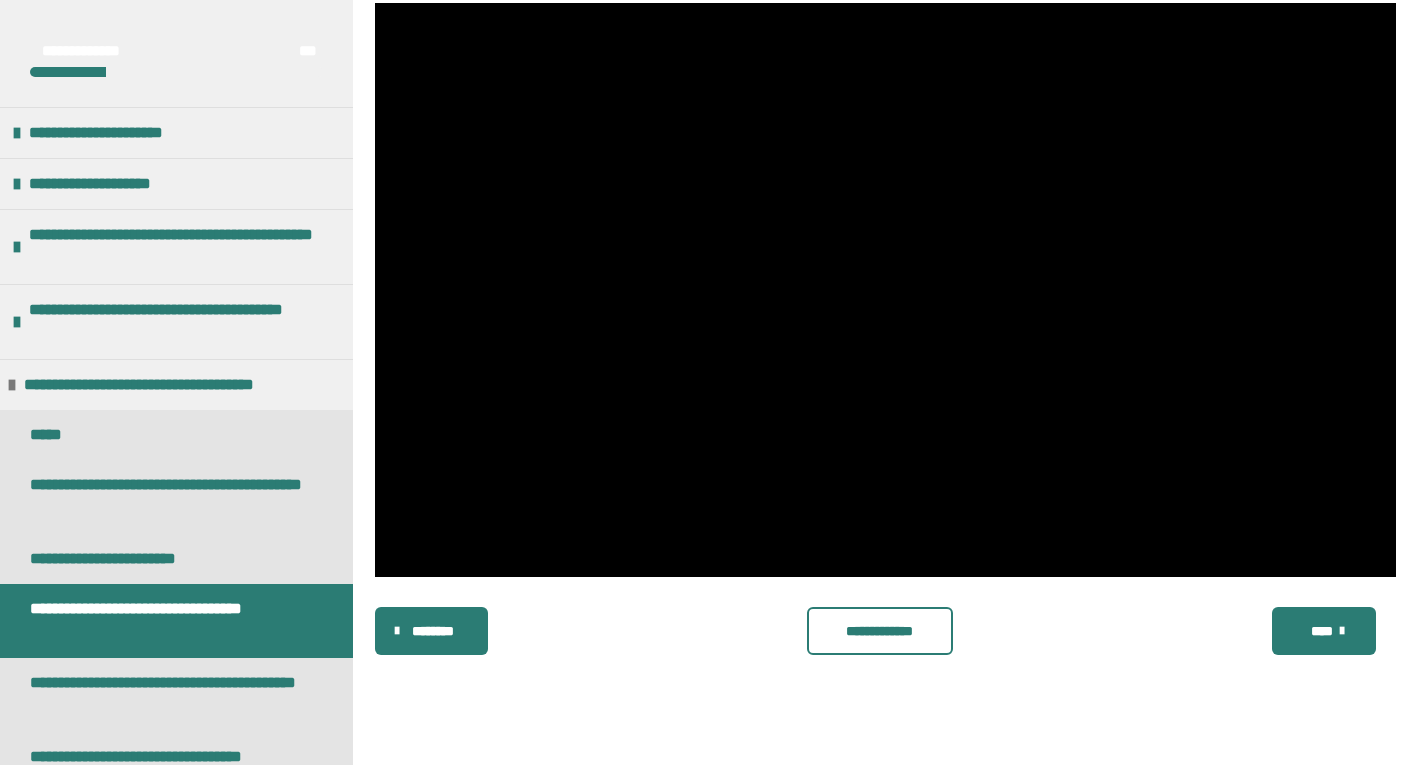 scroll, scrollTop: 309, scrollLeft: 0, axis: vertical 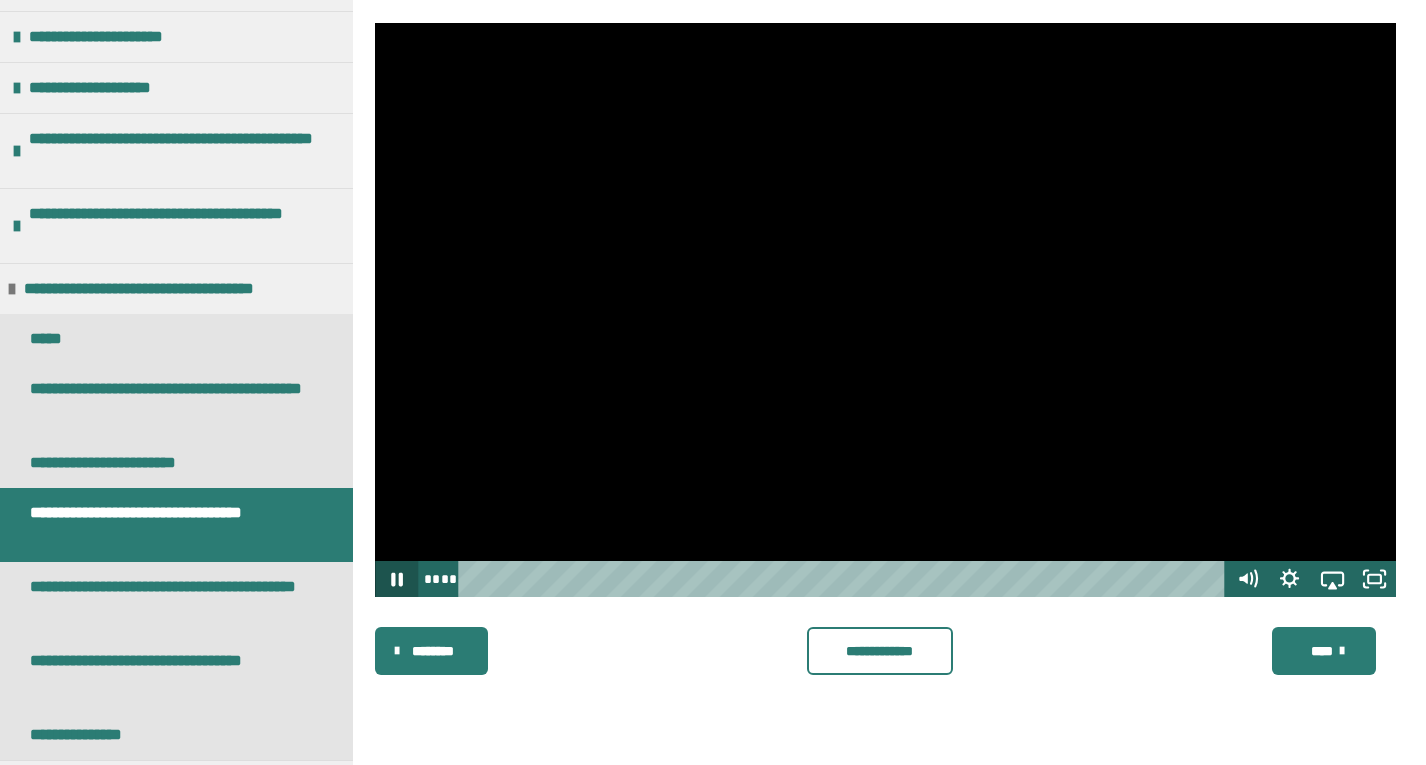 click 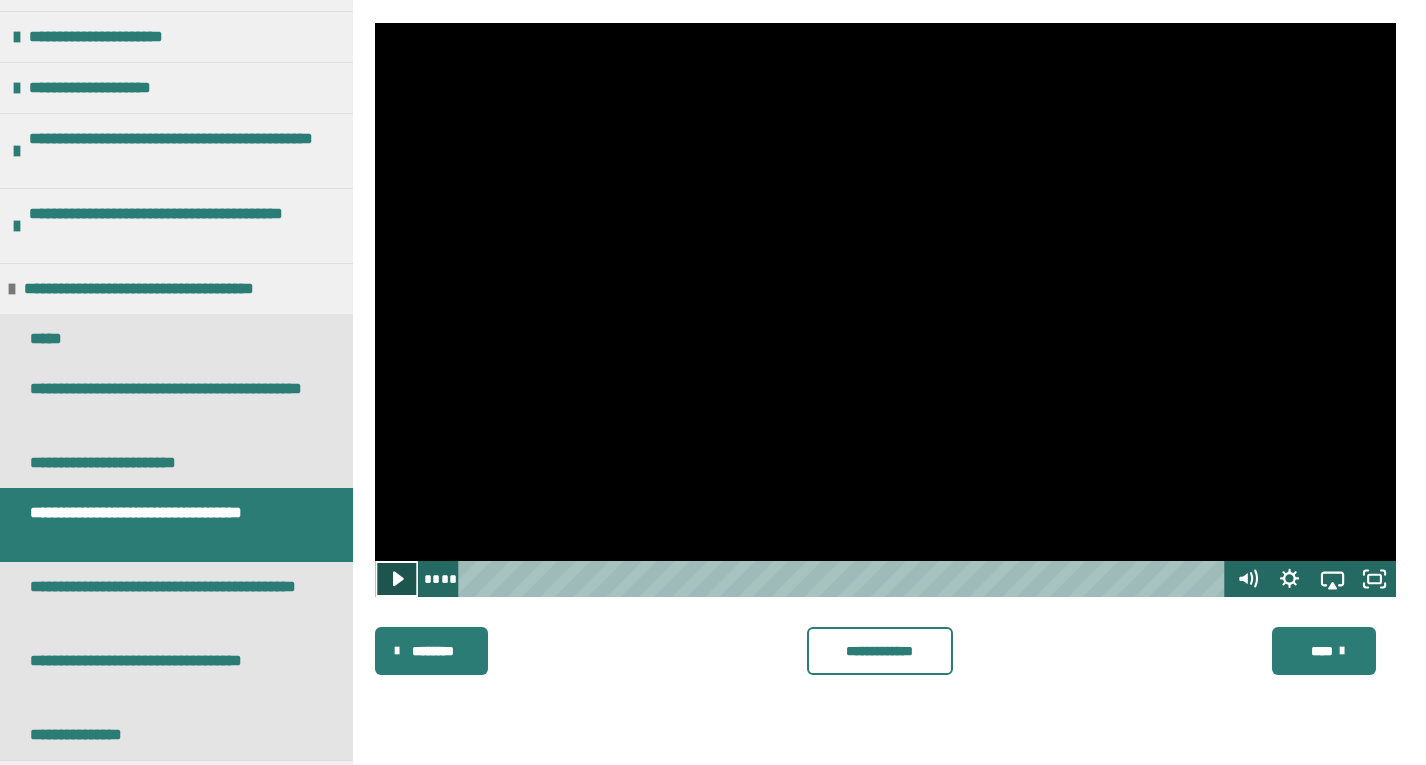 click 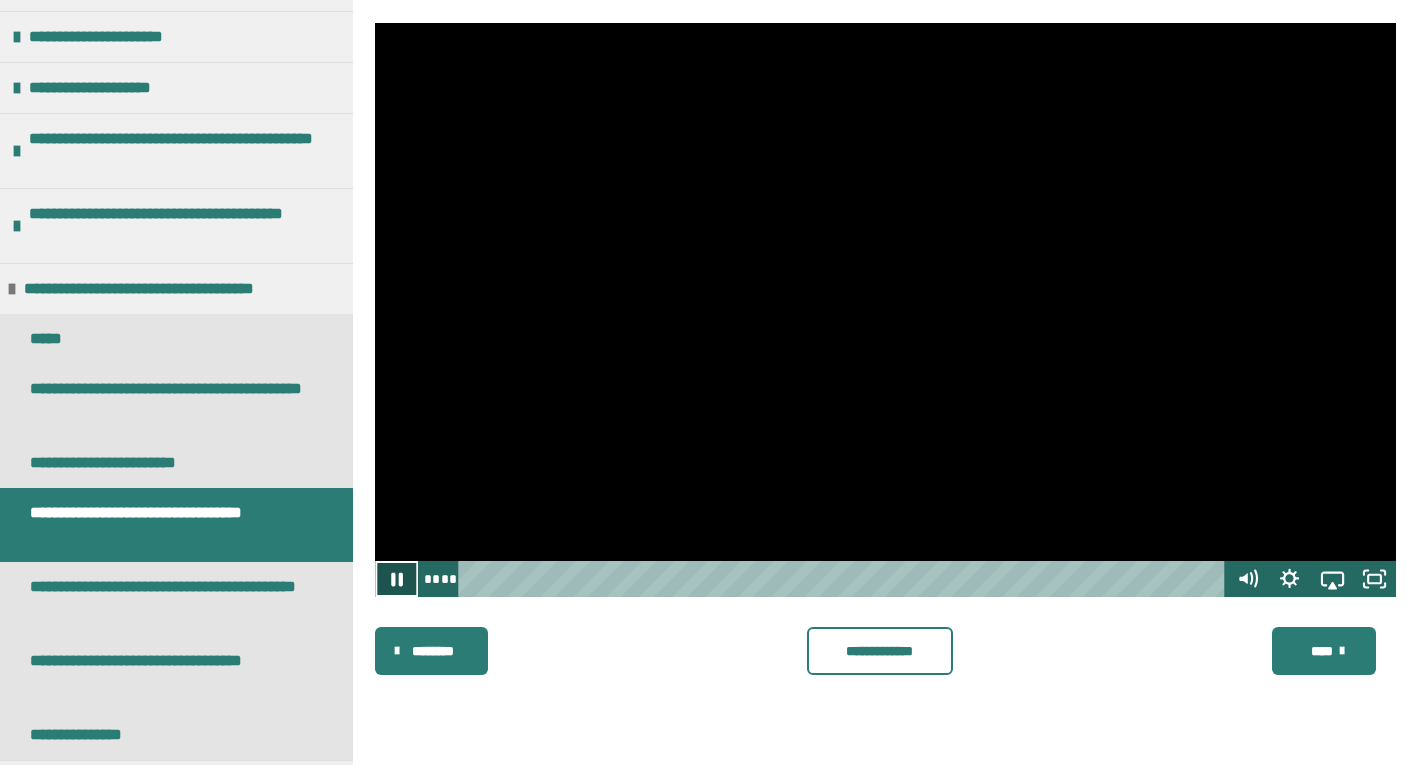 click 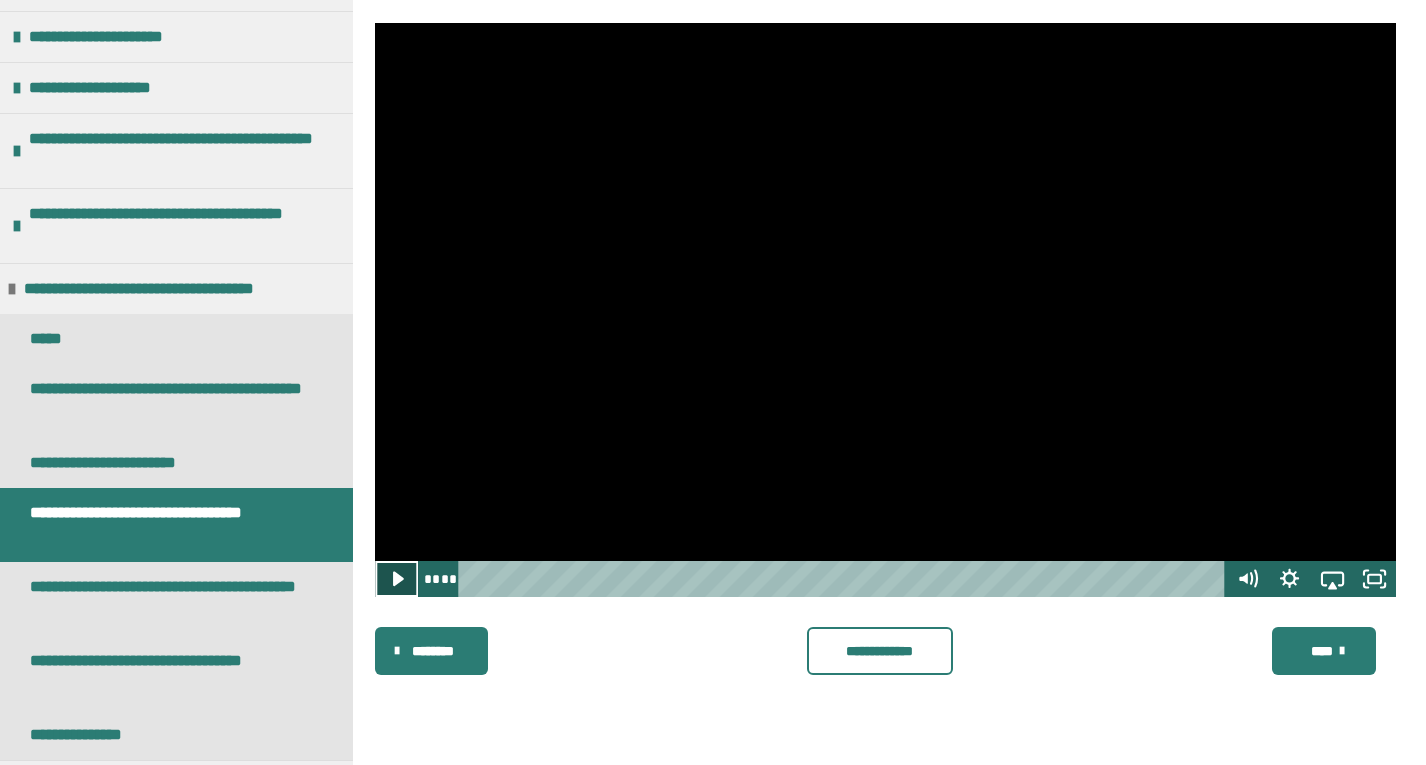 click 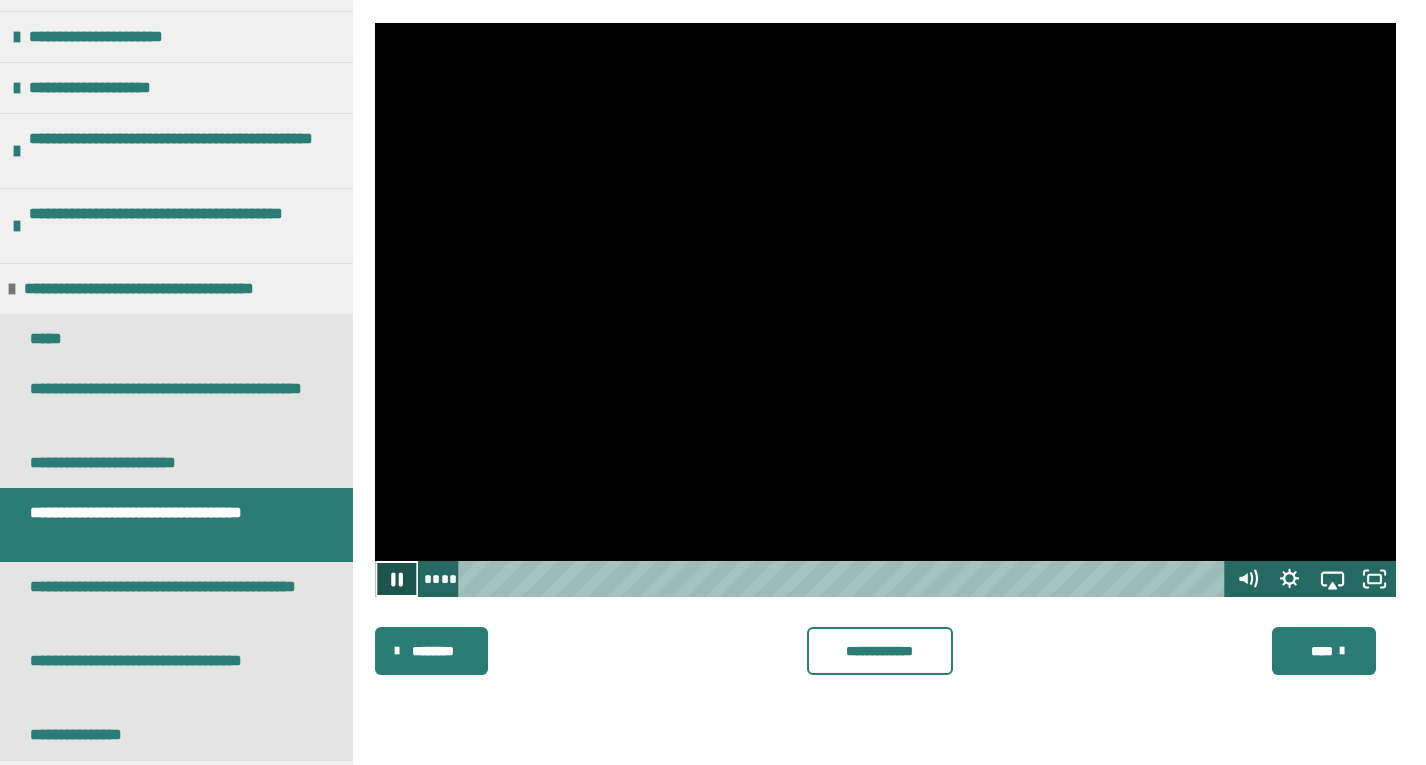 click 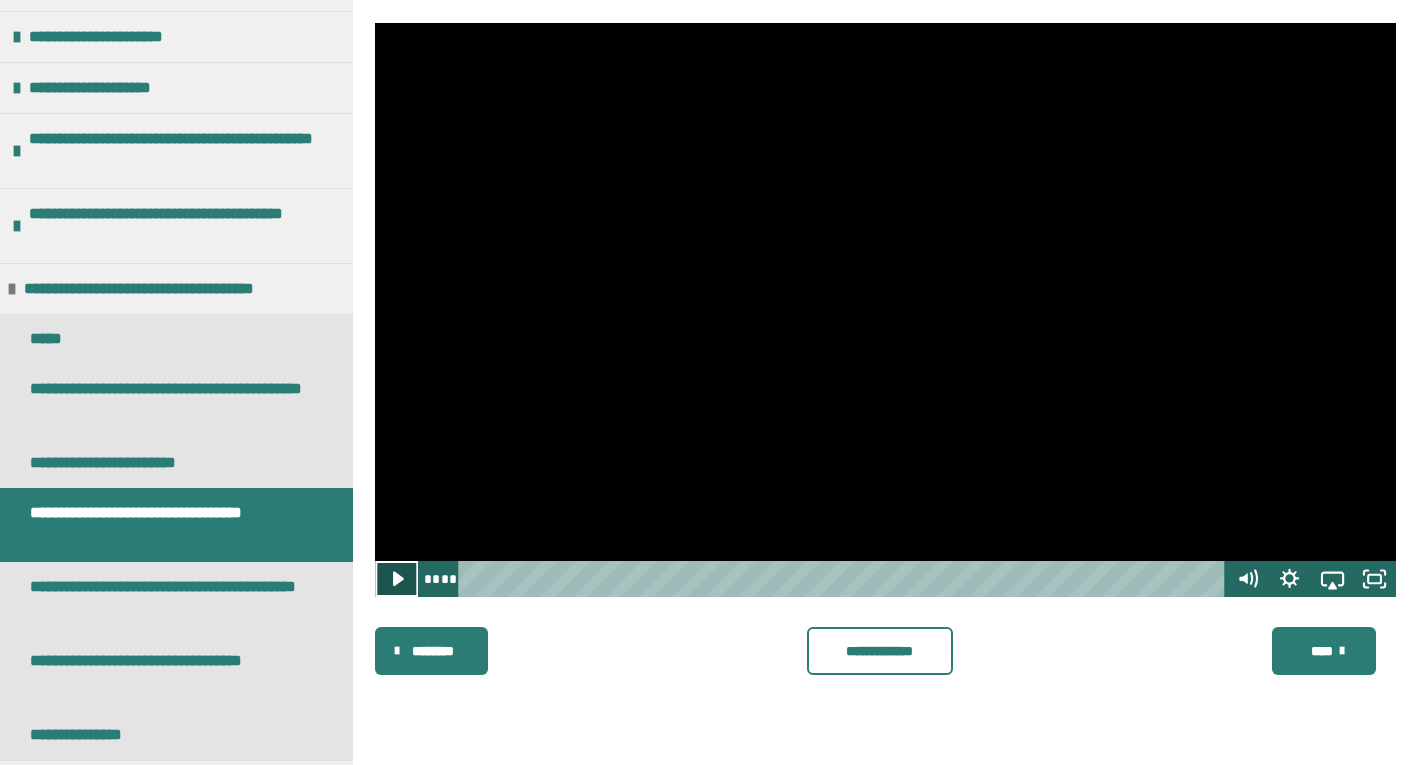 click 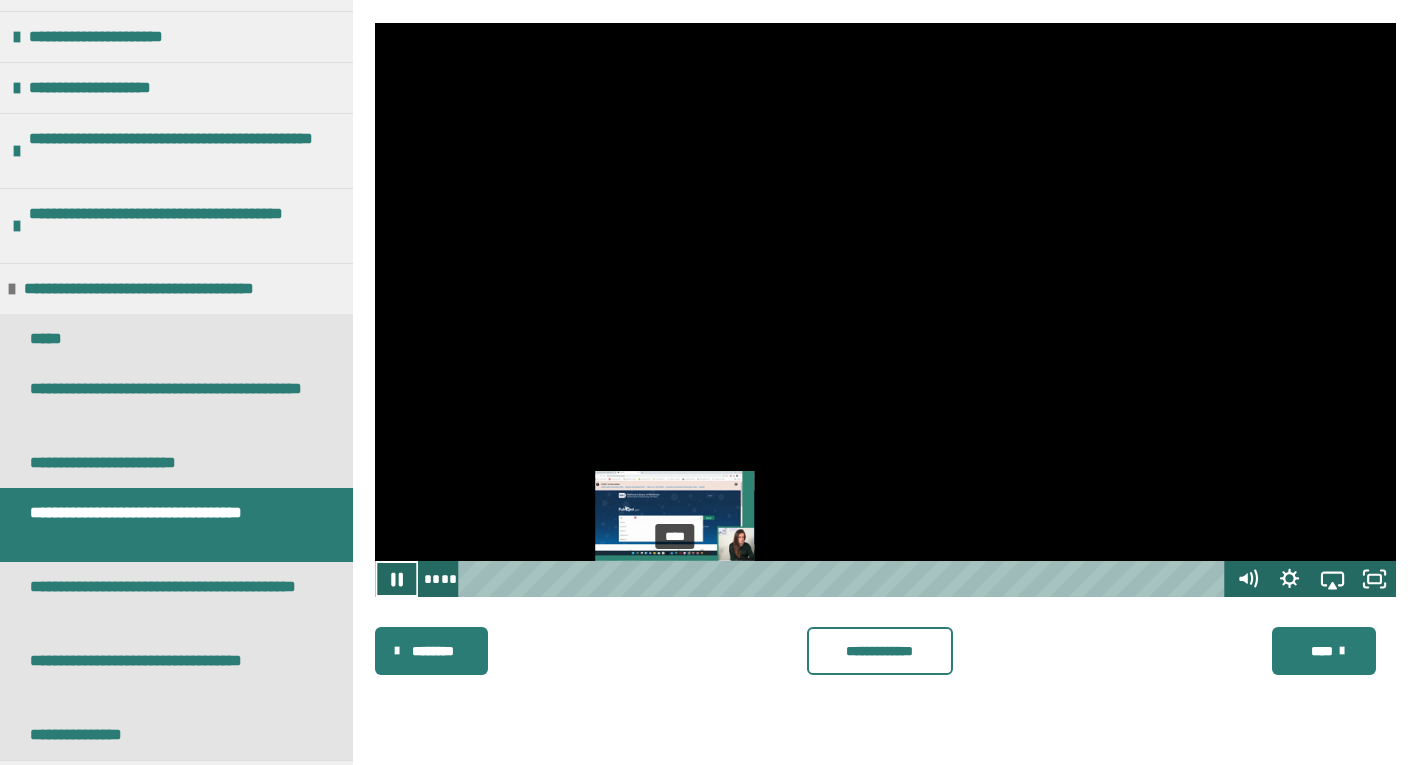 click on "****" at bounding box center (845, 579) 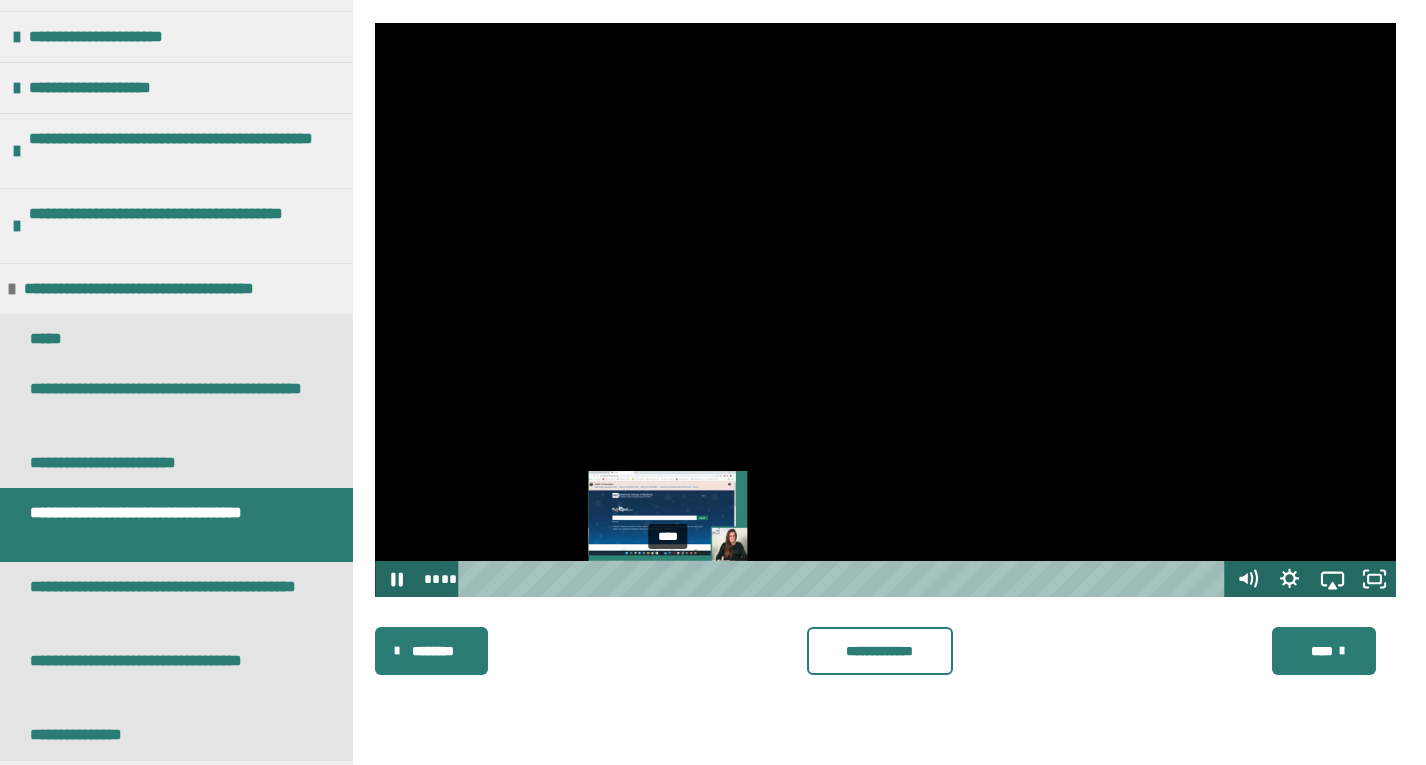 click on "****" at bounding box center (845, 579) 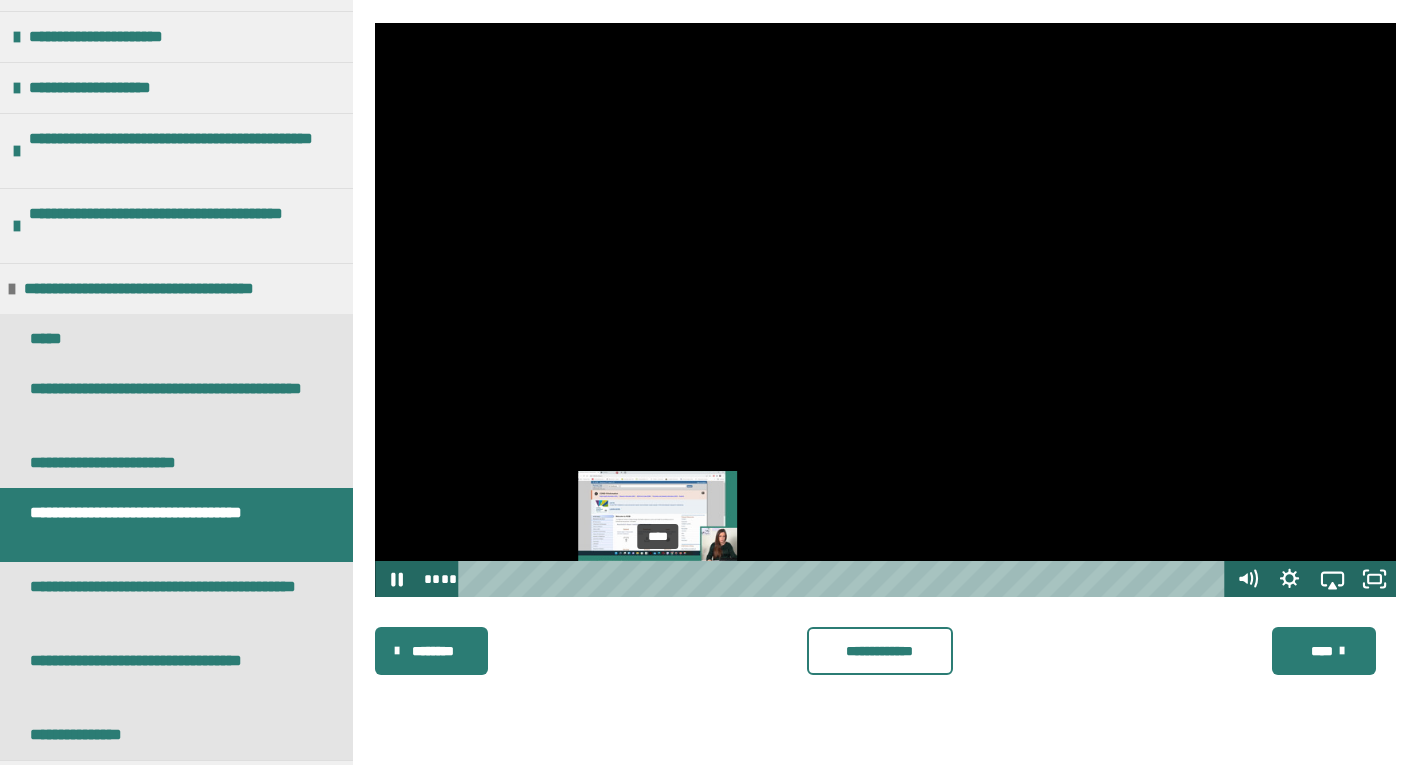 click on "****" at bounding box center (845, 579) 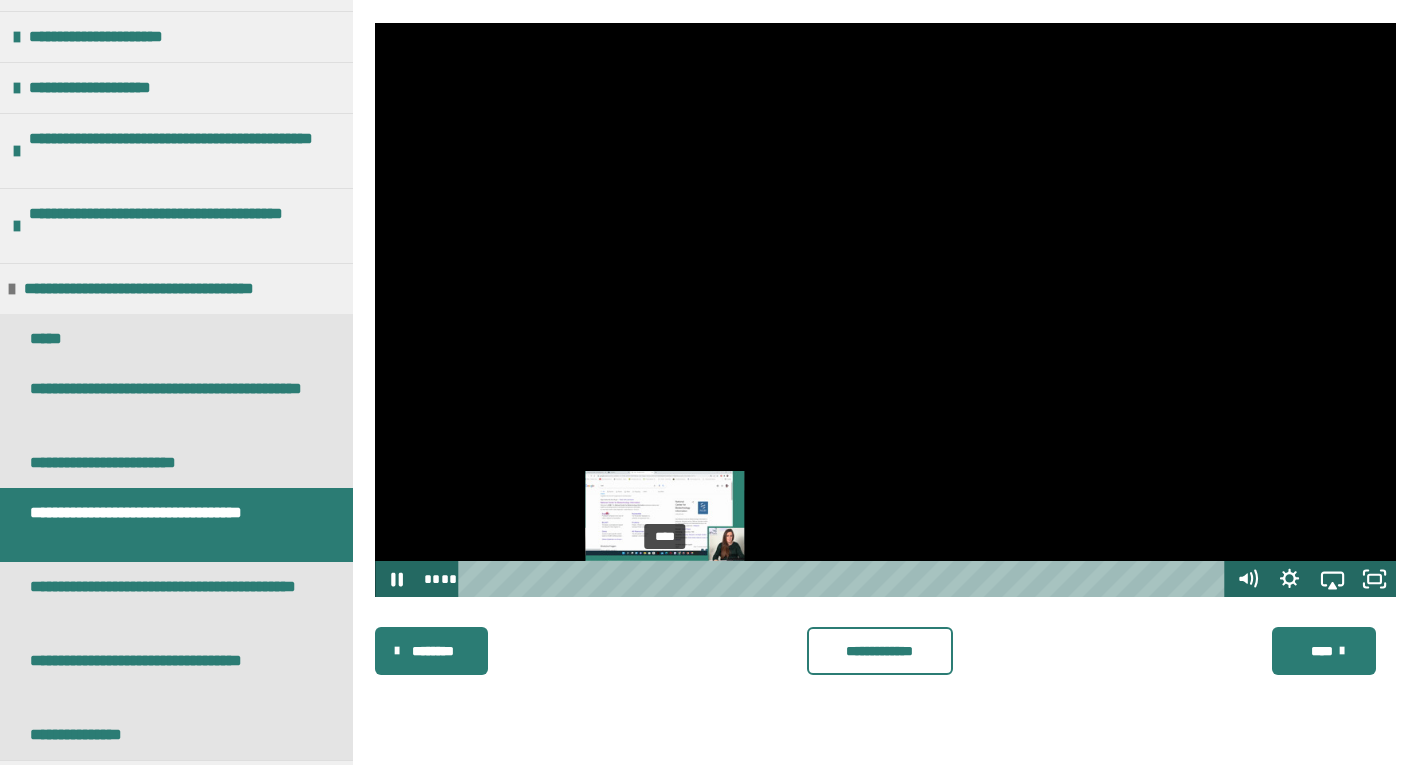 click on "****" at bounding box center [845, 579] 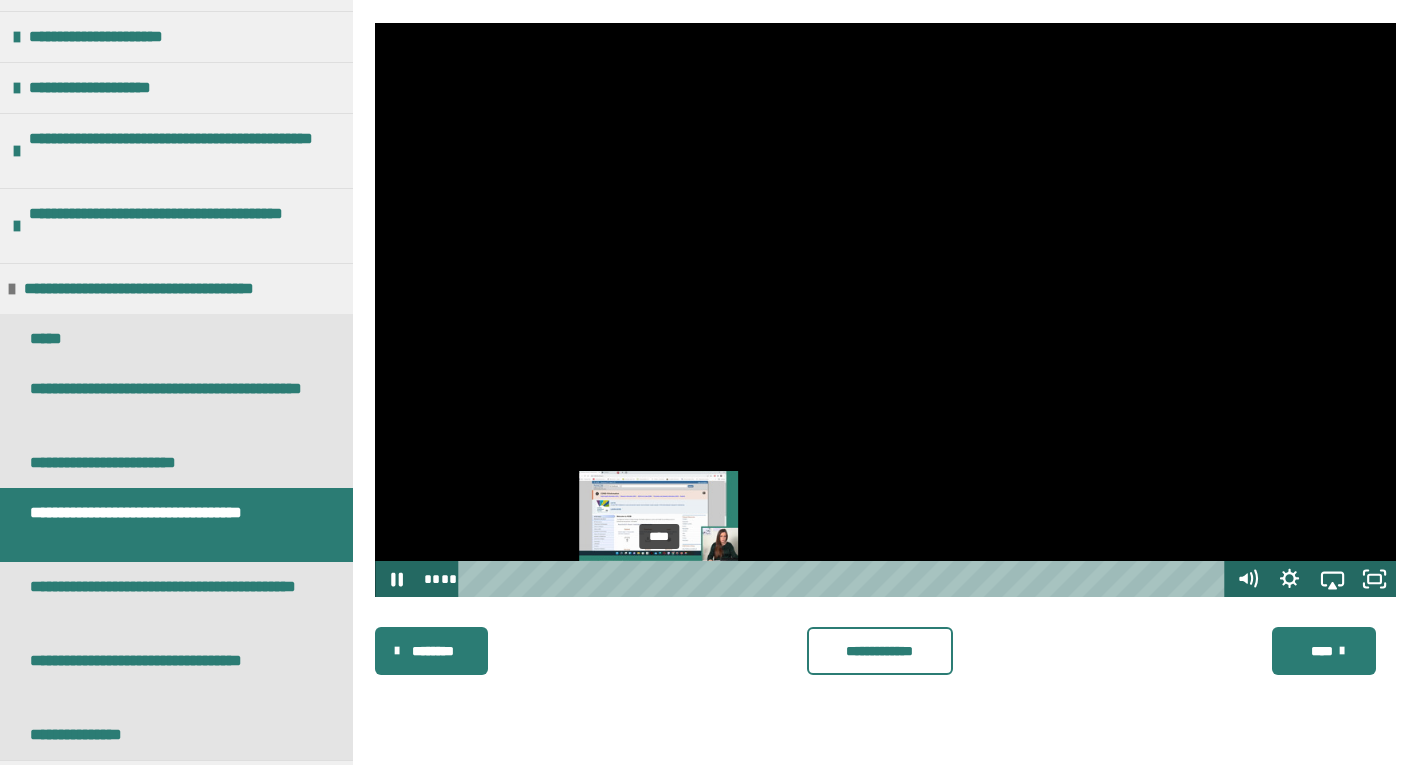 click on "****" at bounding box center [845, 579] 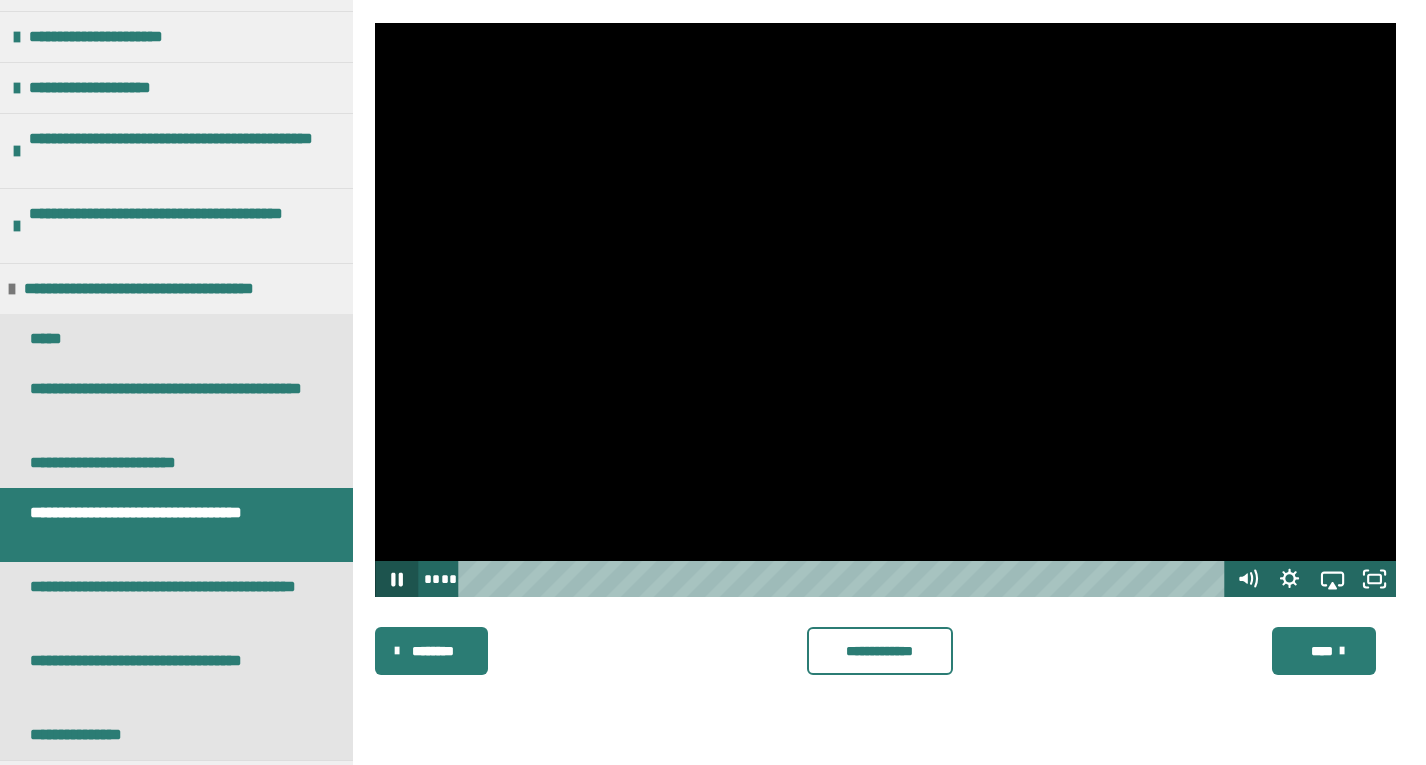 click 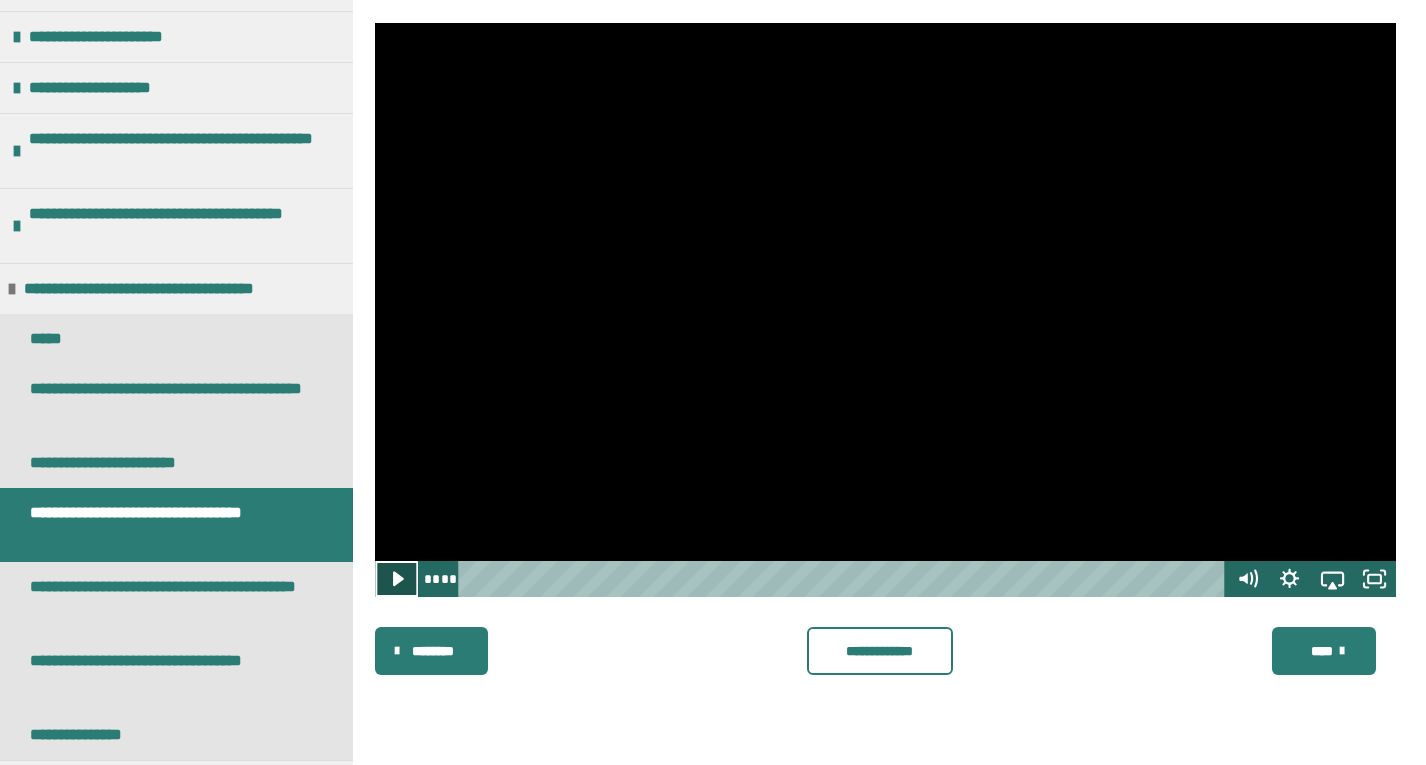 click 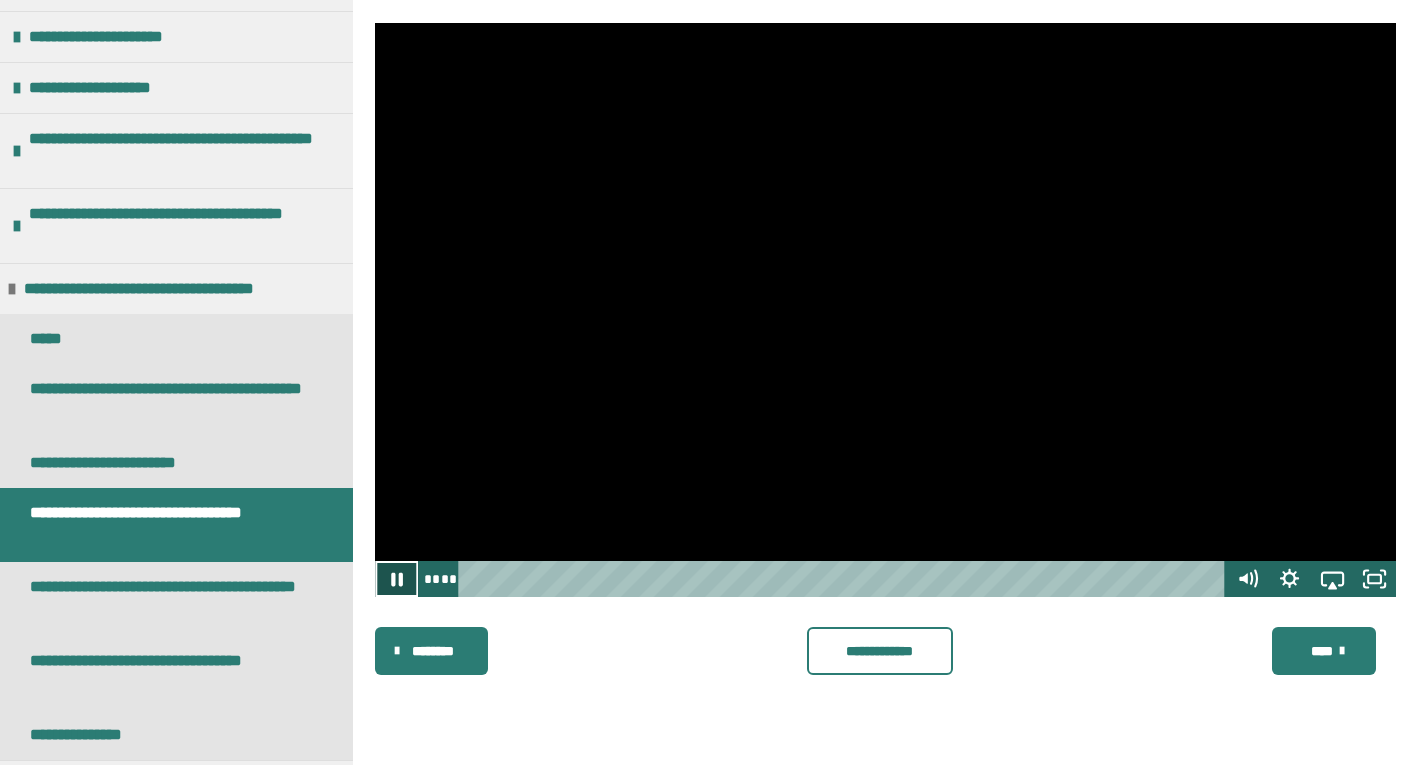 click 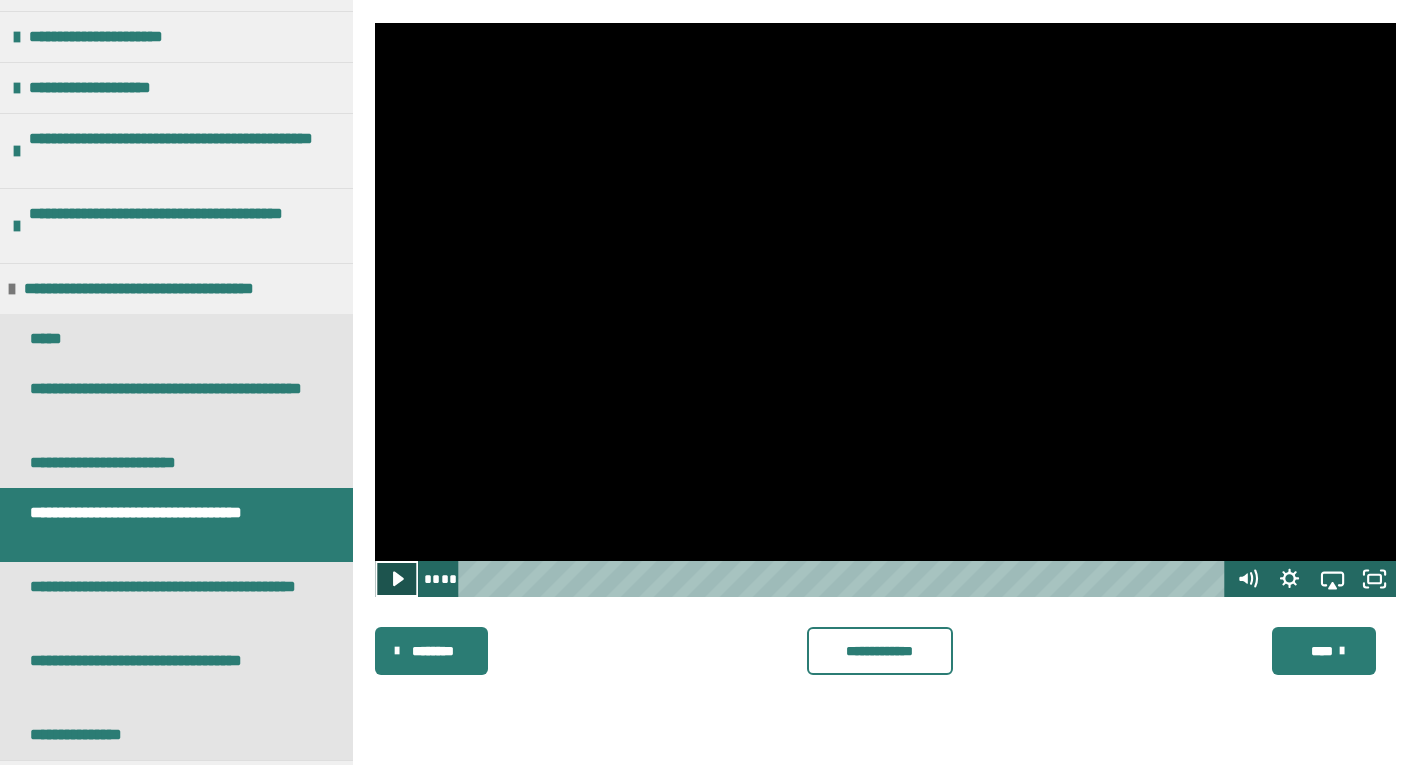 click 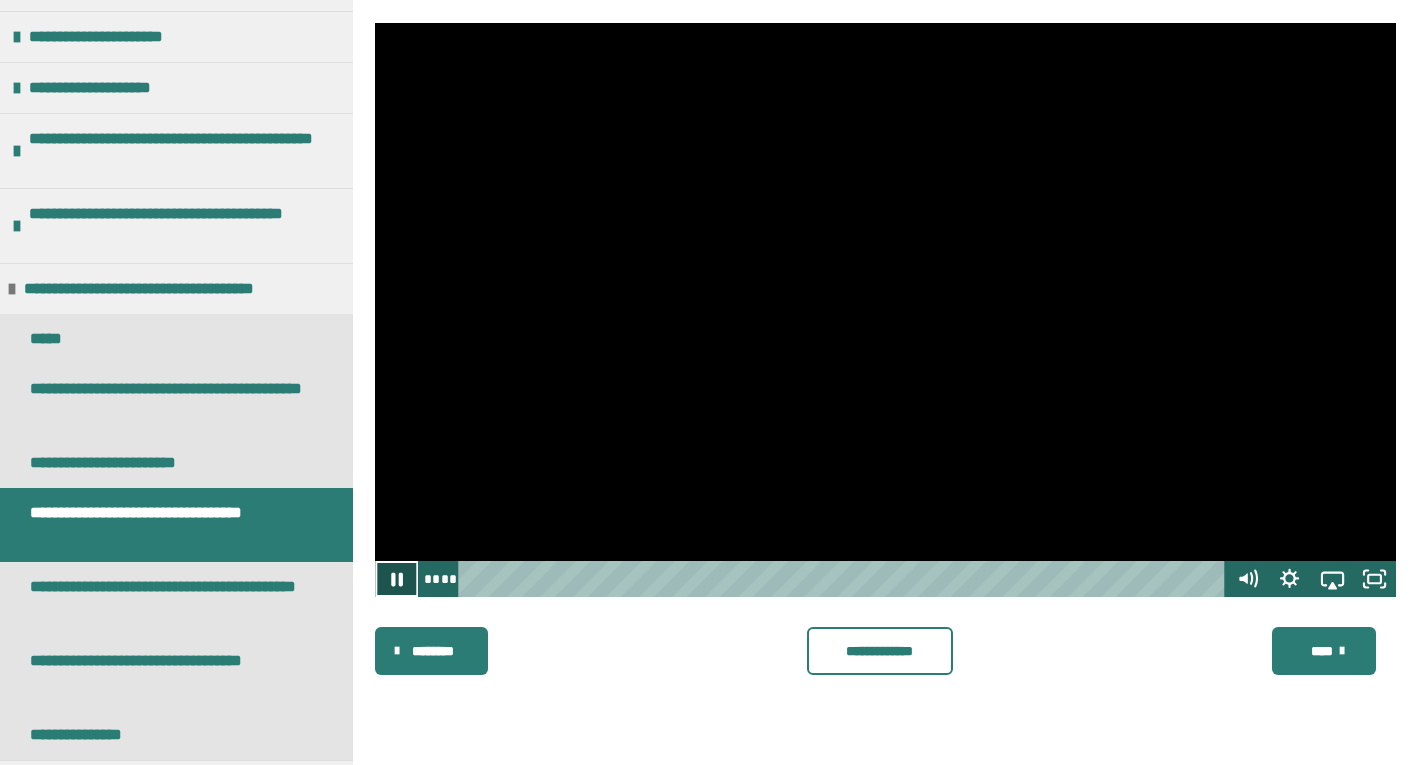 click 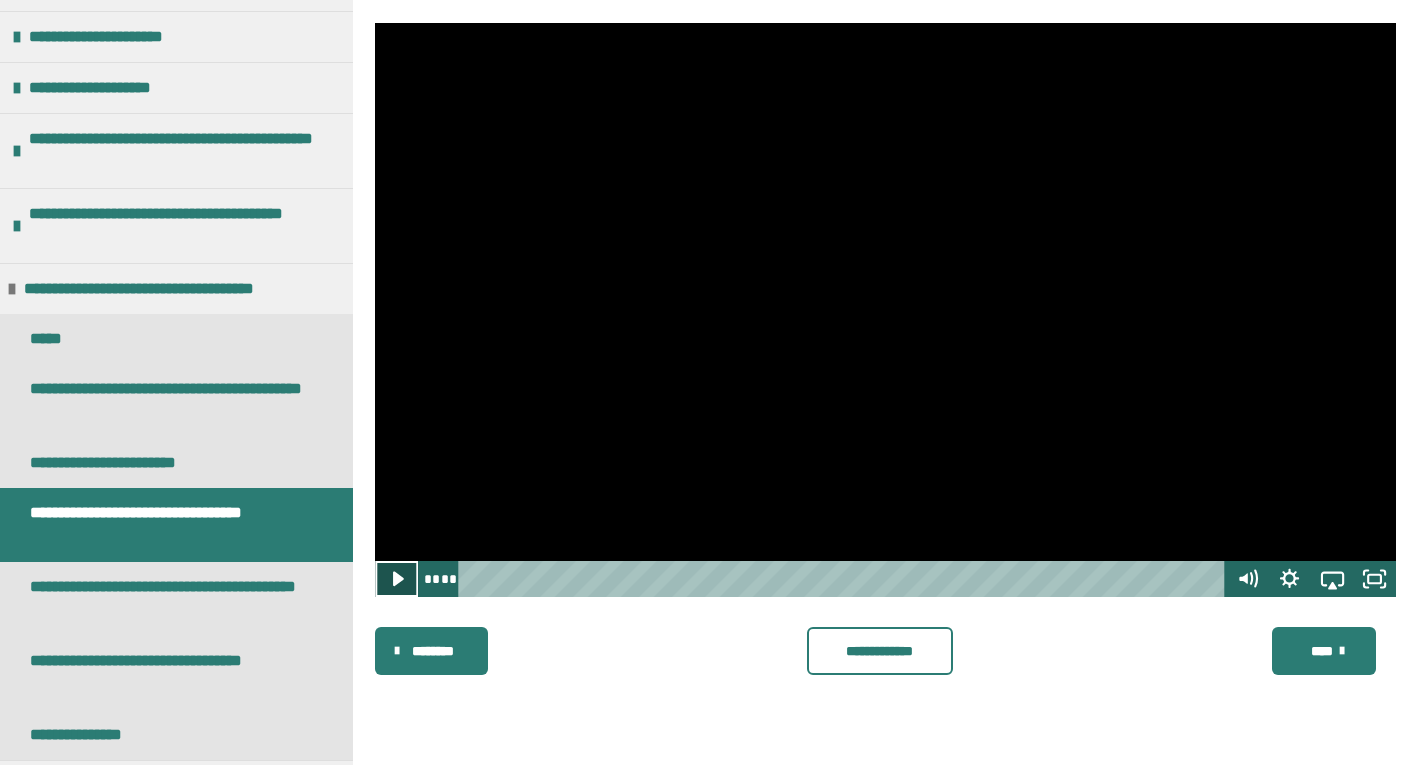 click 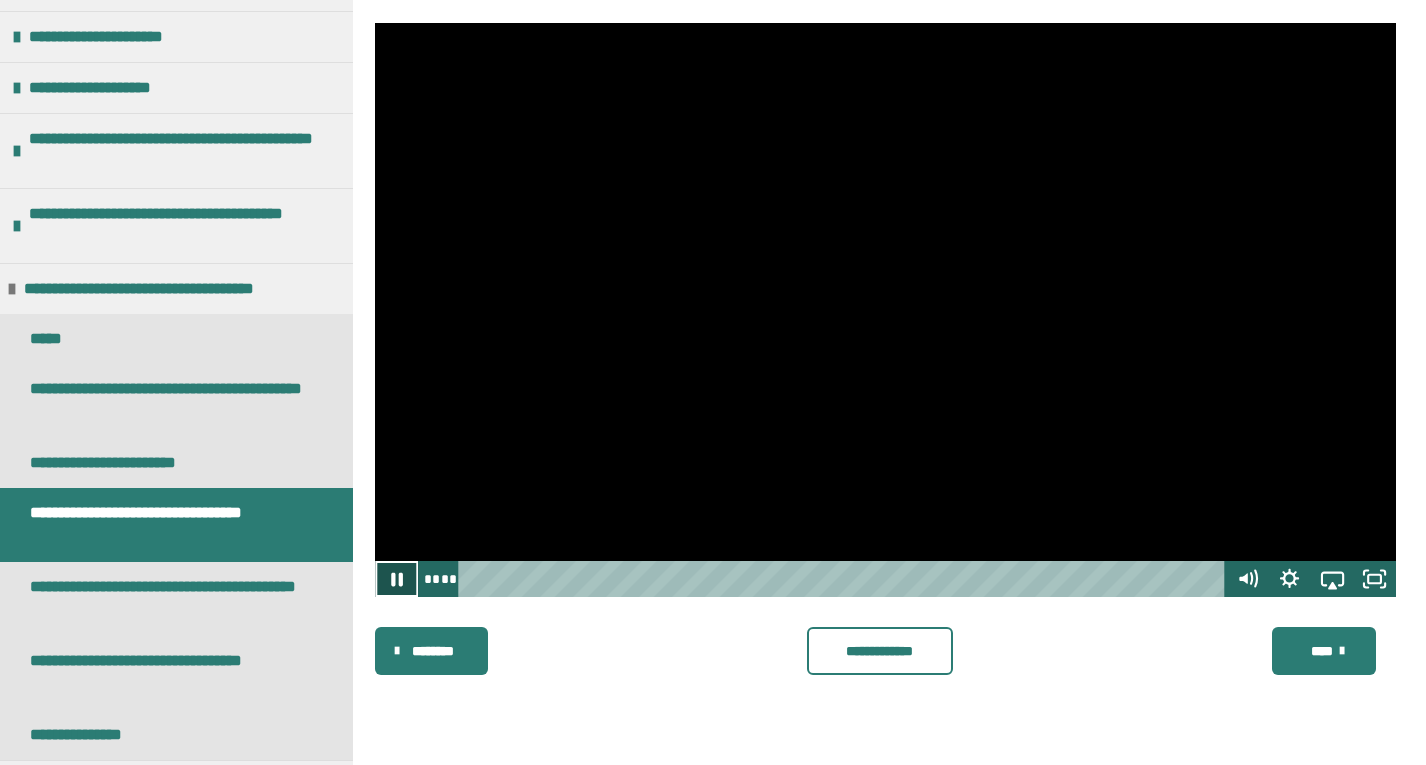 click 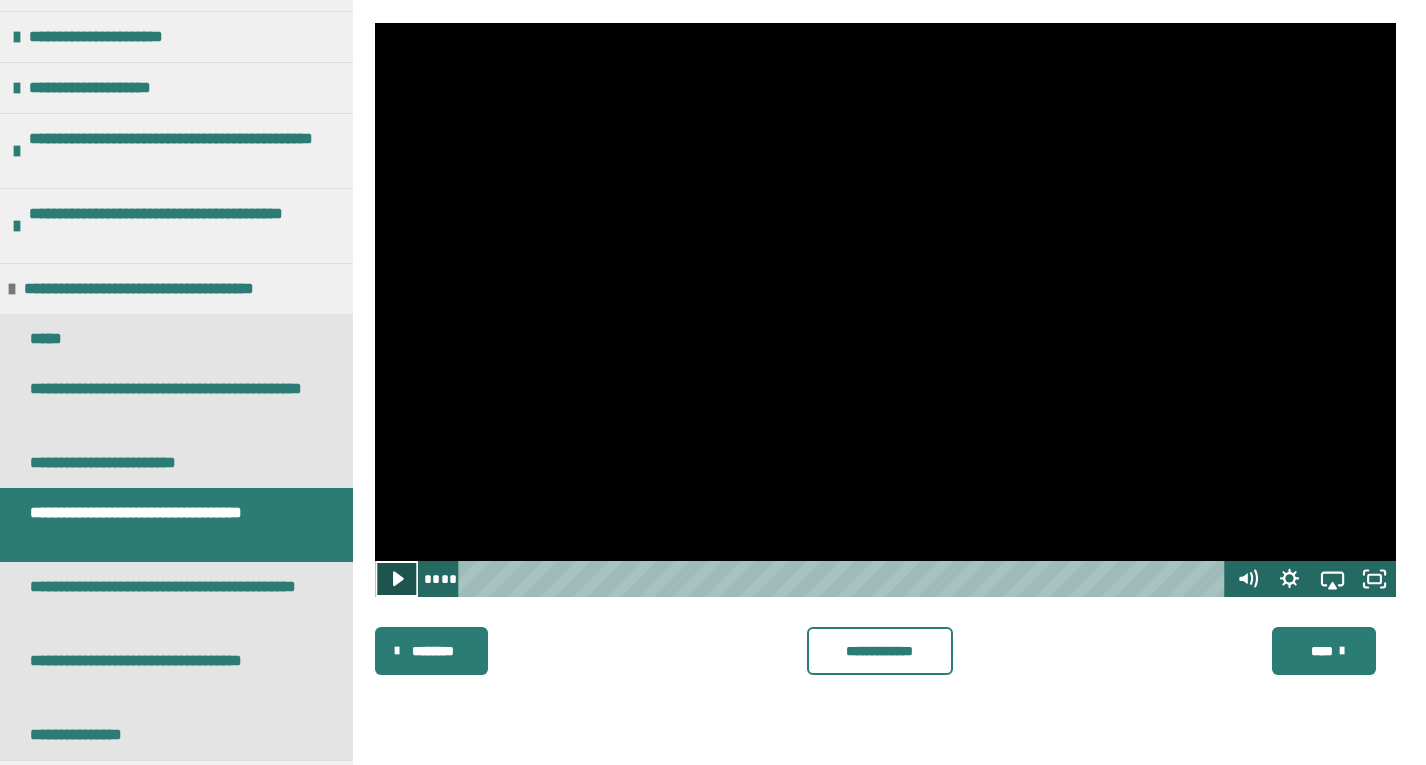 click 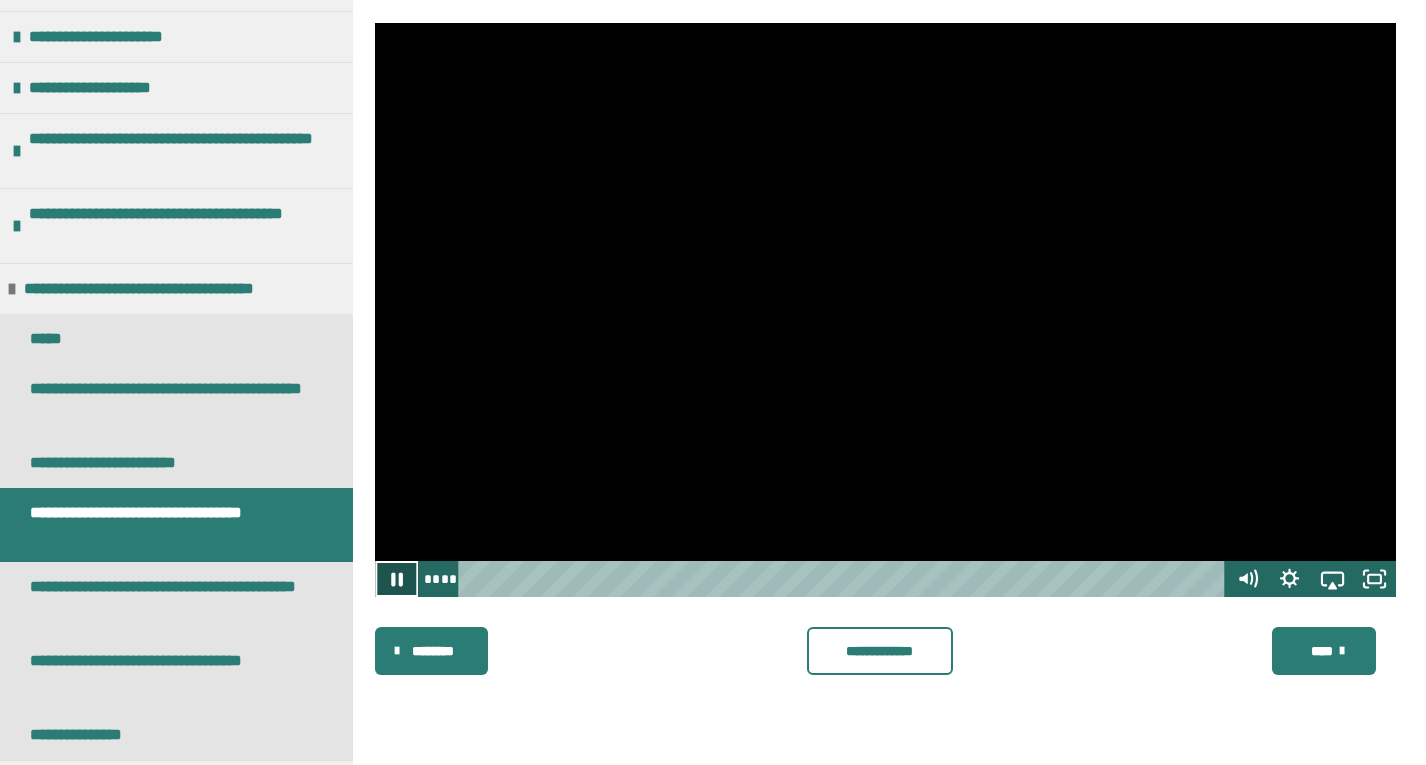 click 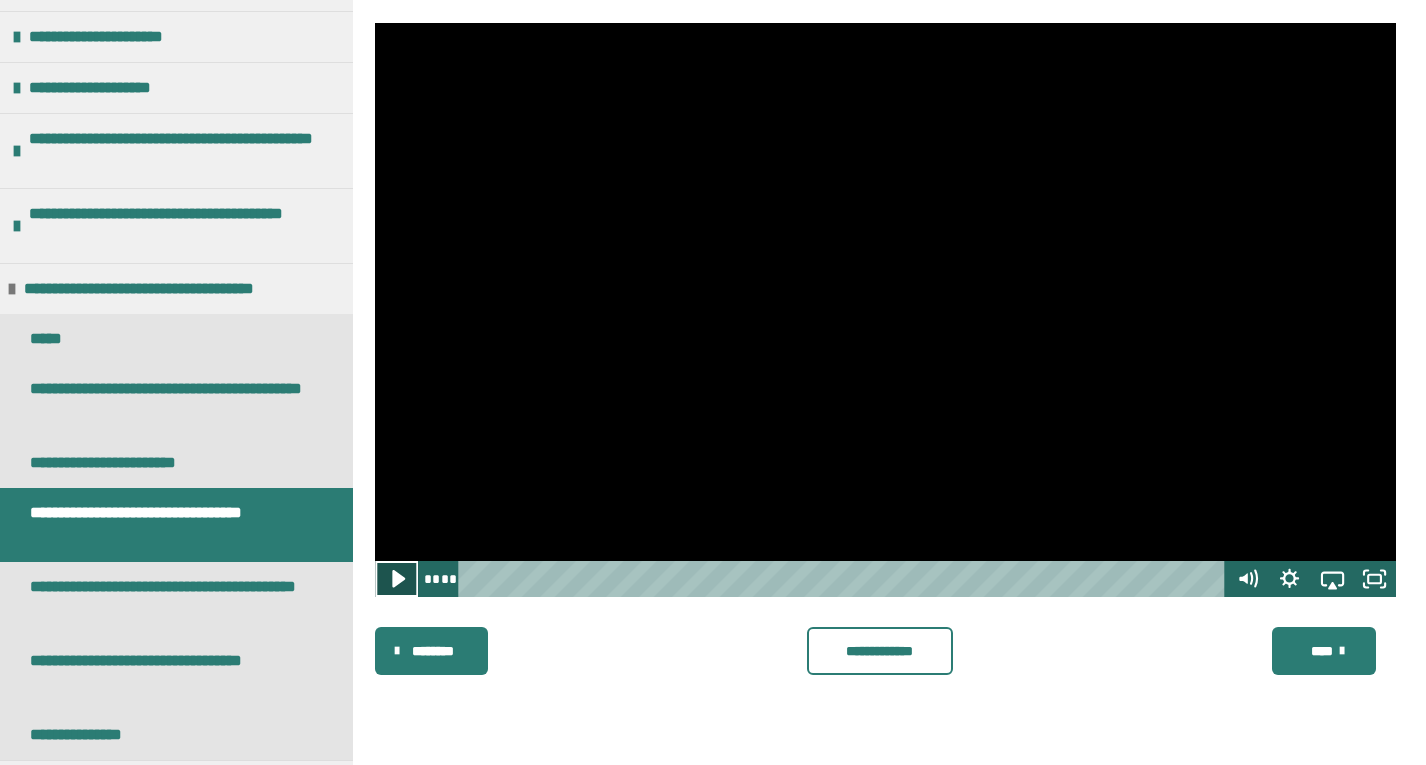 click 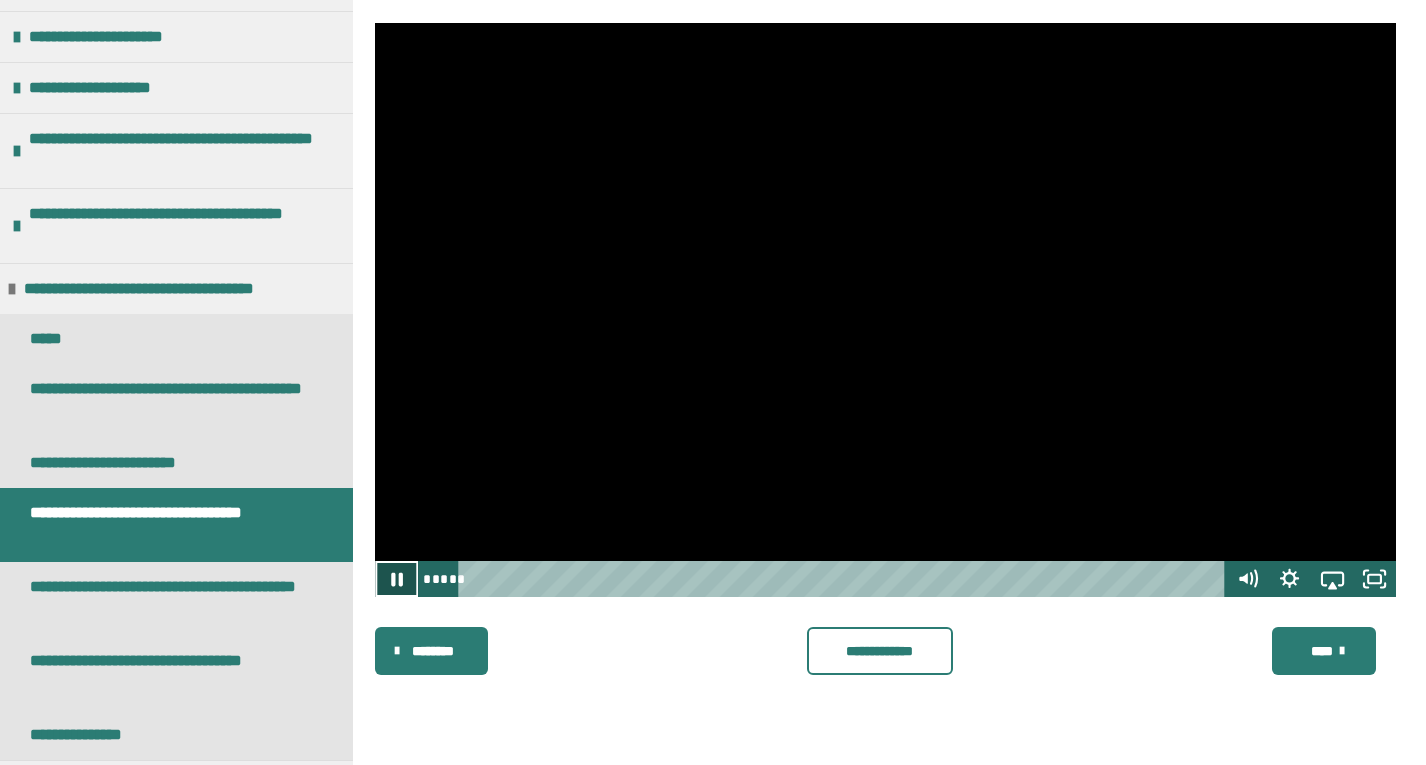 click 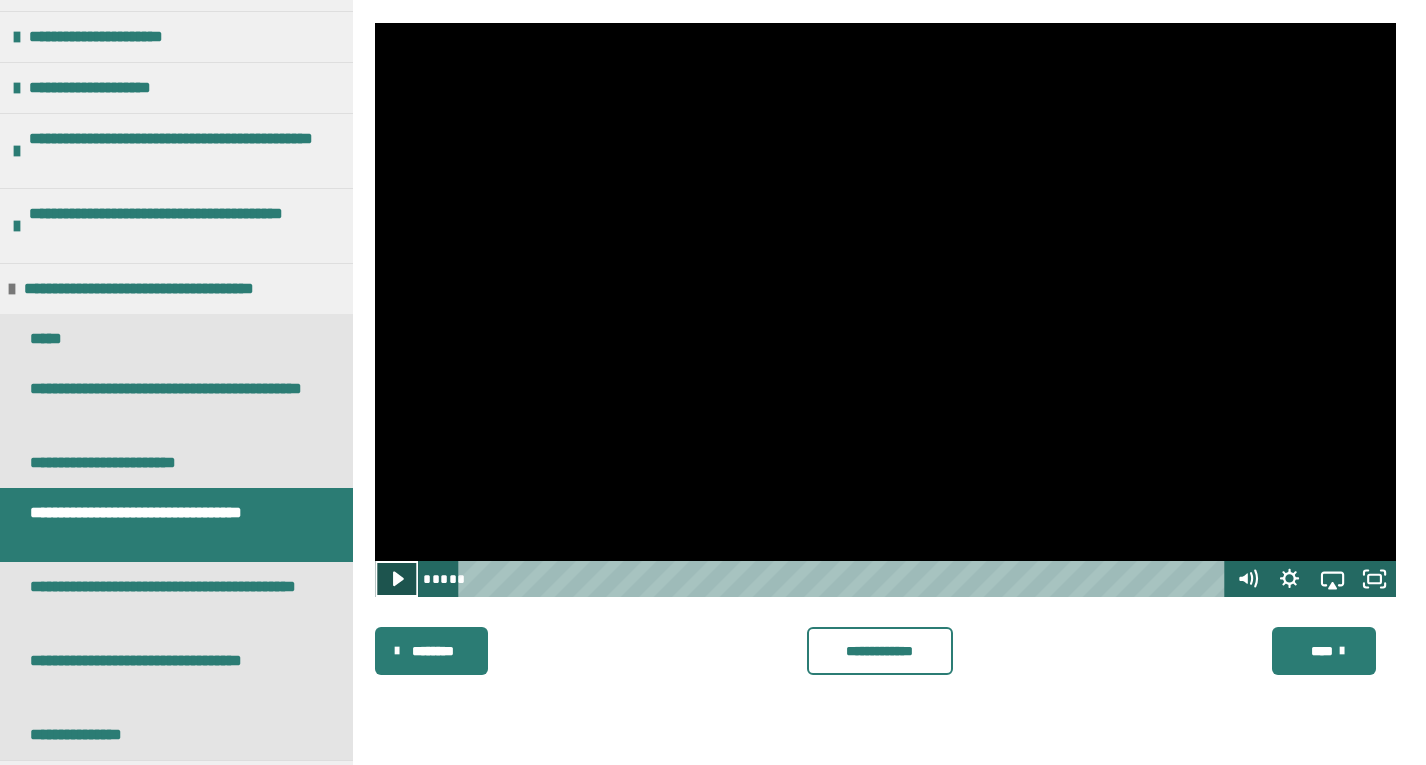 click 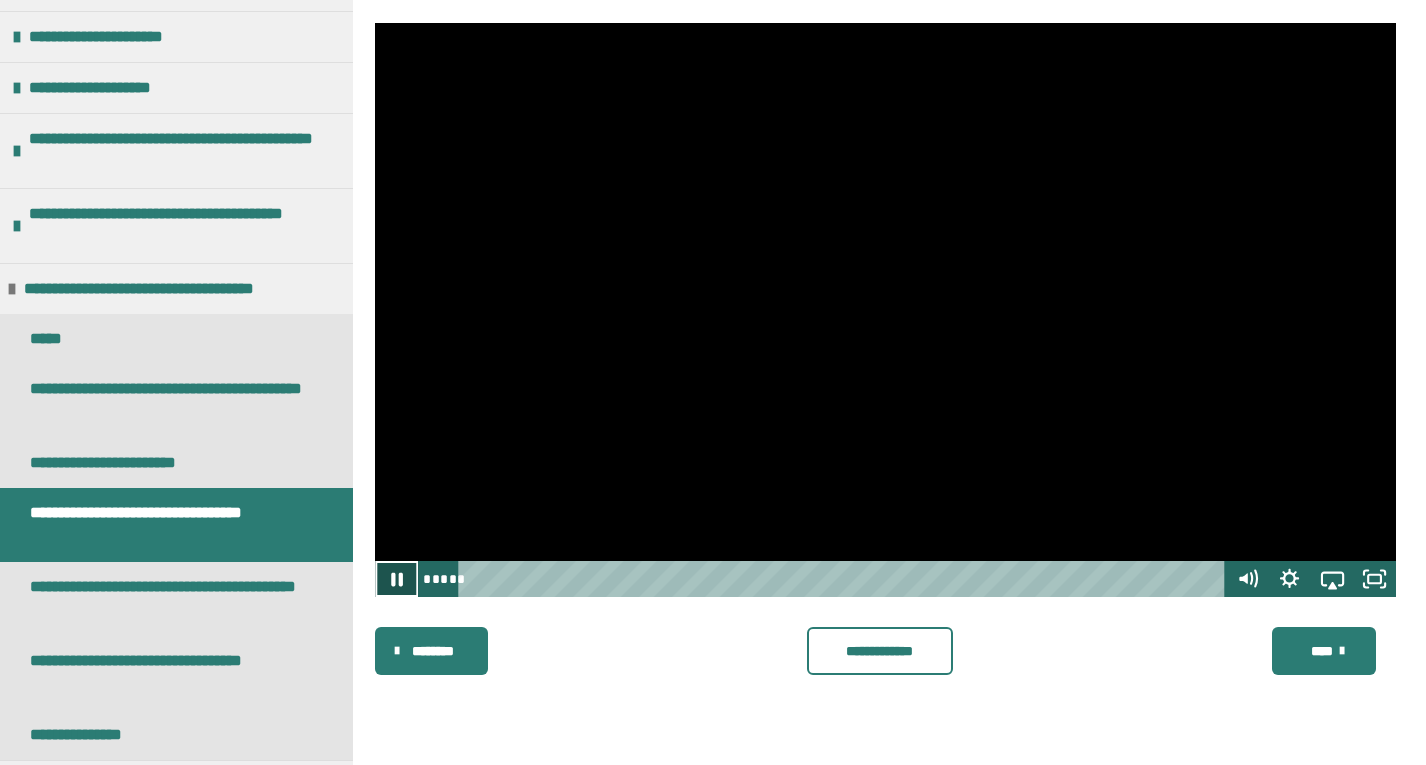 click 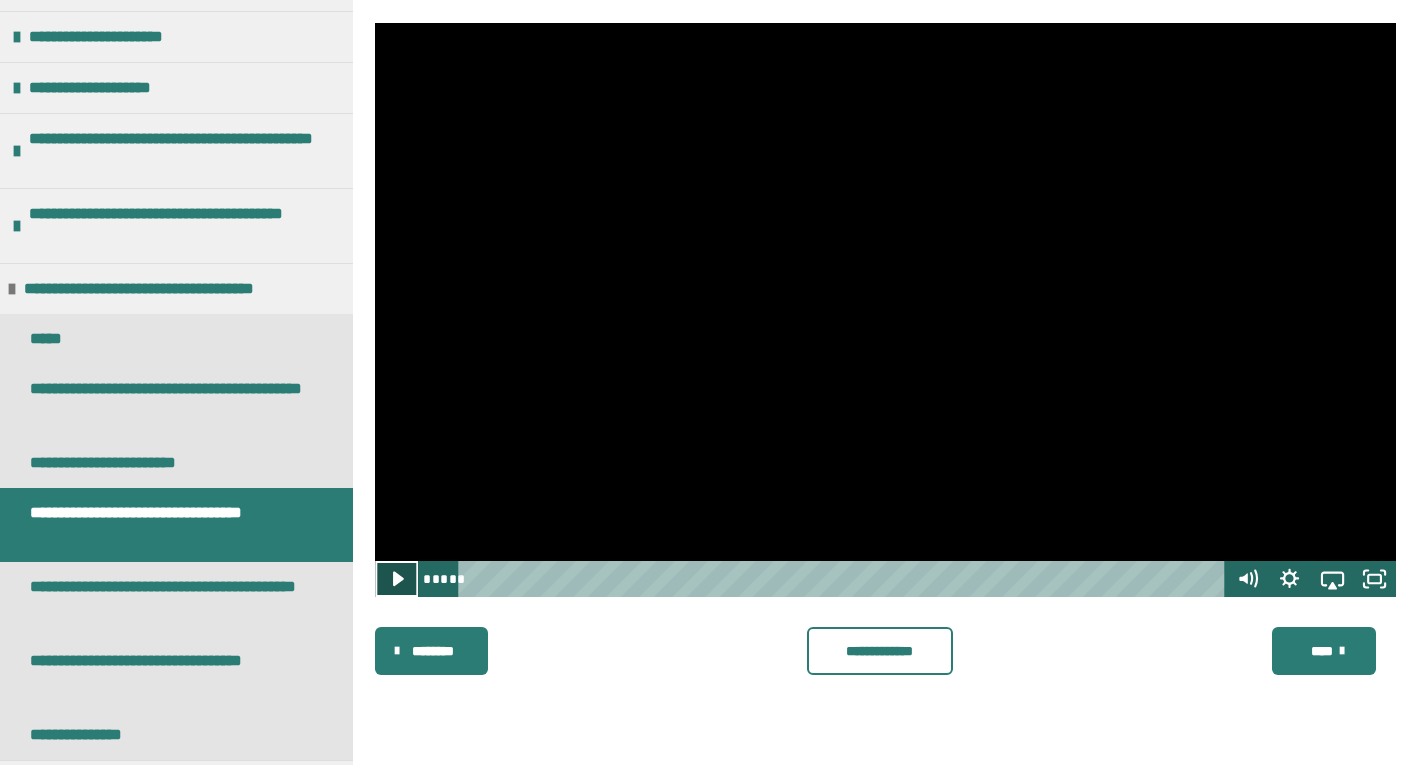 click 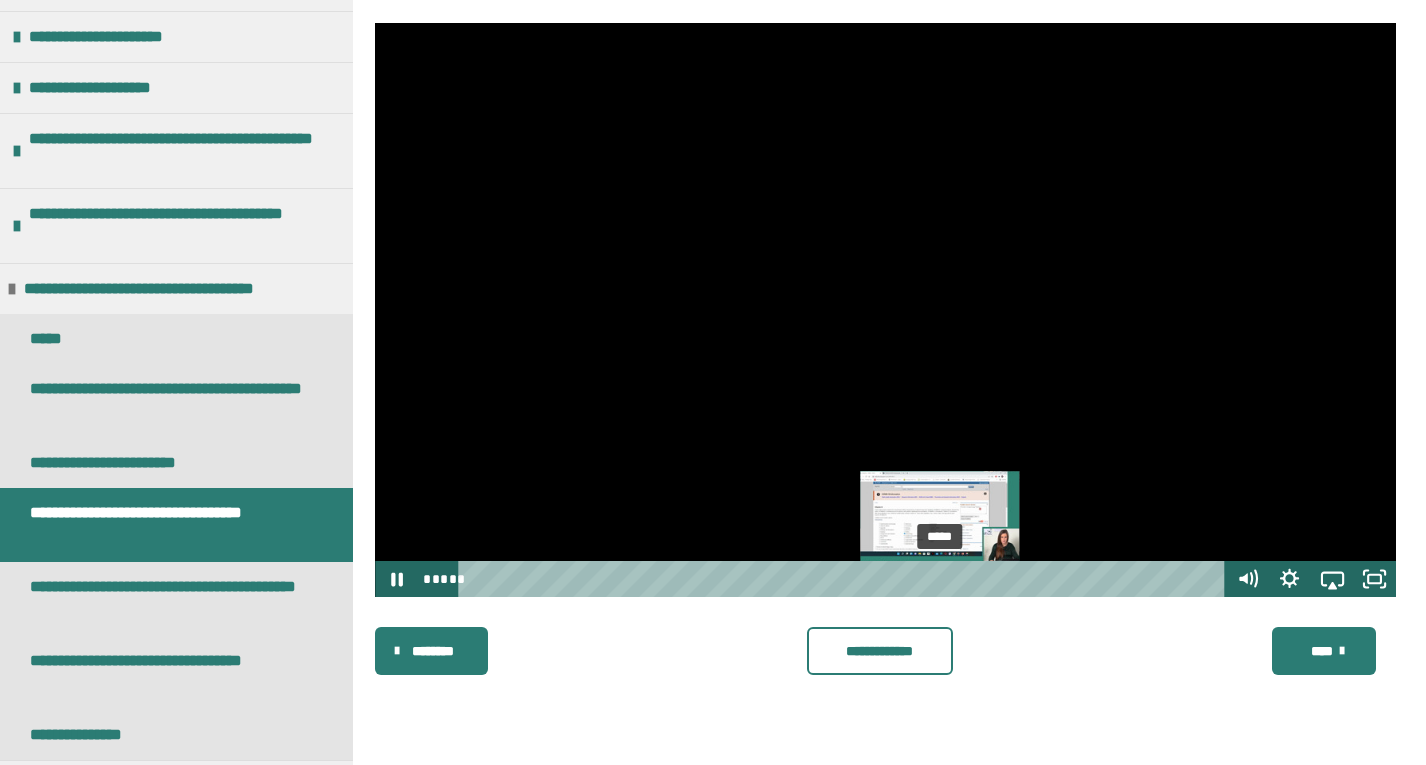 click on "*****" at bounding box center (845, 579) 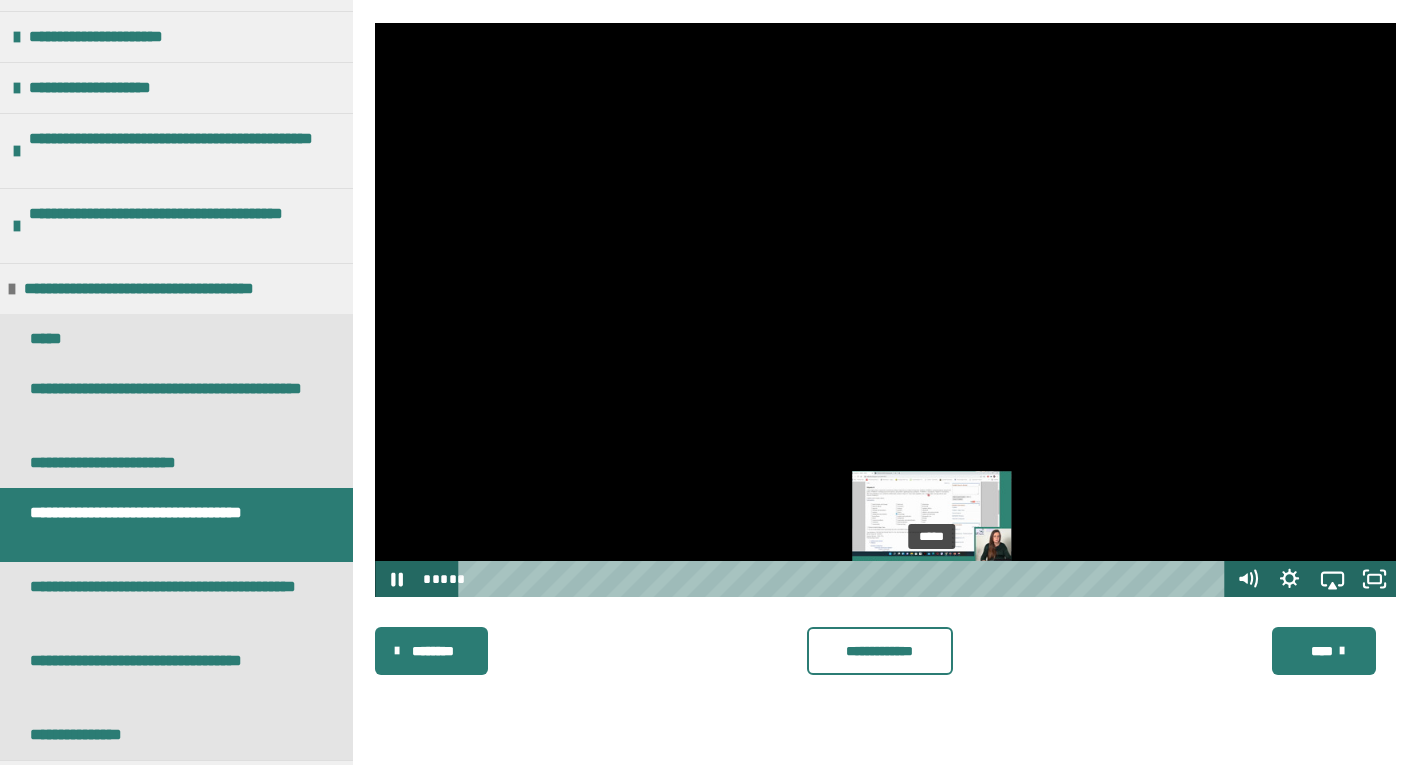 click on "*****" at bounding box center [845, 579] 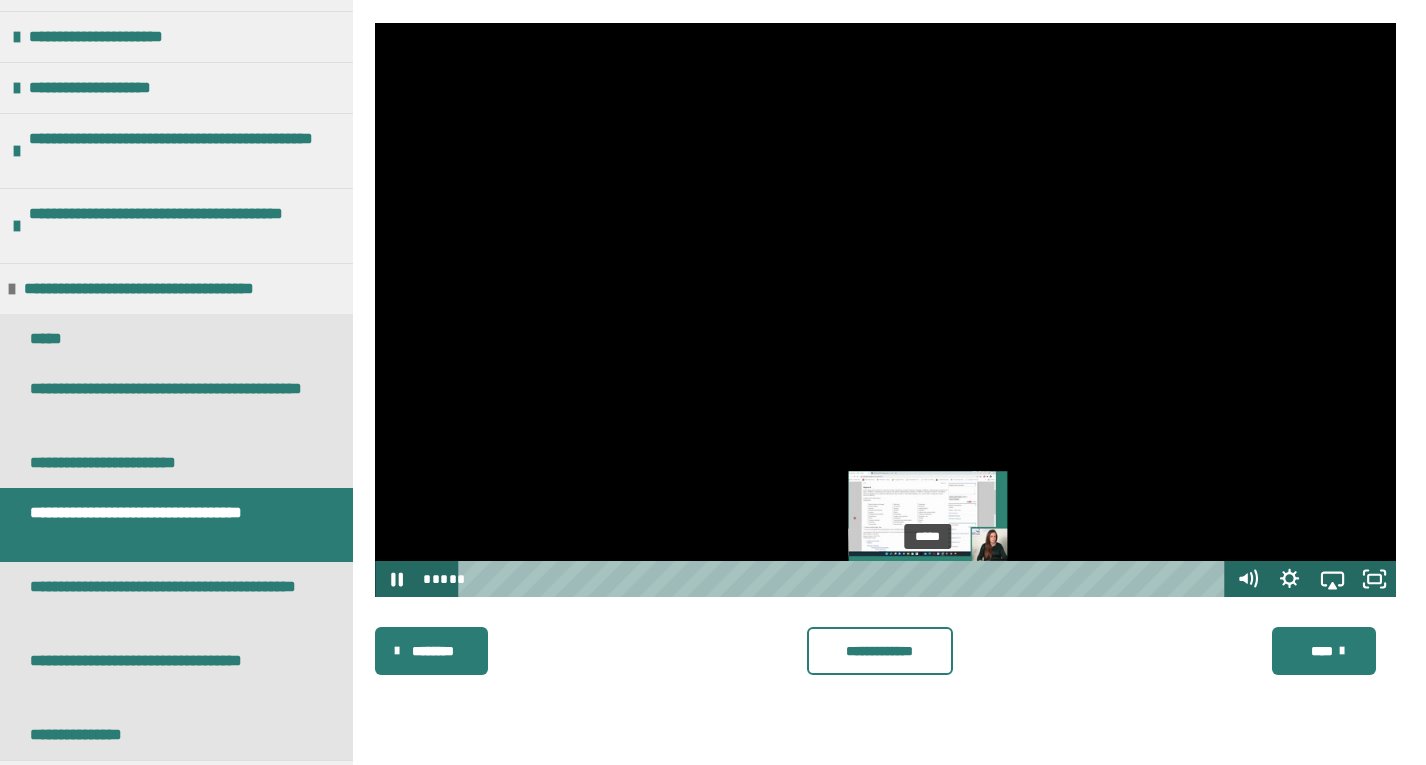 click at bounding box center [933, 579] 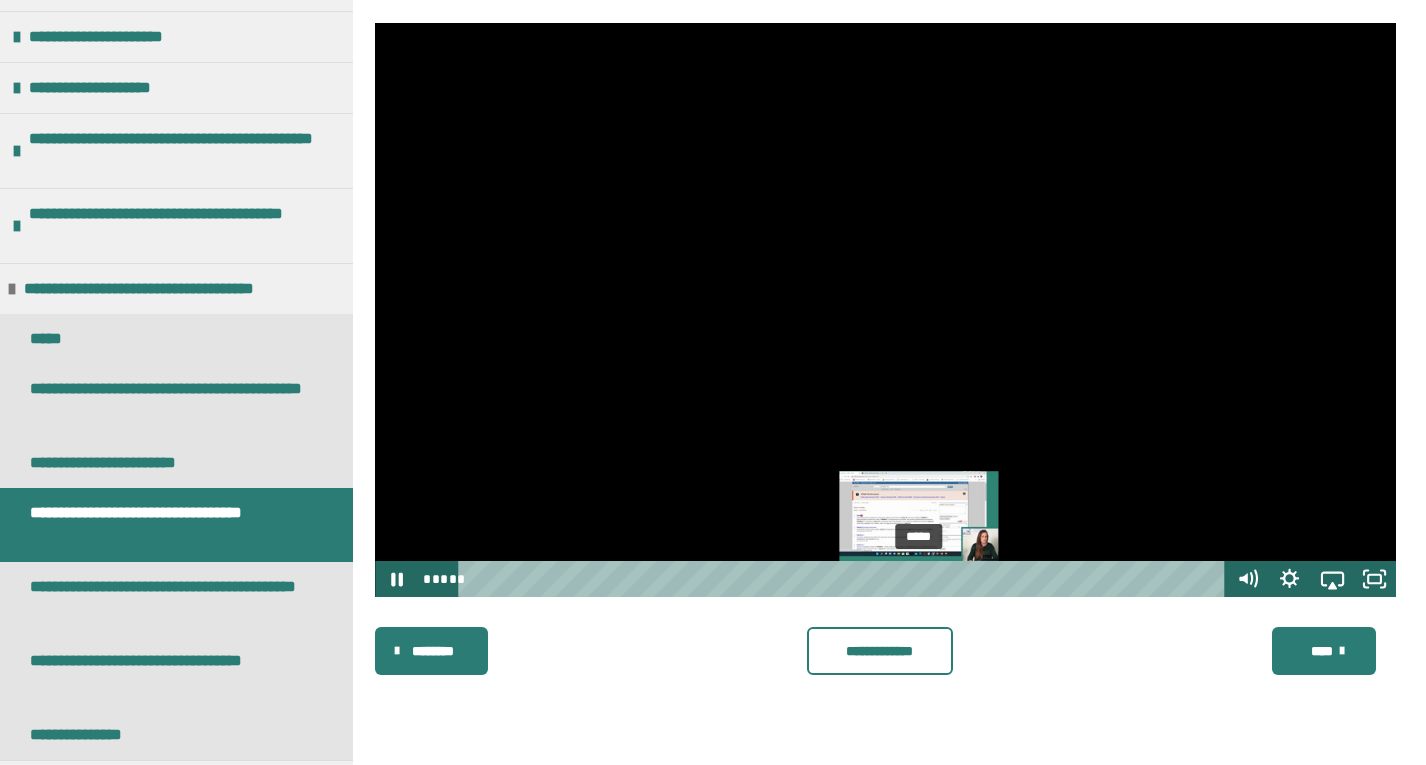 click on "*****" at bounding box center [845, 579] 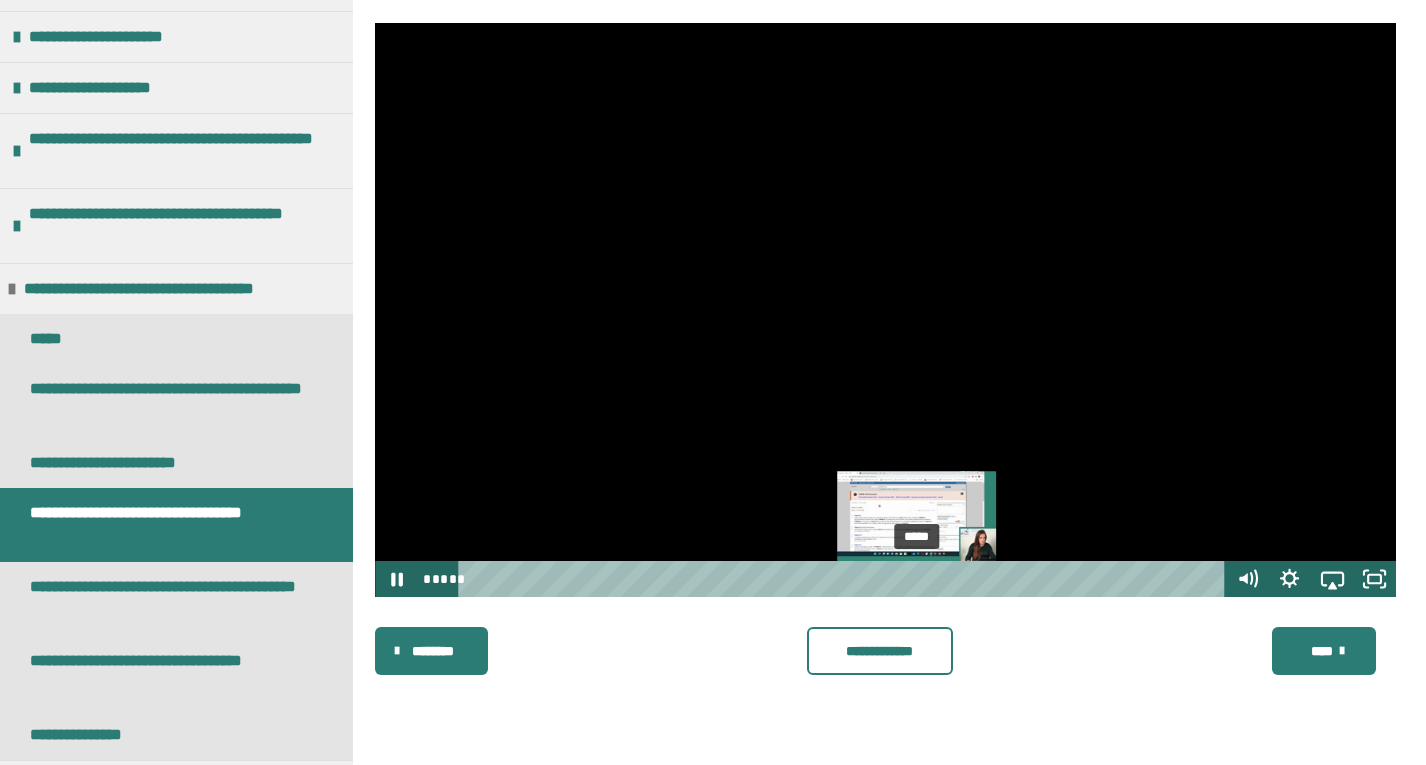 click at bounding box center [921, 579] 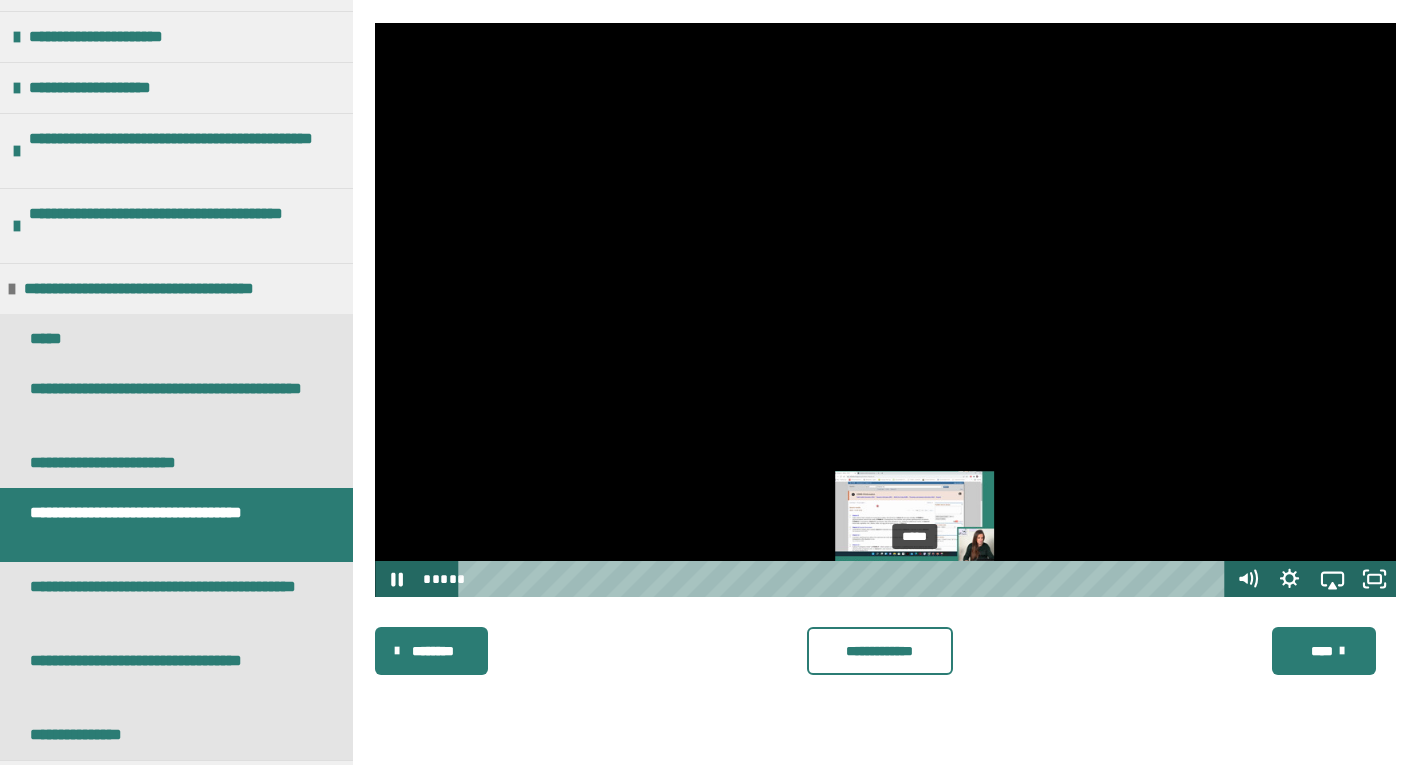 click at bounding box center [917, 579] 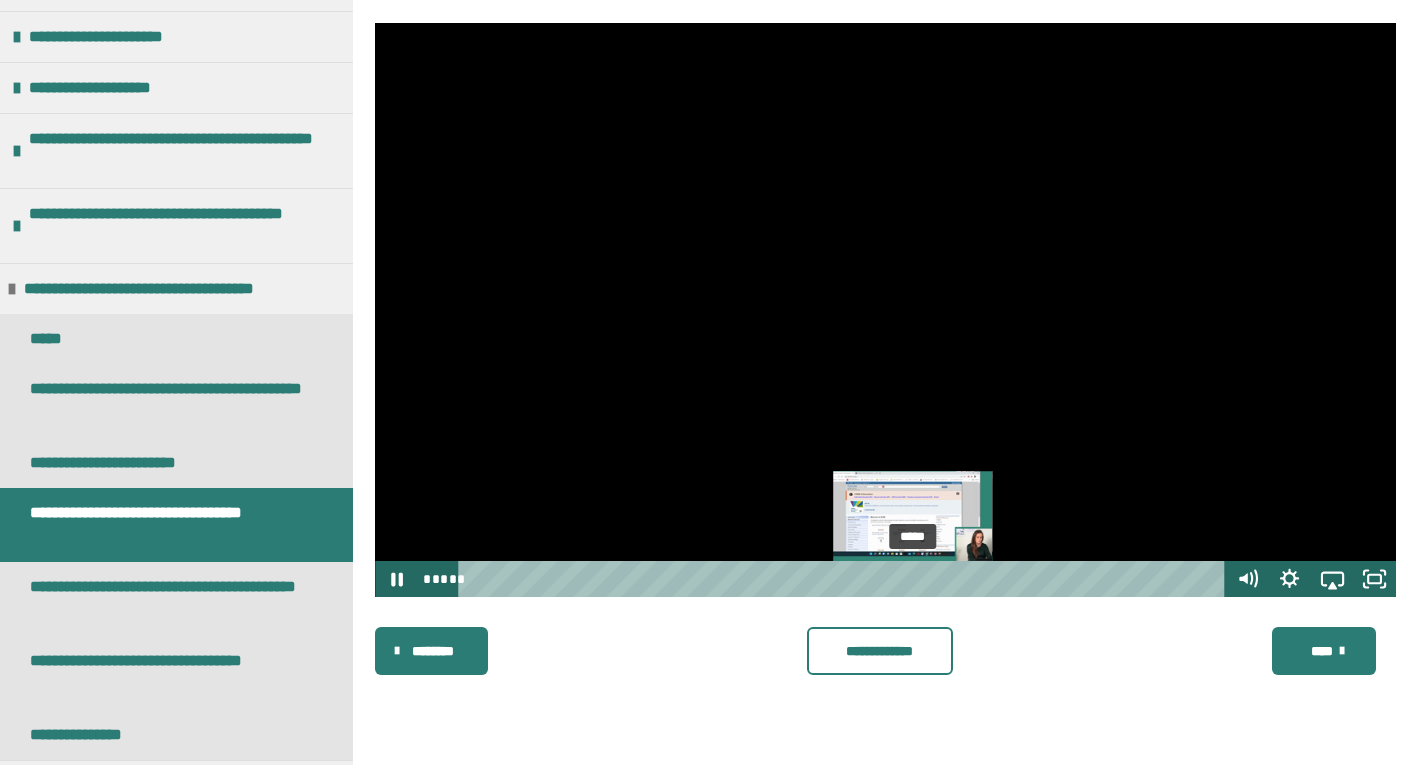 click at bounding box center (915, 579) 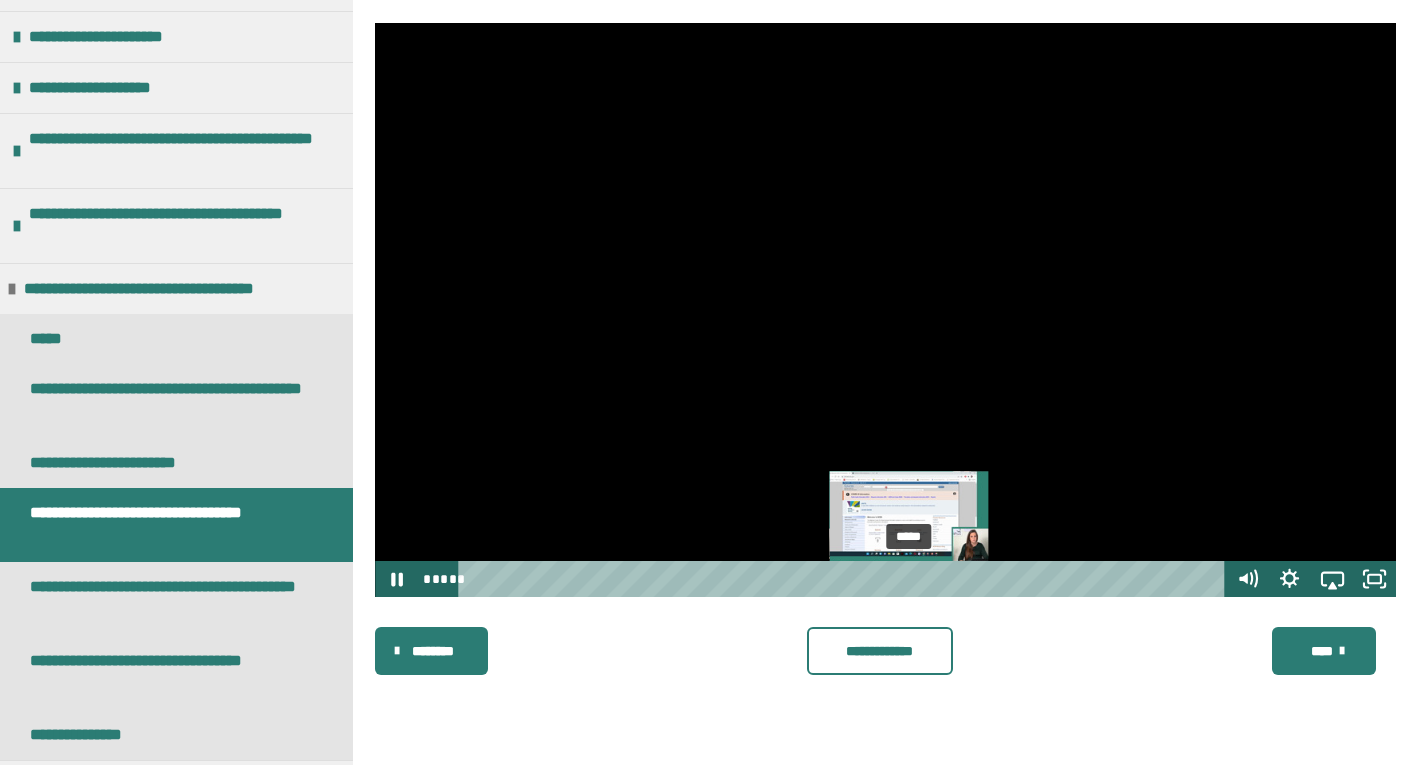 click at bounding box center (913, 579) 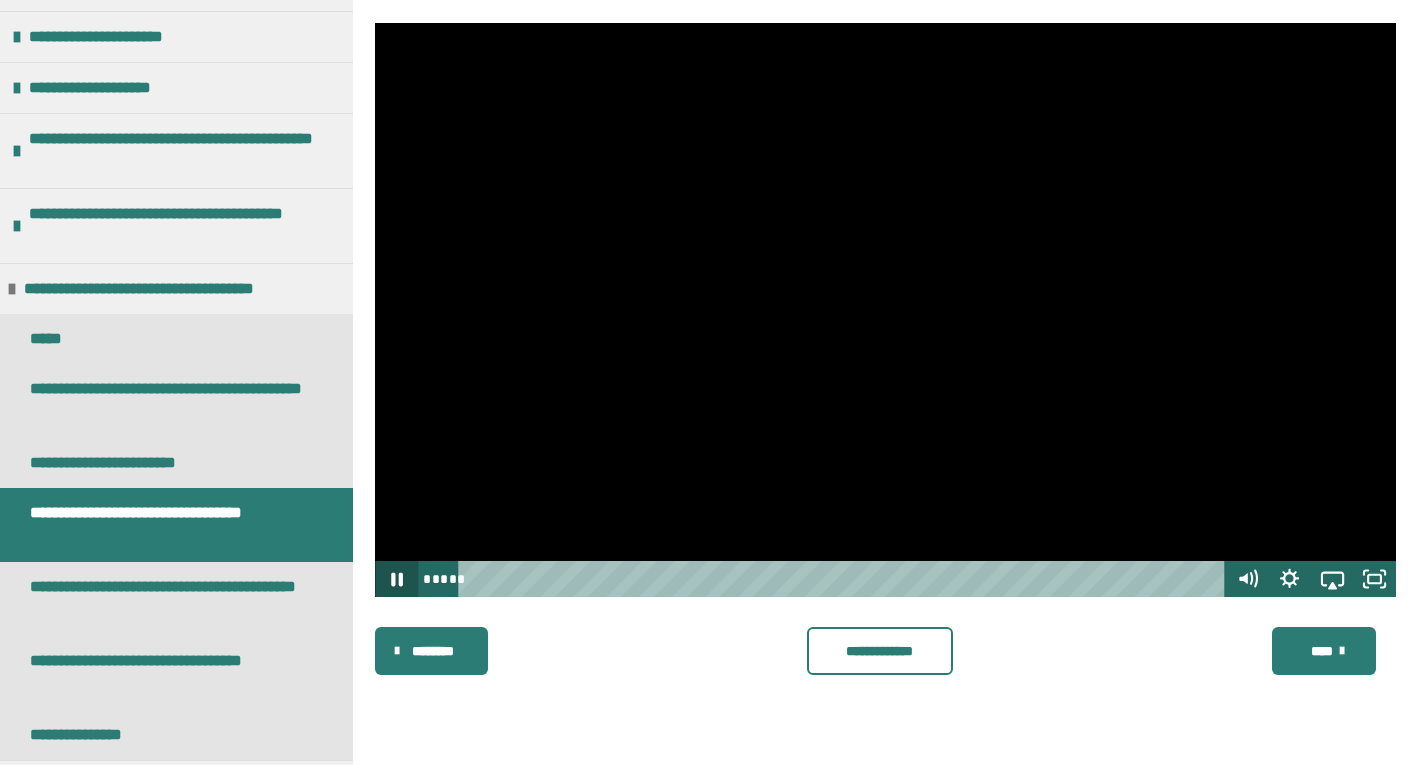 click 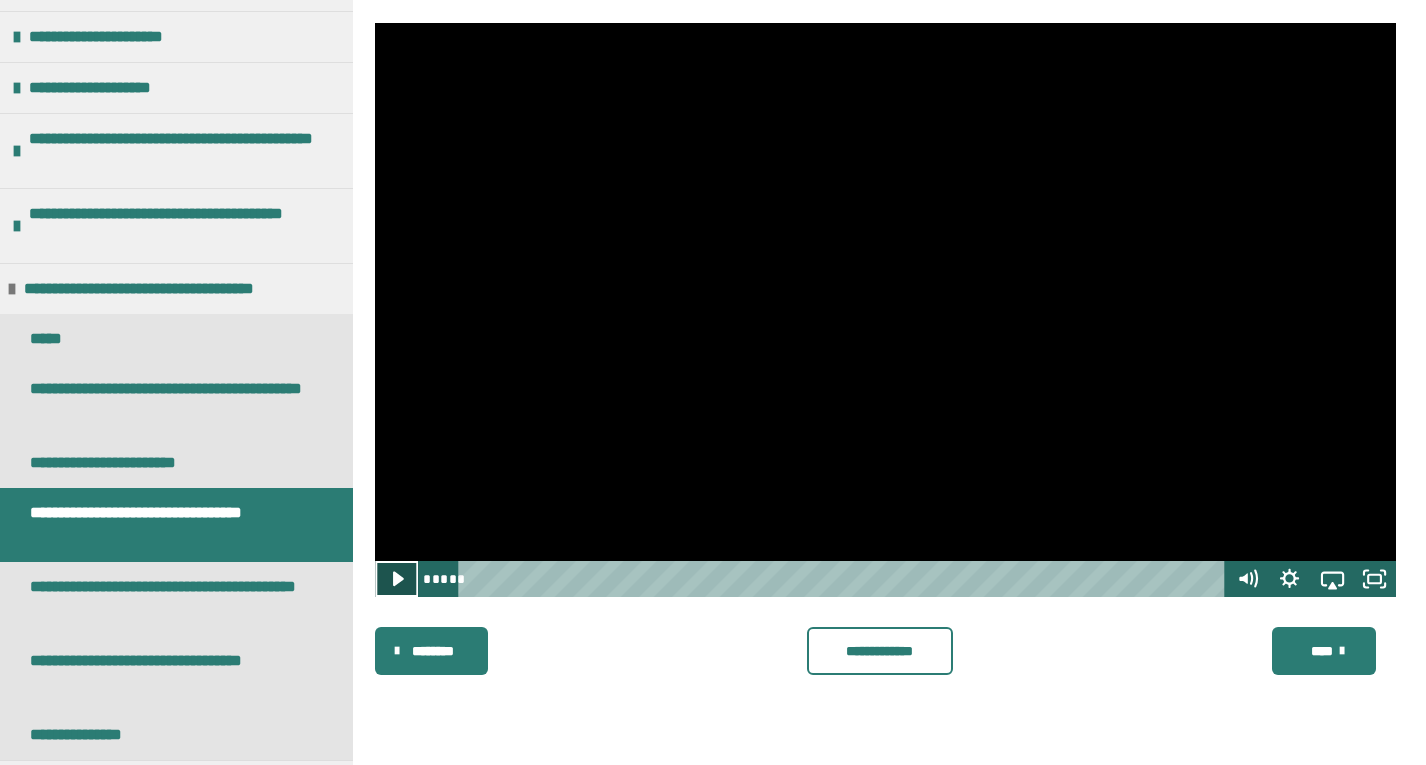 click 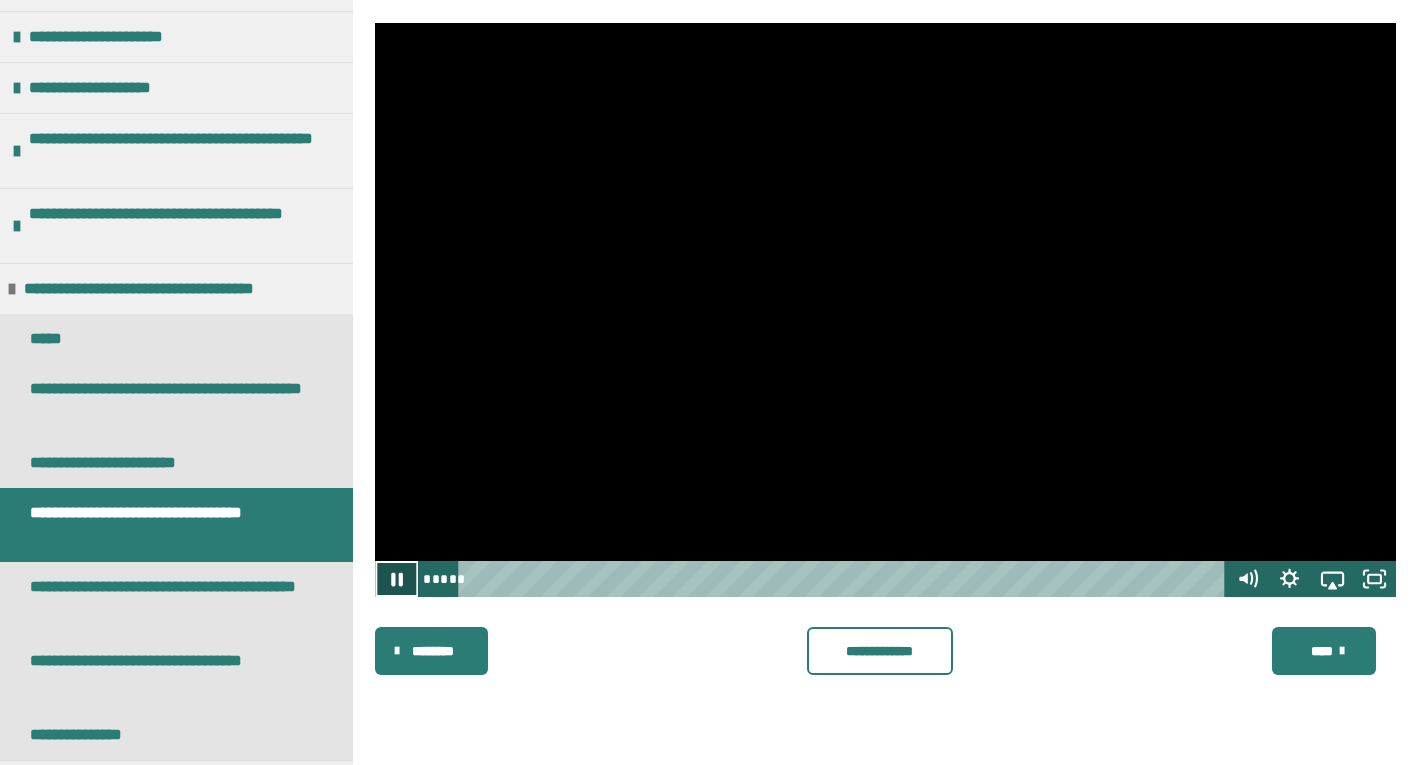 click 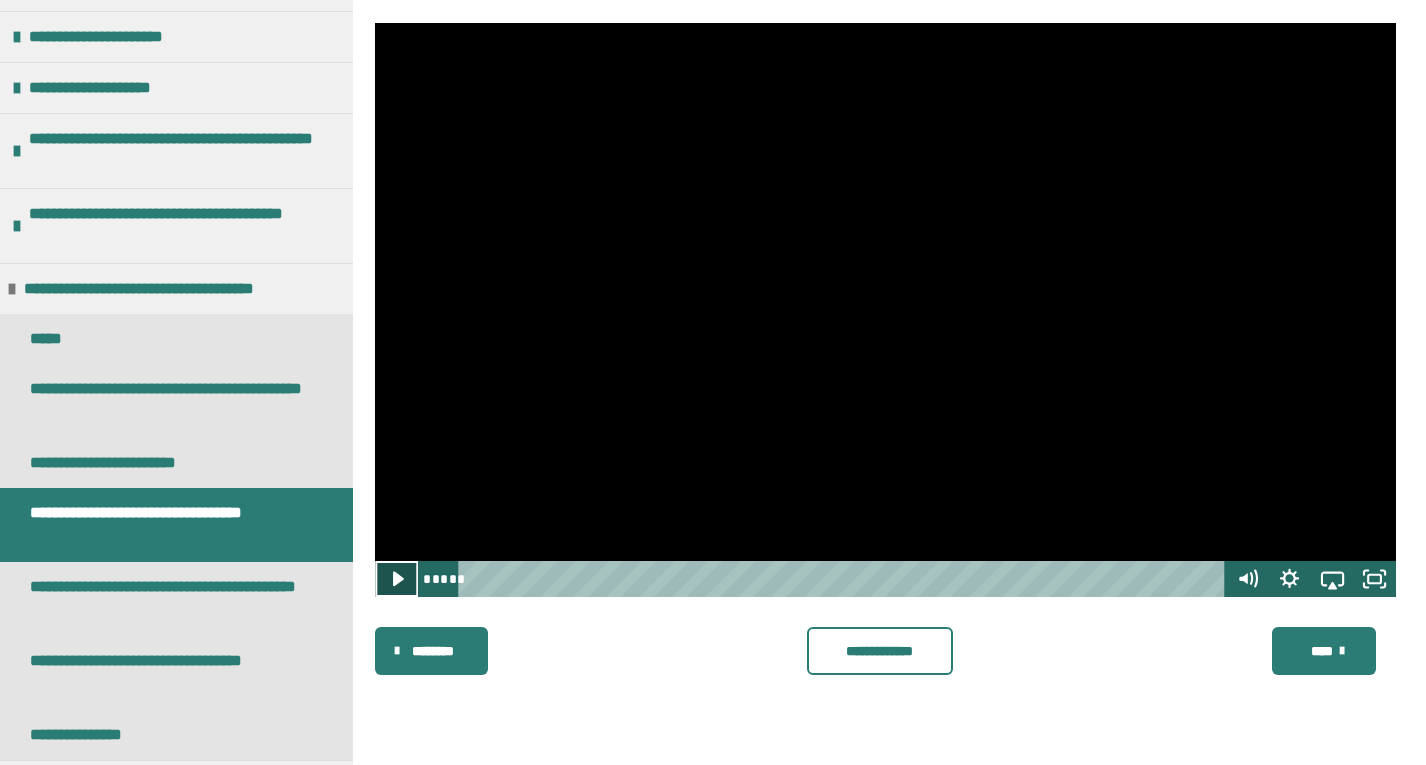 click 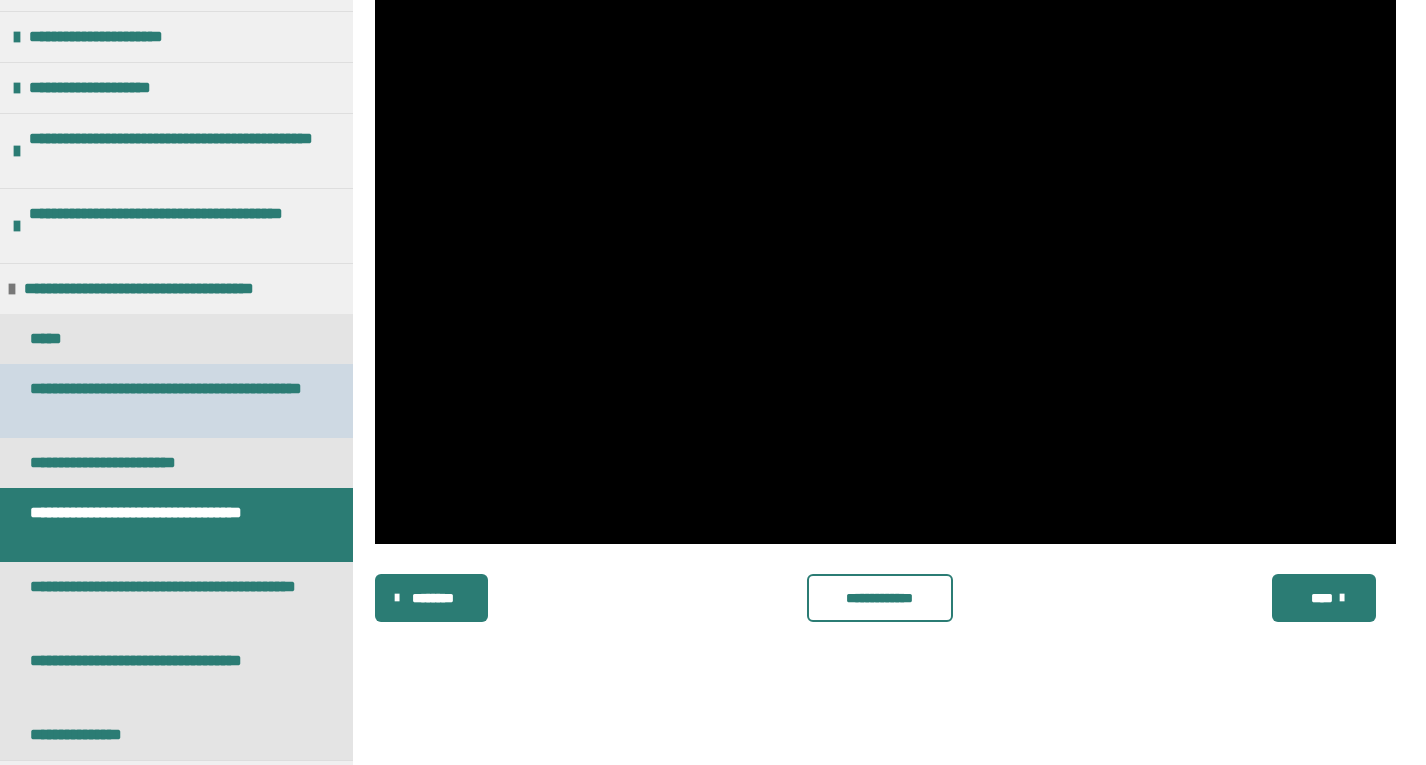 scroll, scrollTop: 340, scrollLeft: 0, axis: vertical 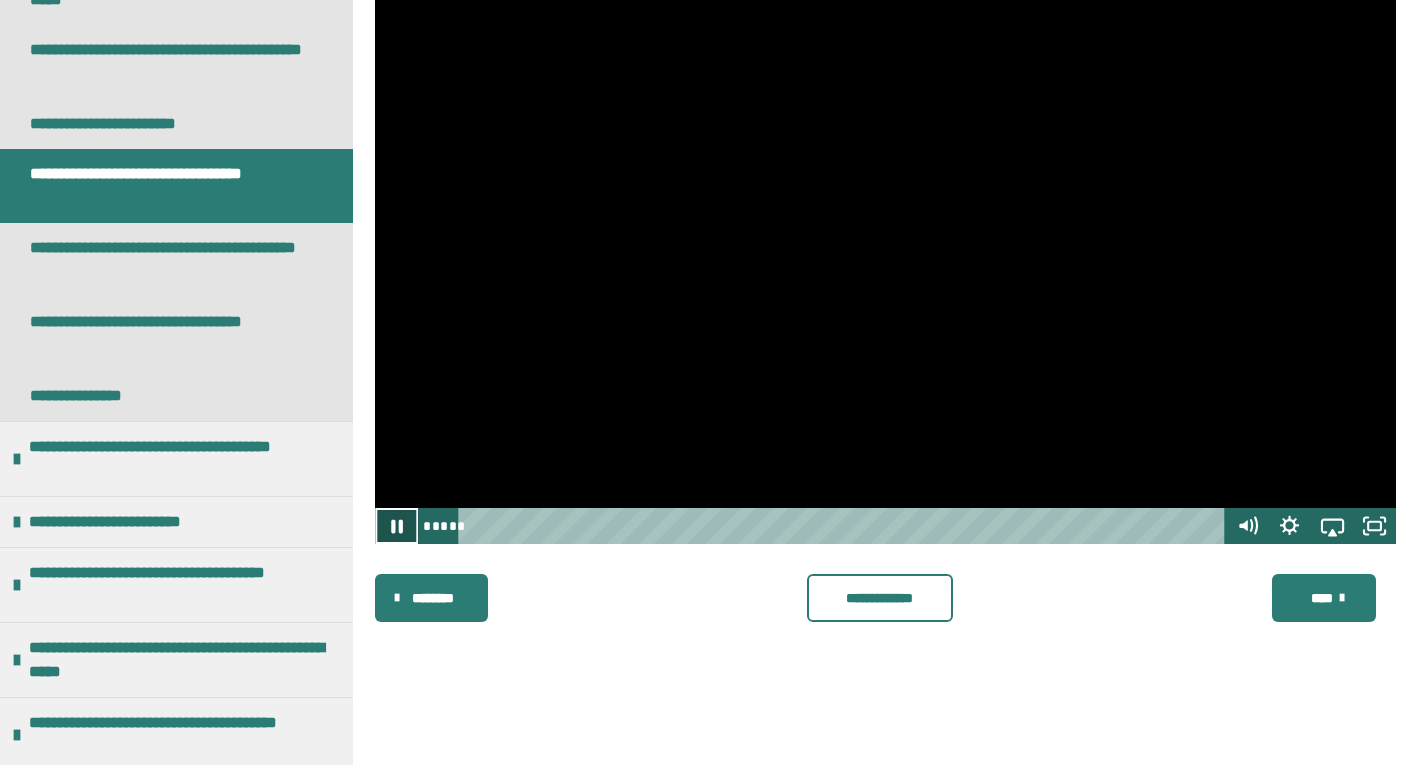 click 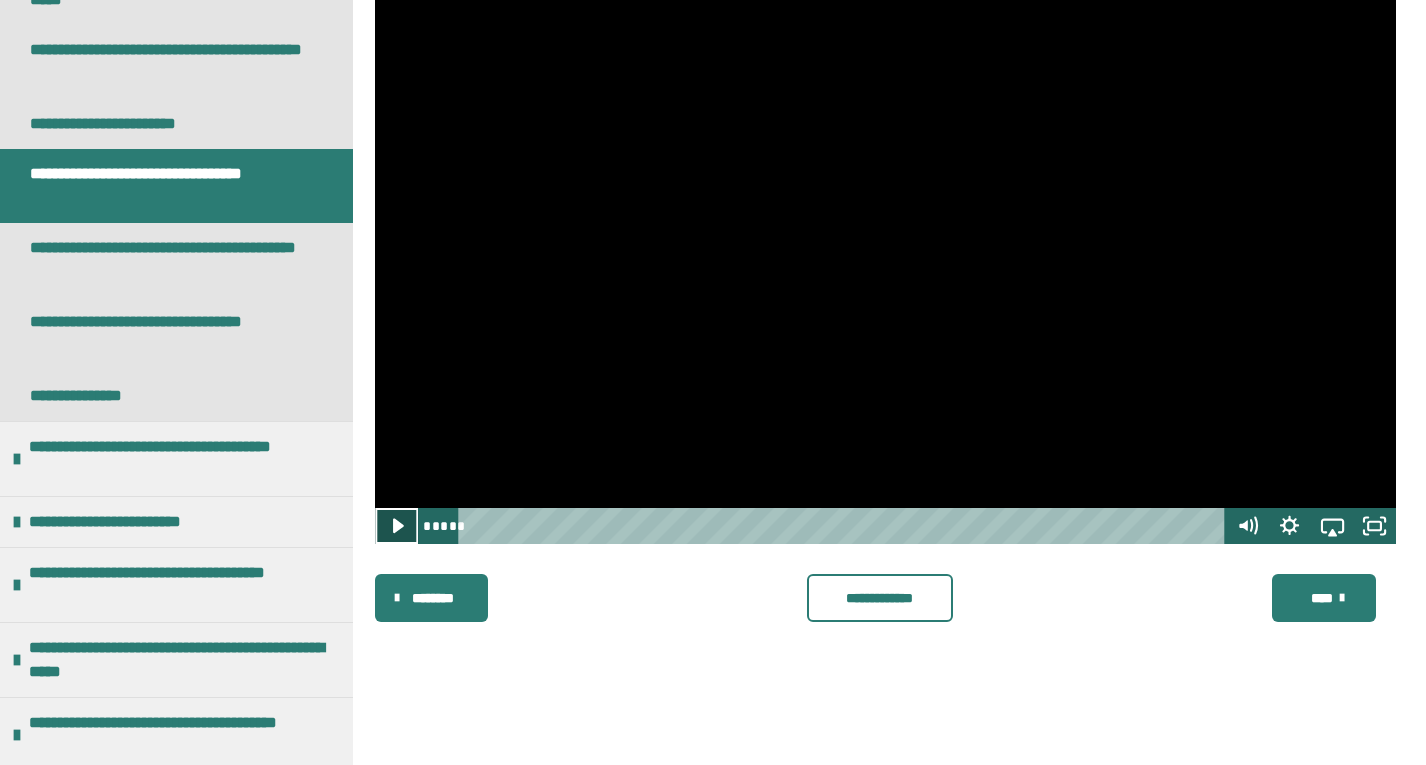 click 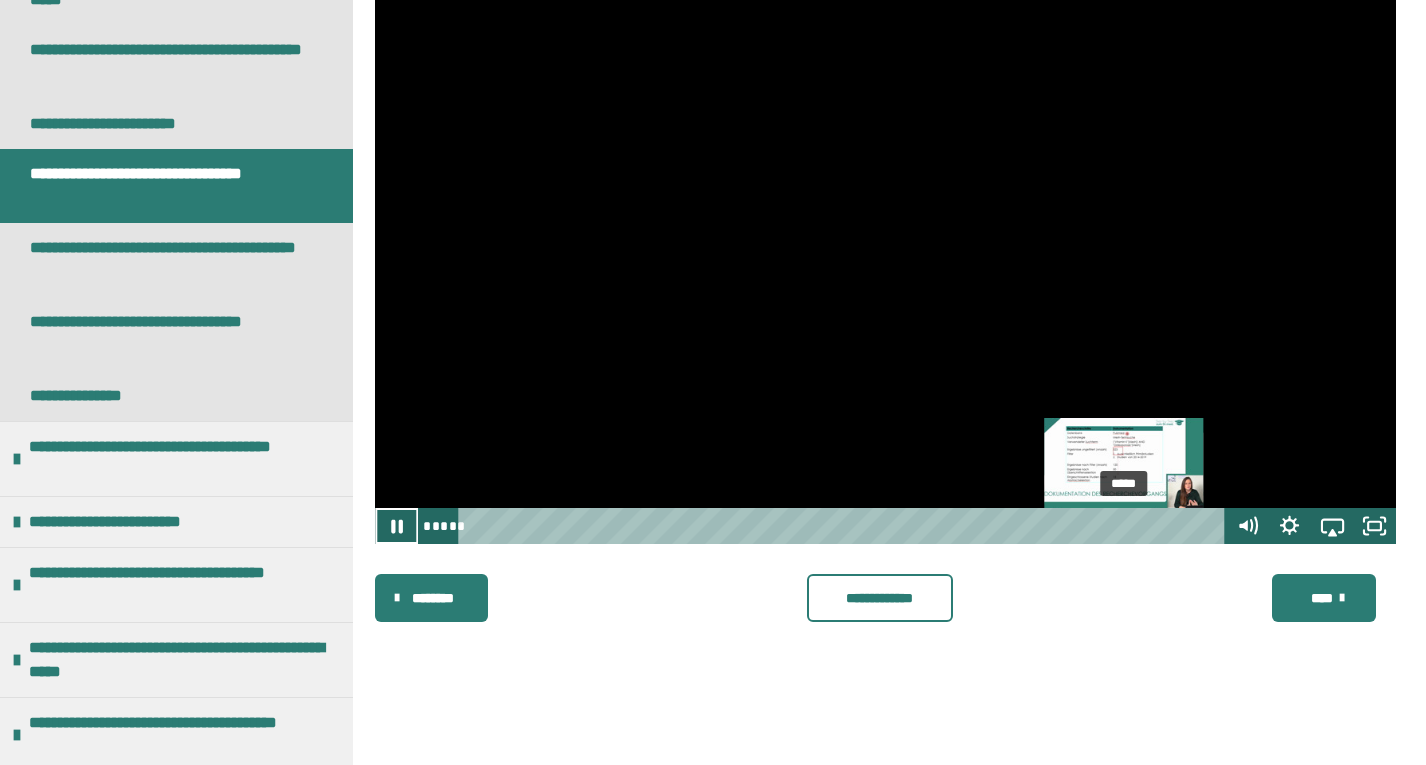 click on "*****" at bounding box center [845, 526] 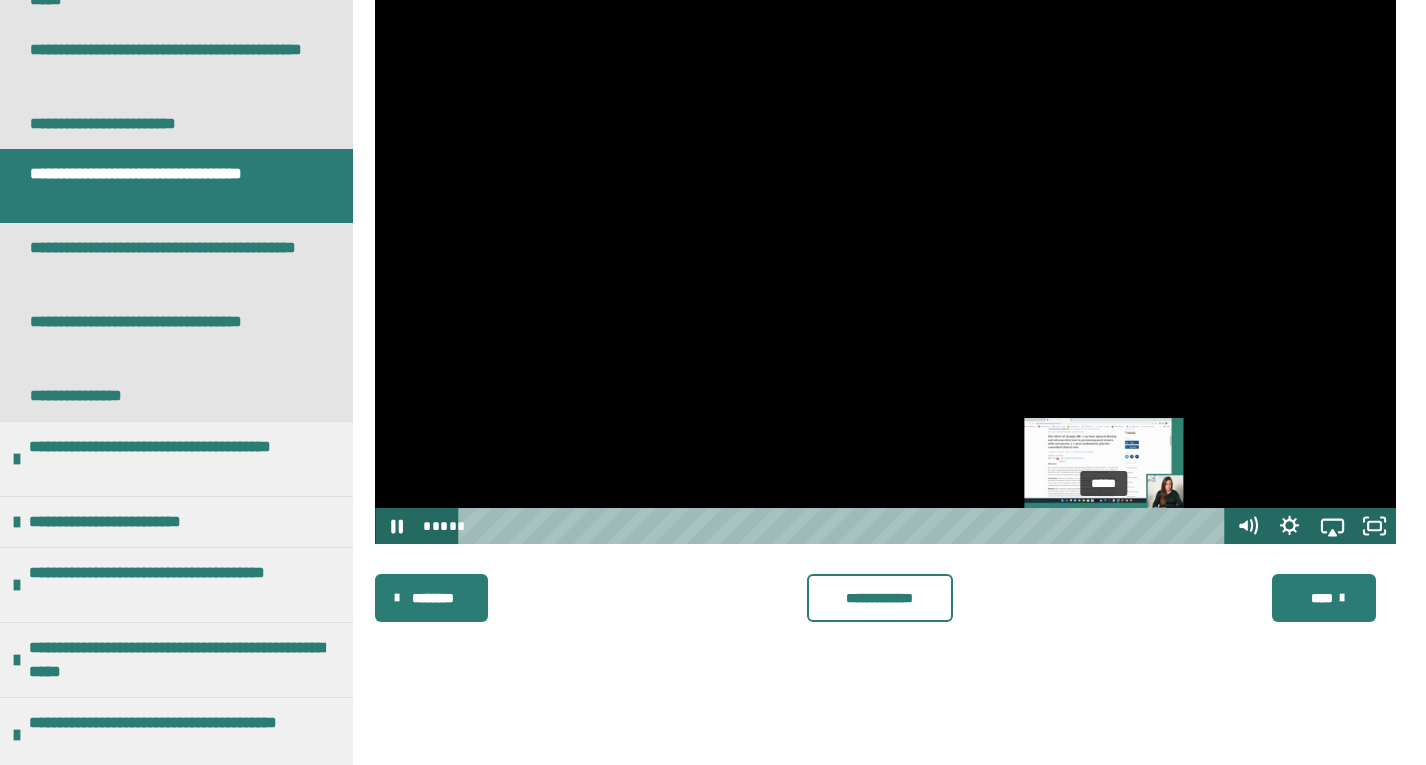 click on "*****" at bounding box center [845, 526] 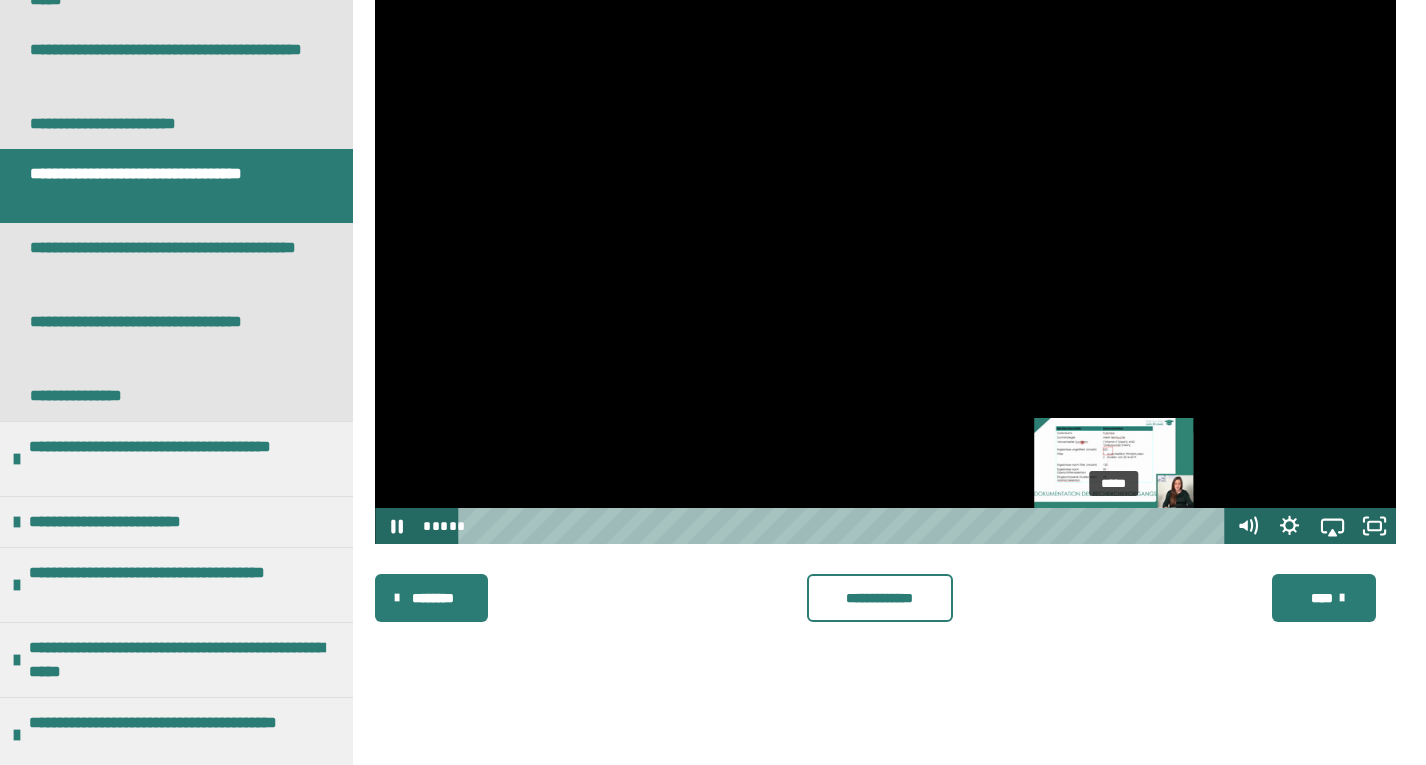 click on "*****" at bounding box center (845, 526) 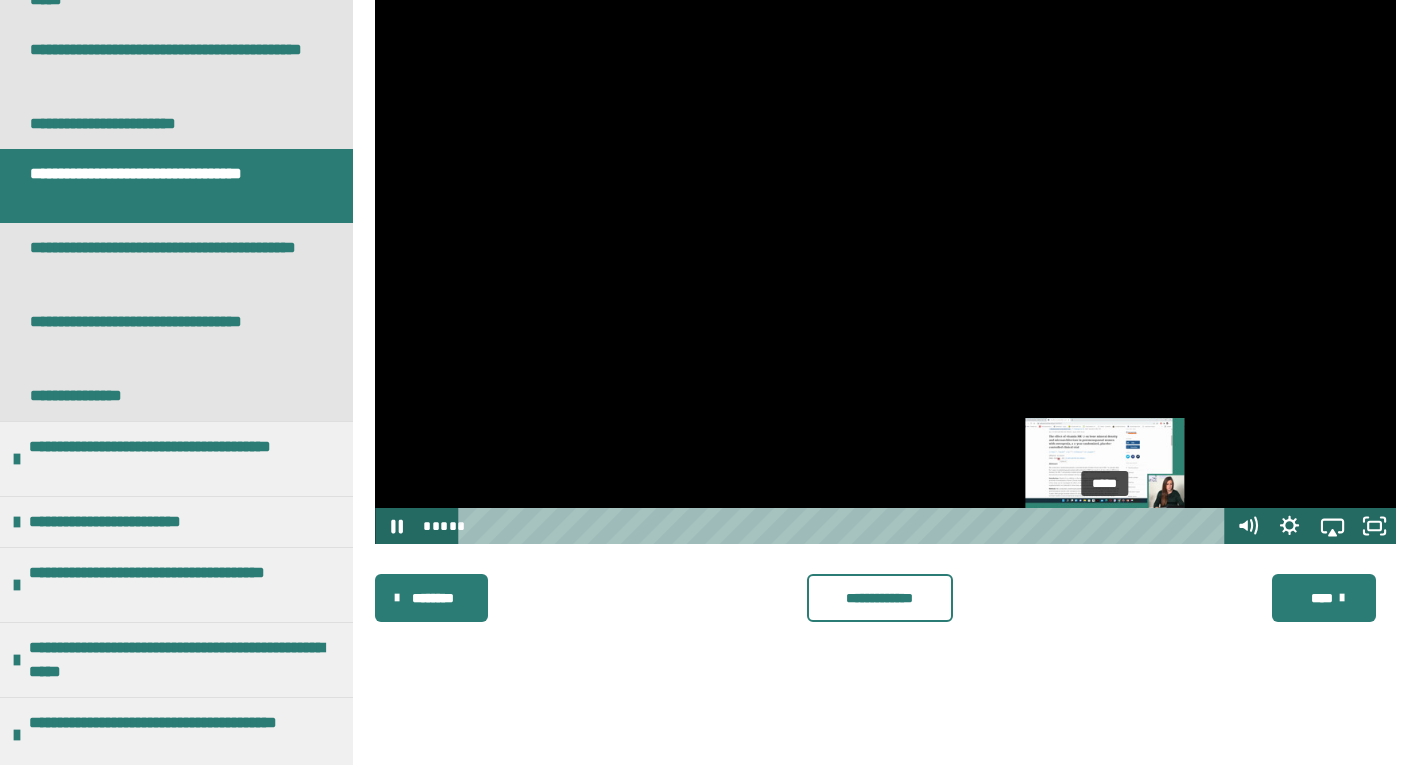 click on "*****" at bounding box center (845, 526) 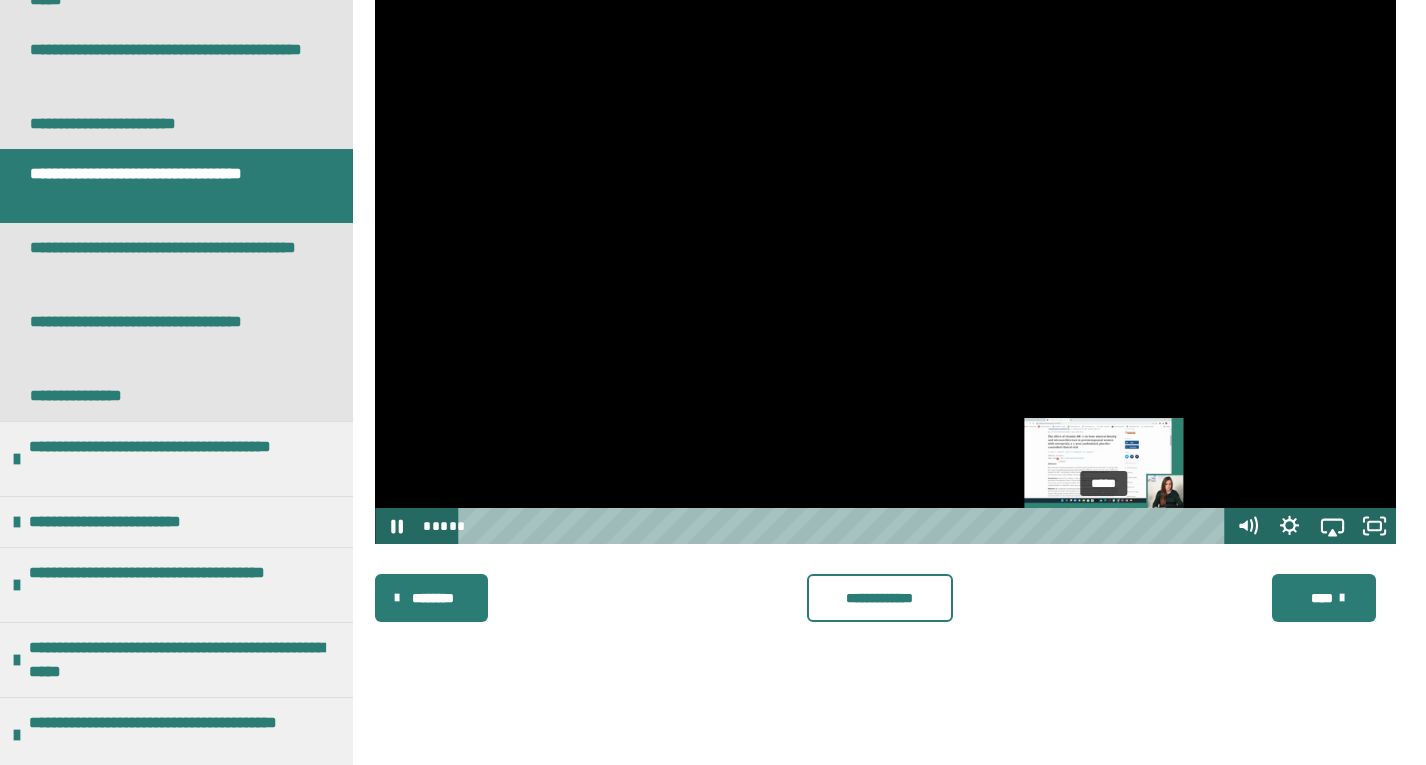 click at bounding box center [1113, 526] 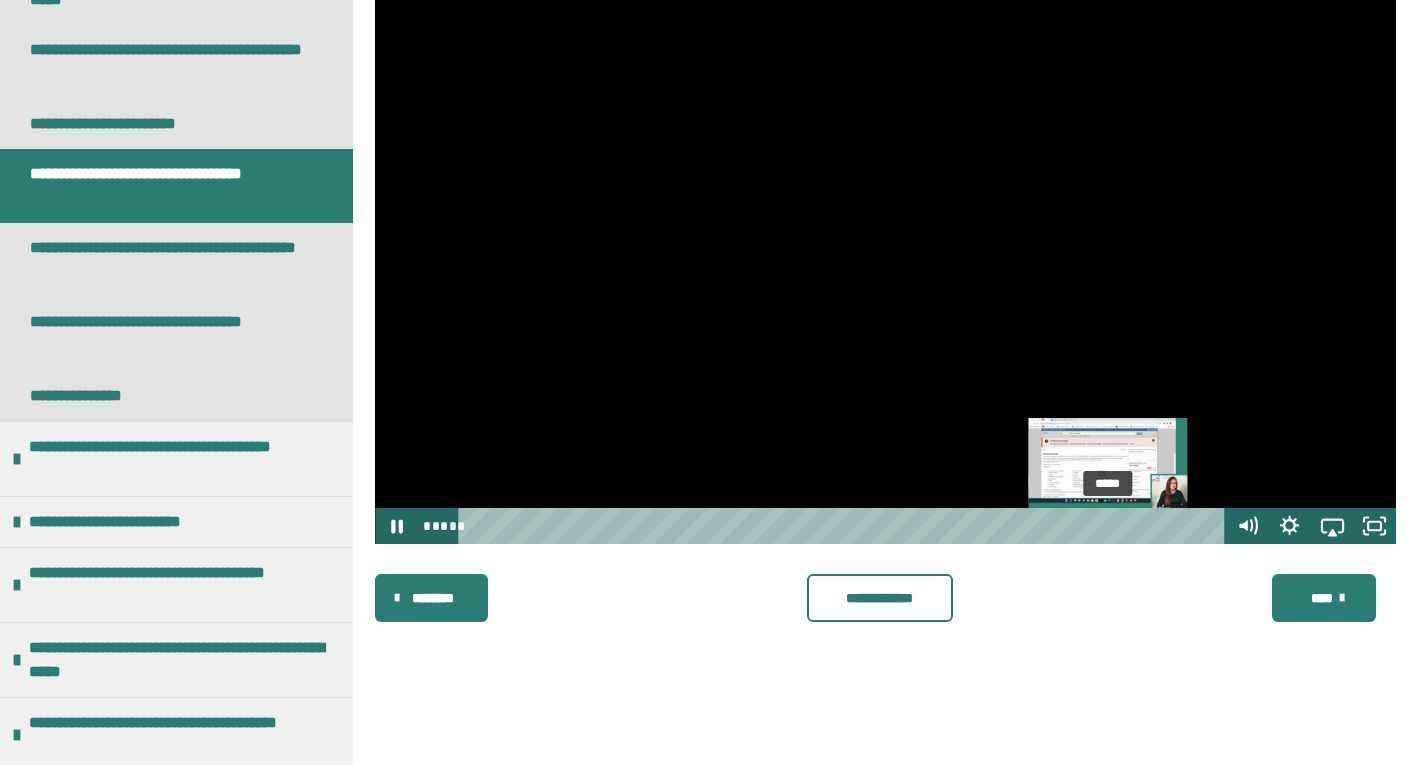 click at bounding box center [1114, 526] 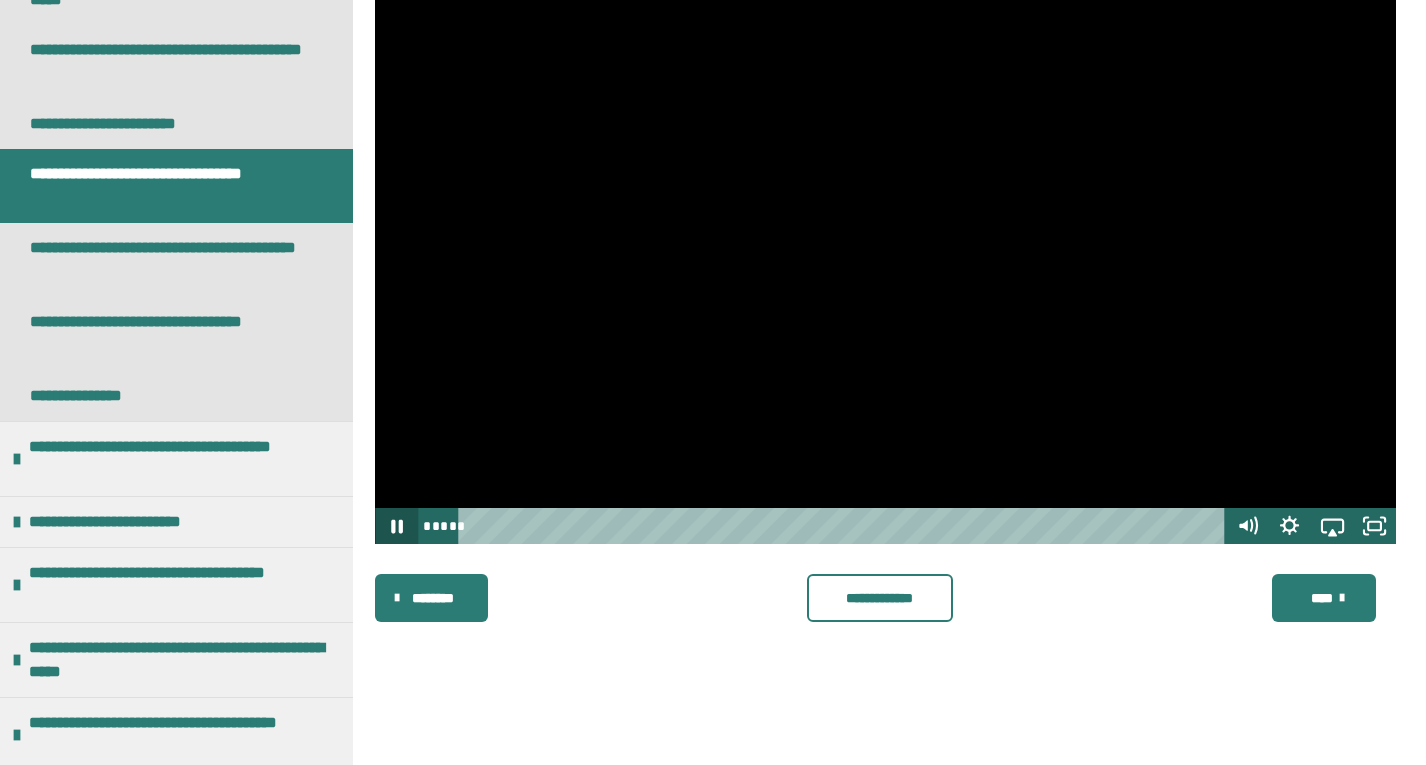 click 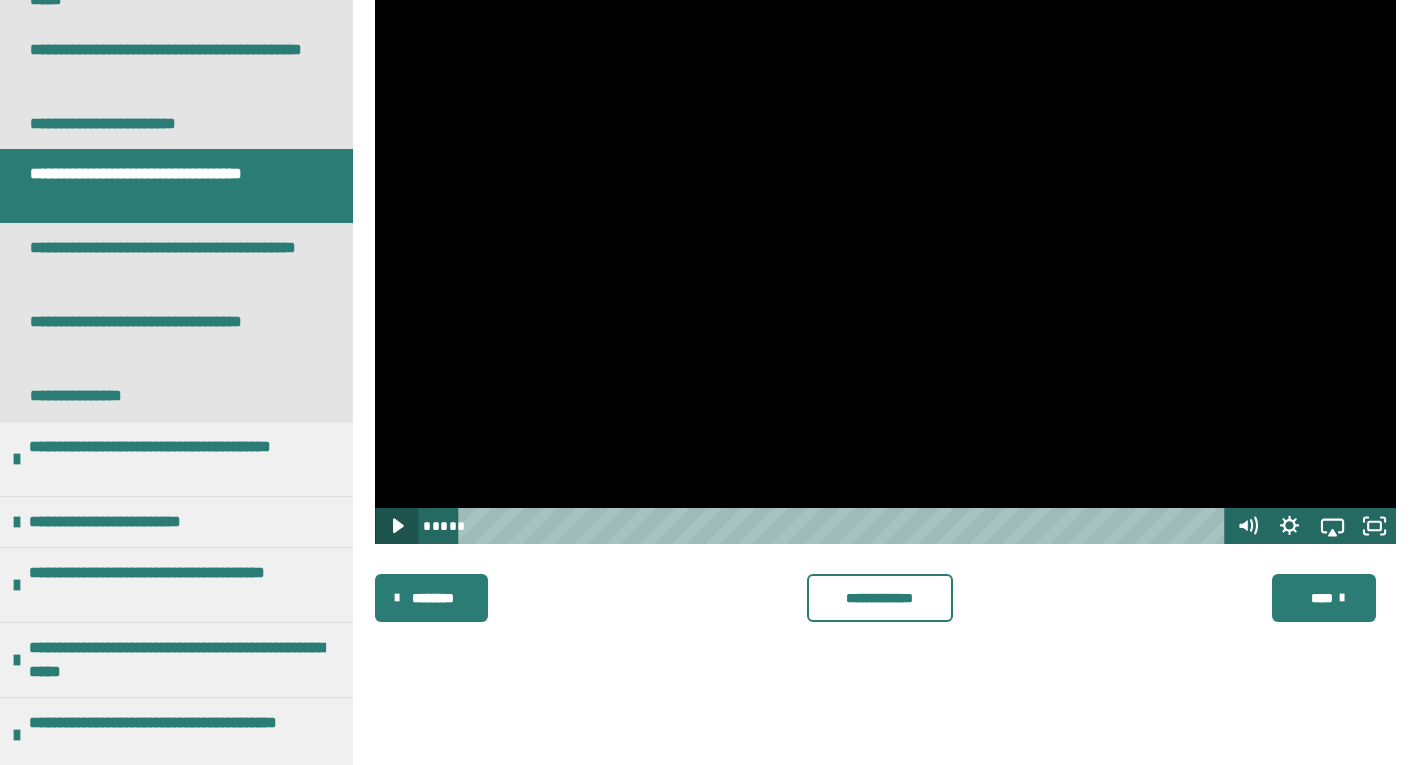 click 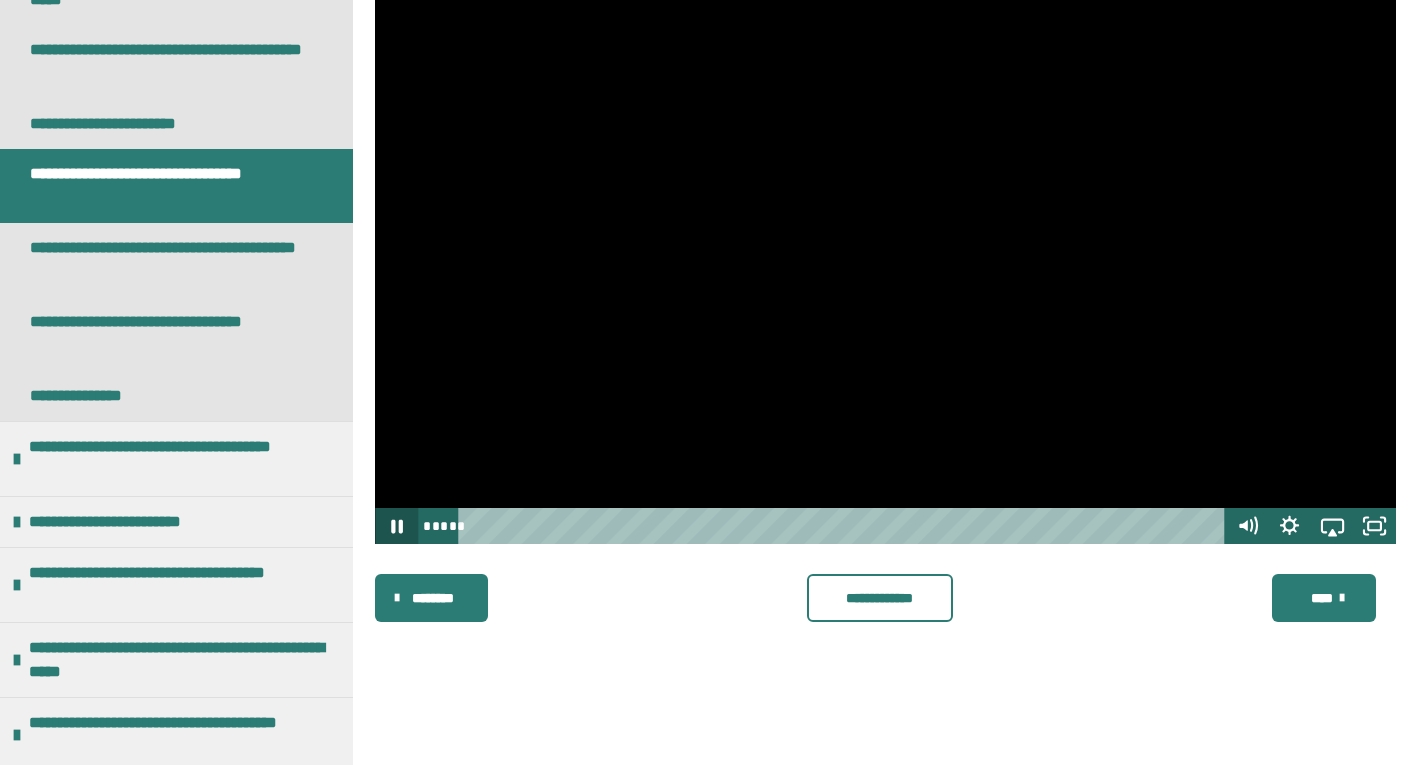 click 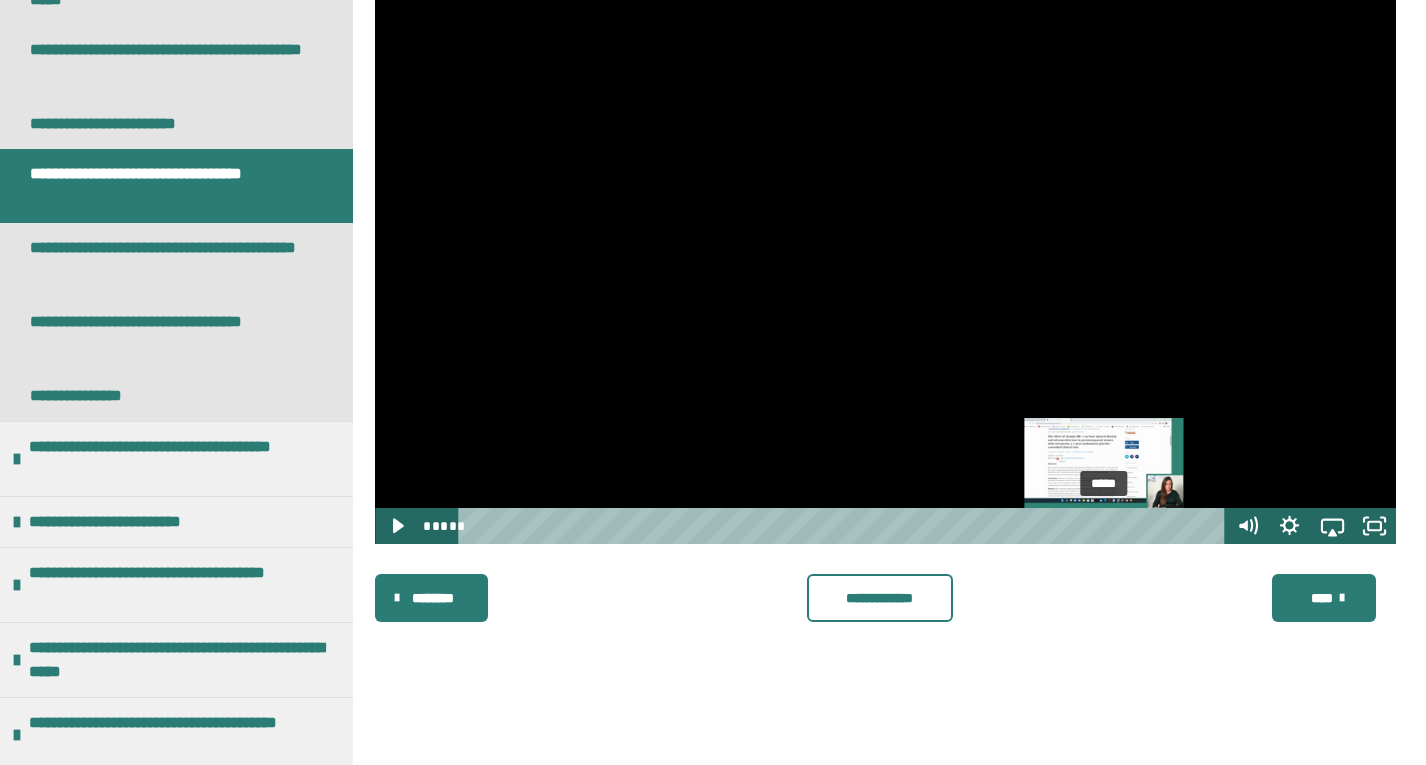 click at bounding box center (1111, 526) 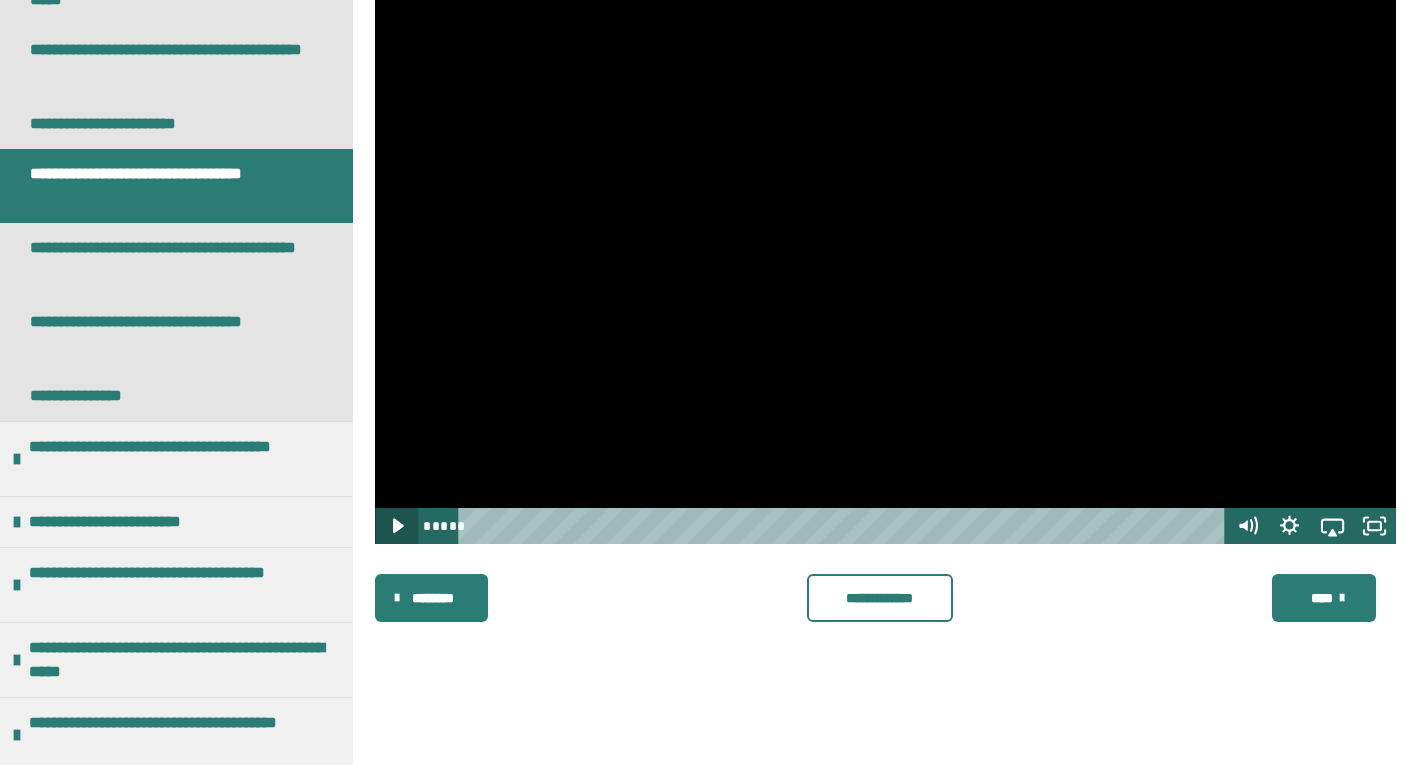 click 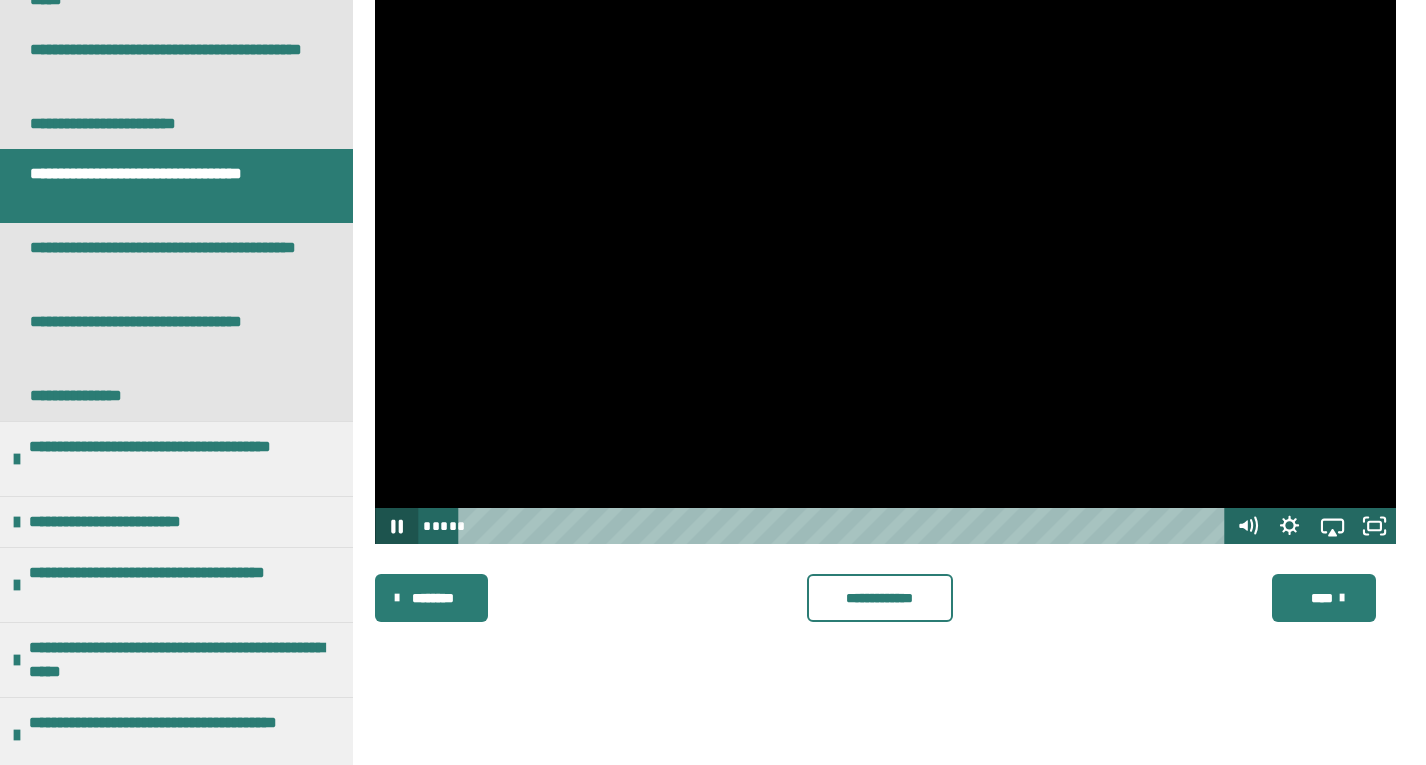 click 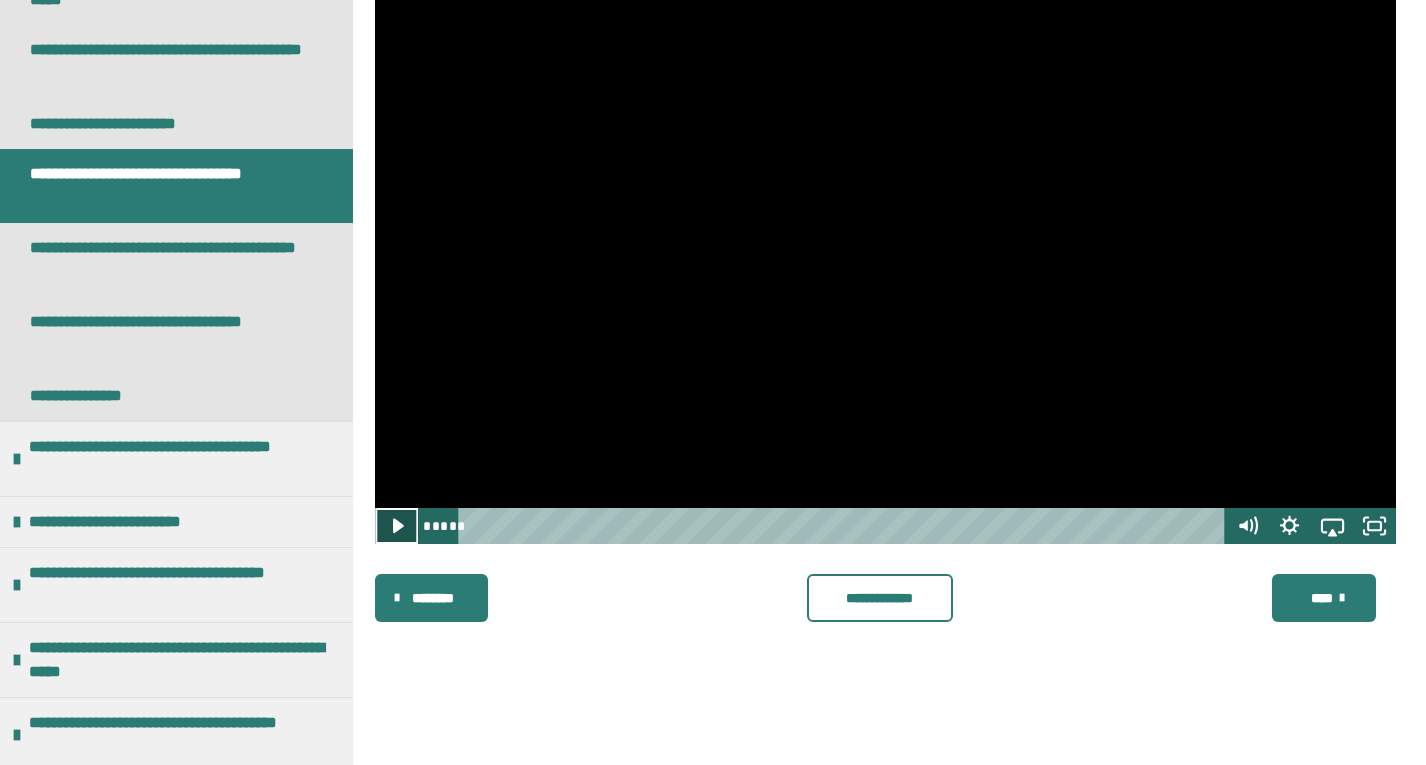 click 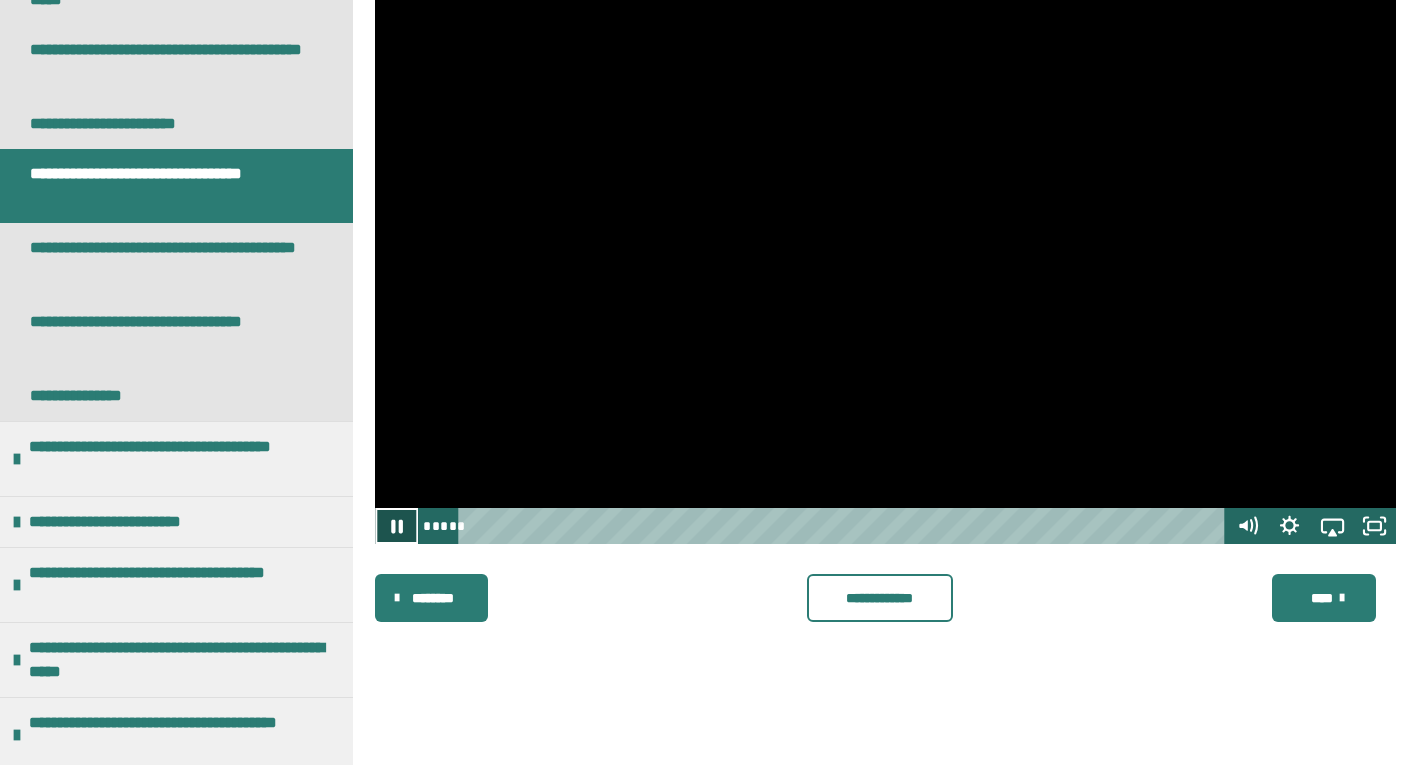 click 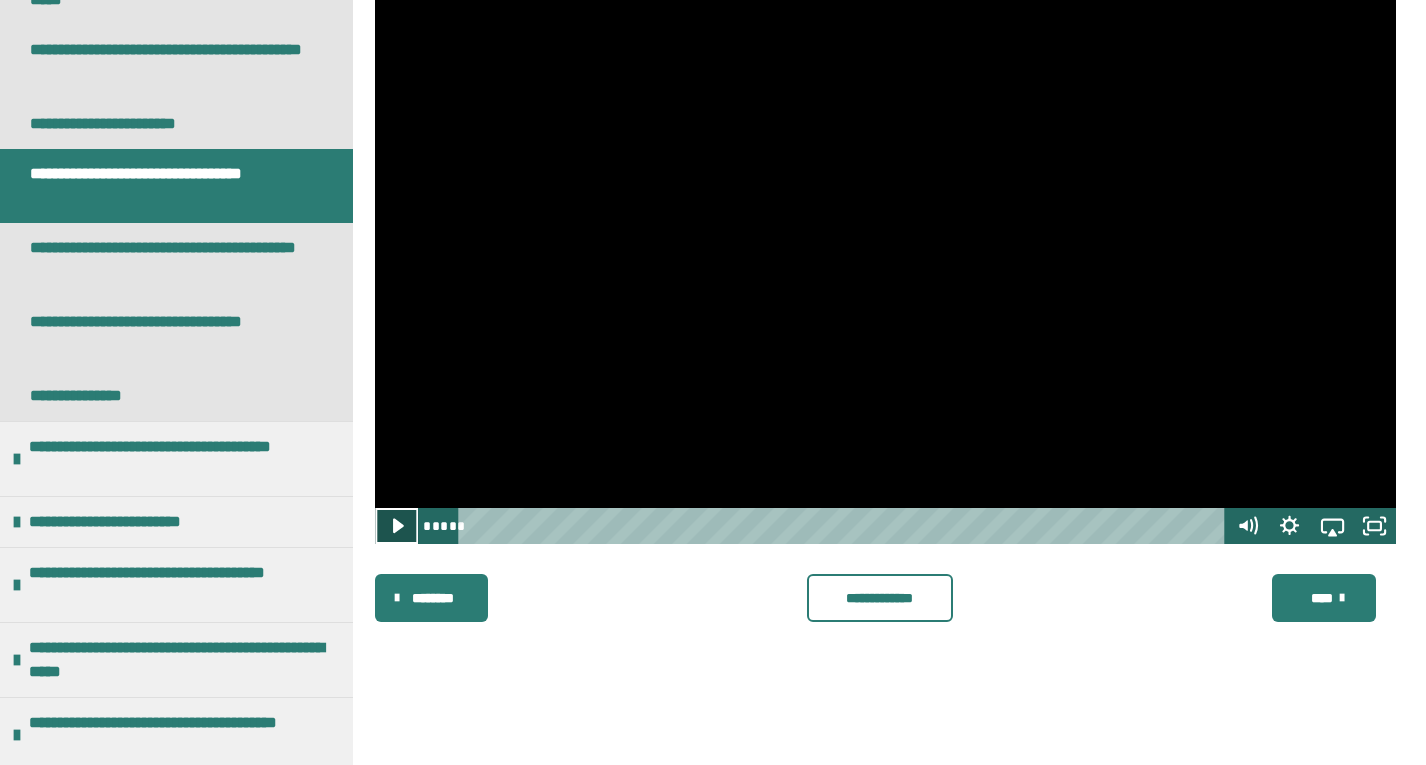 click 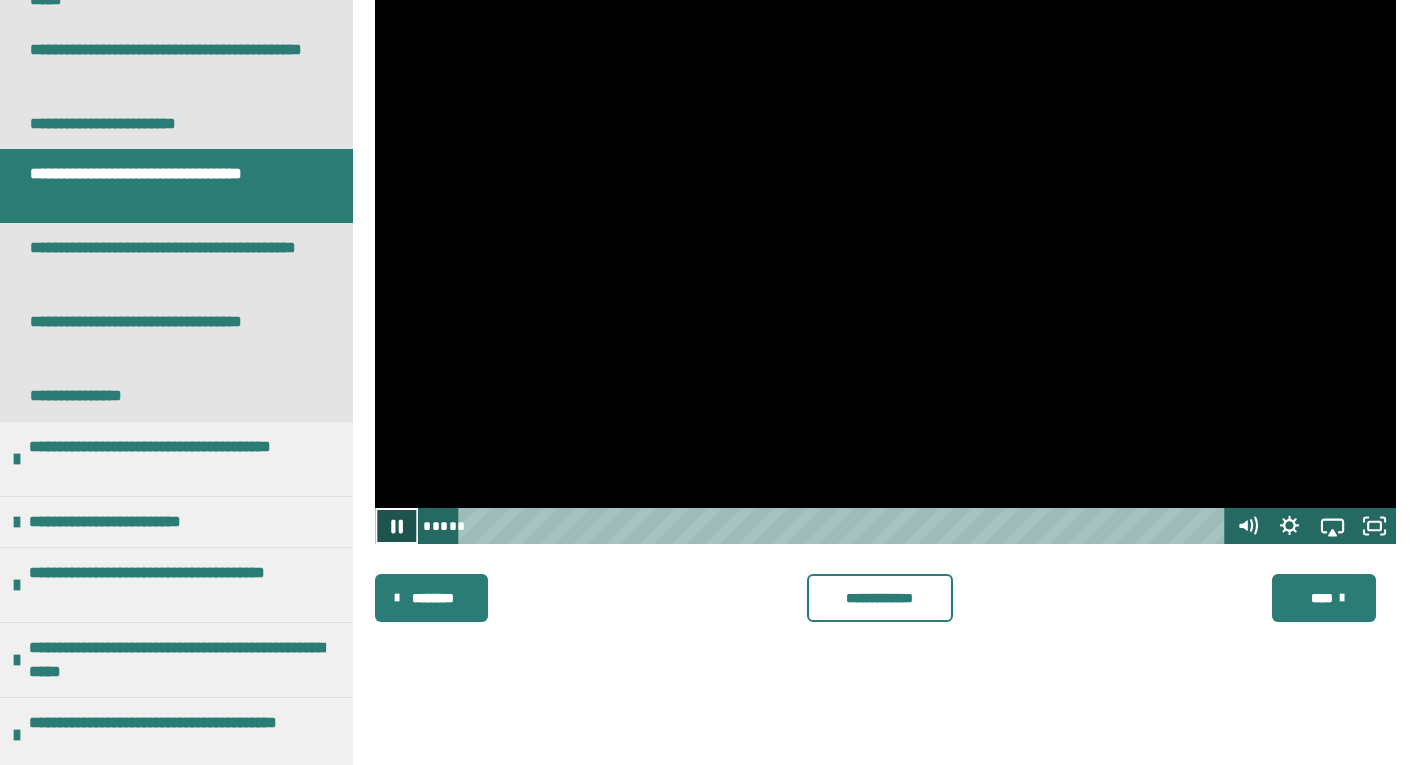 click 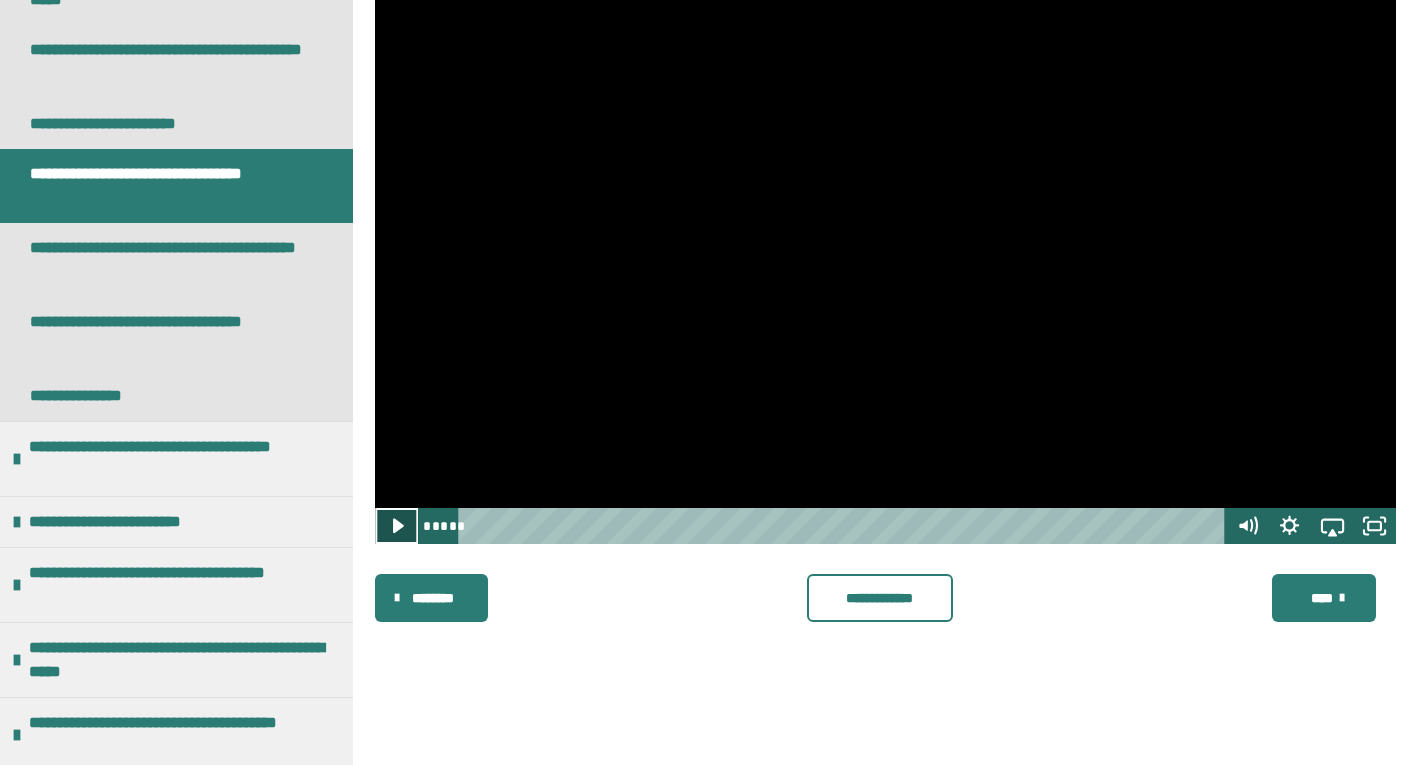 click 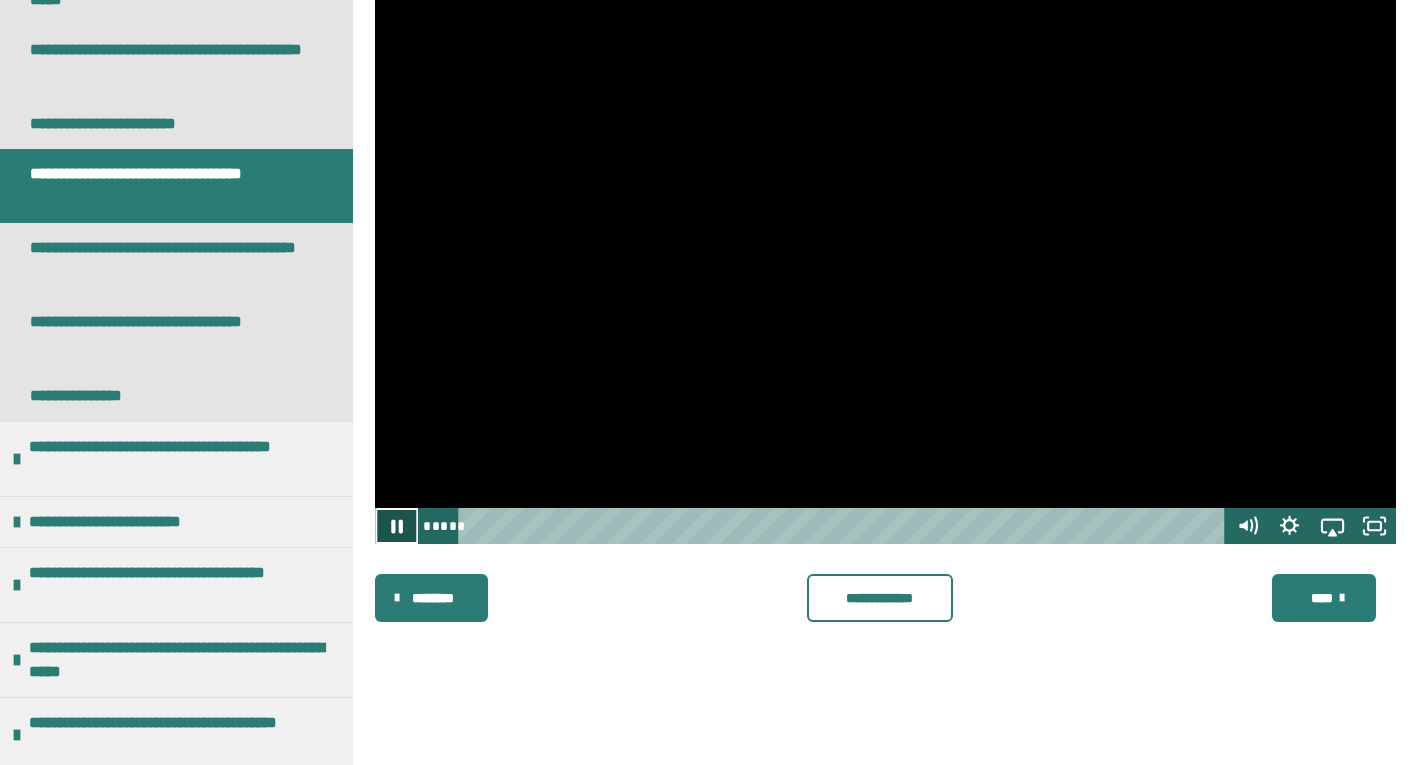 click 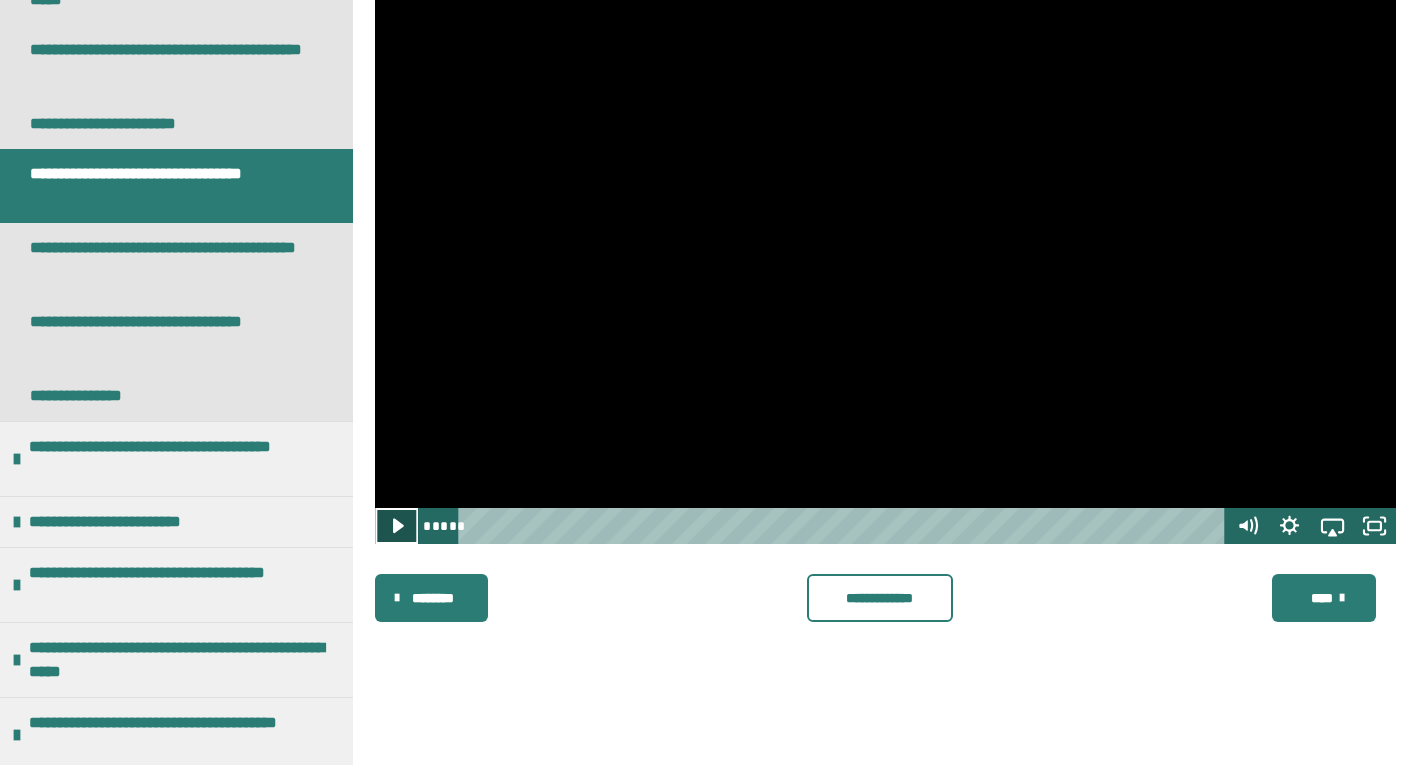 click 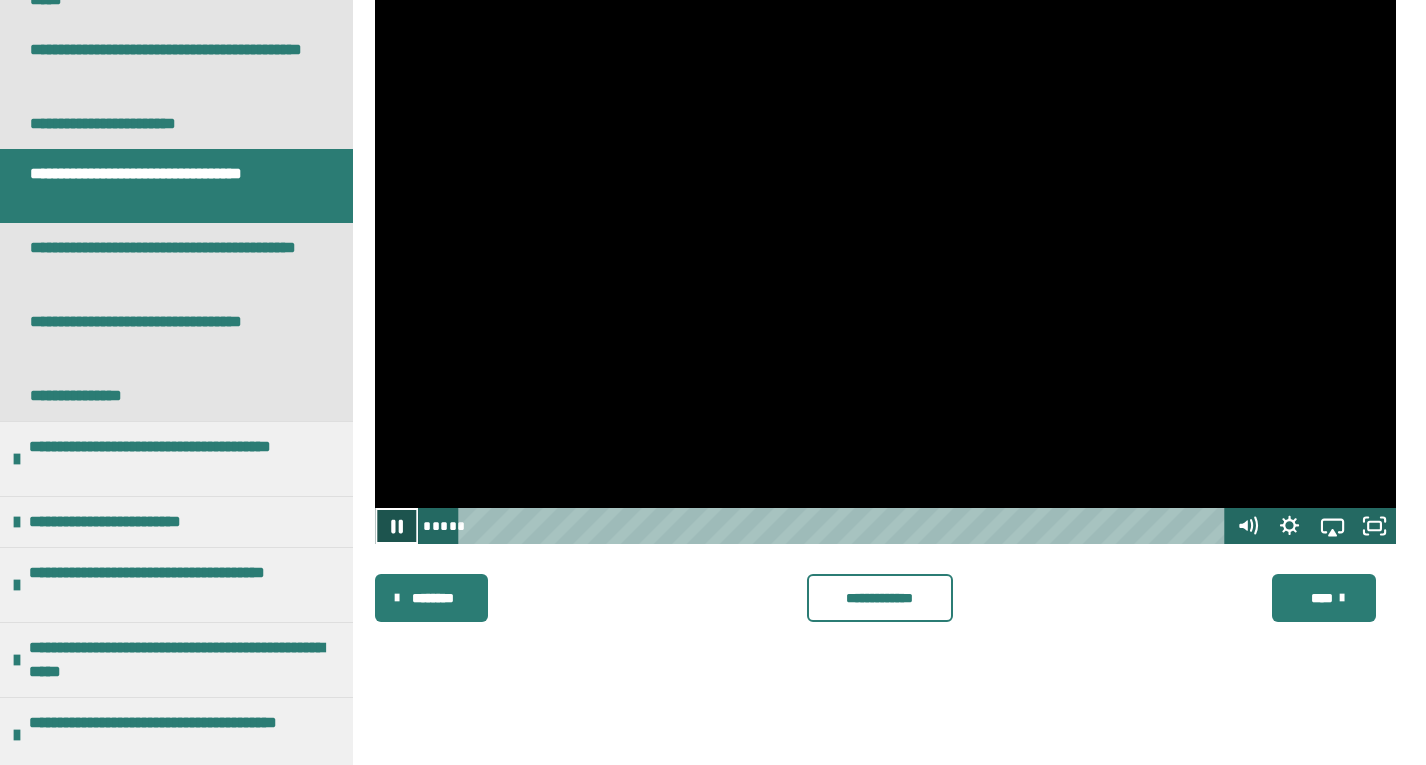 click 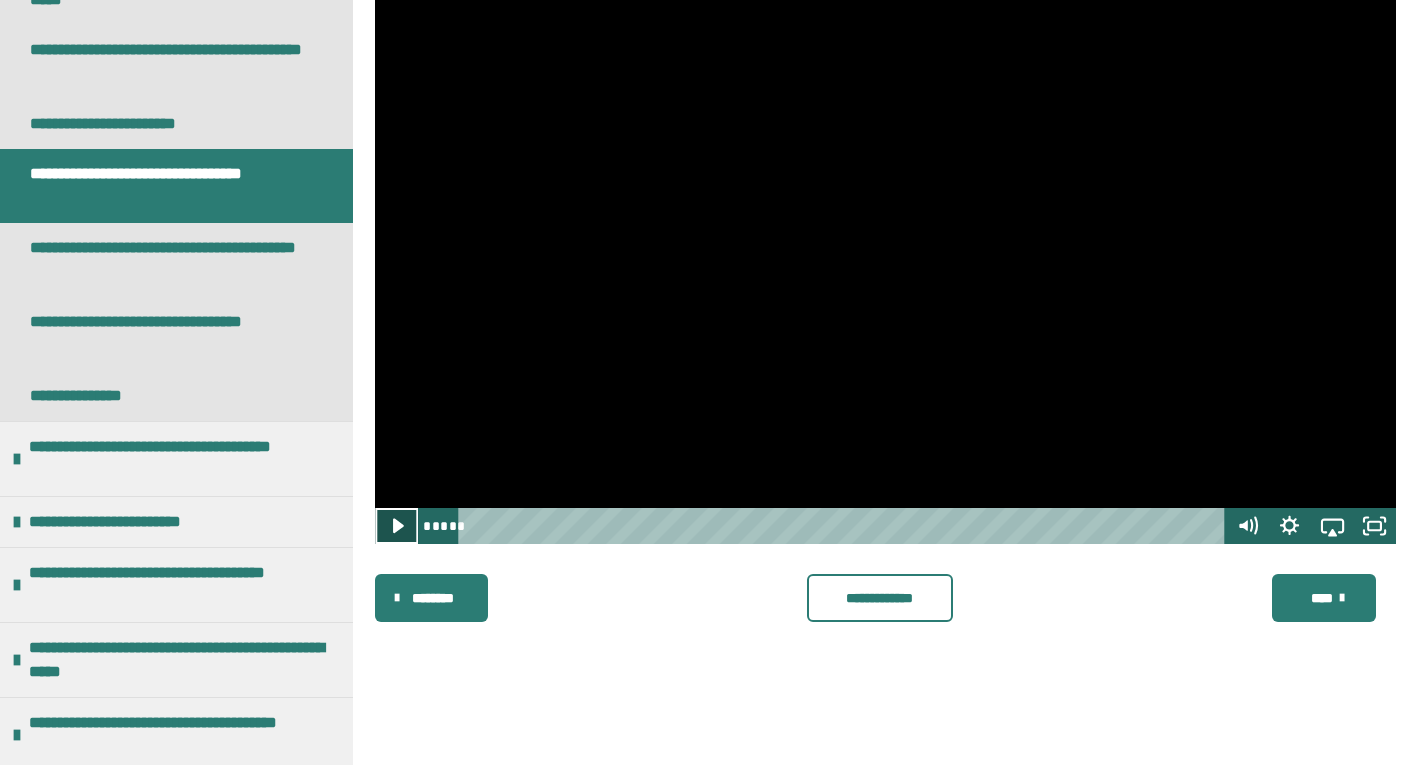 click 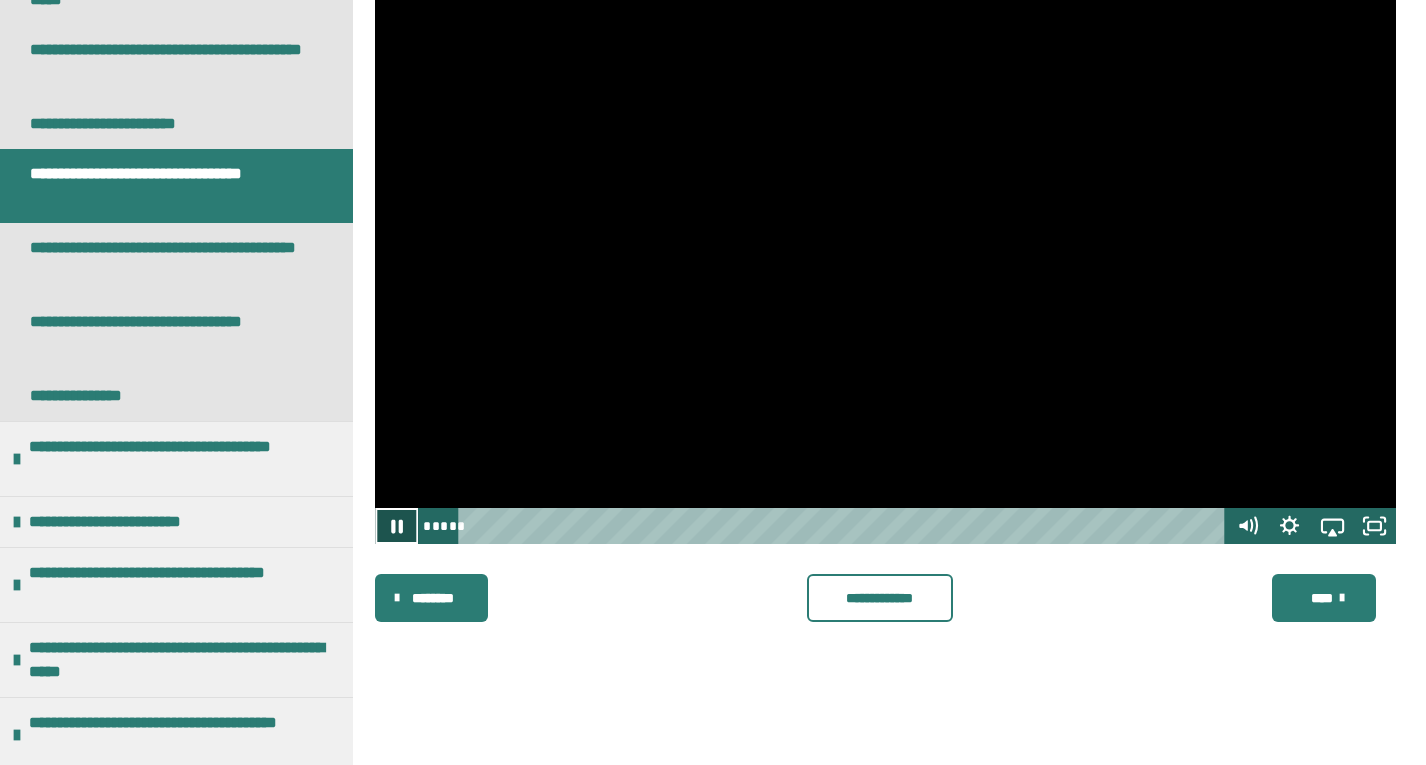 click 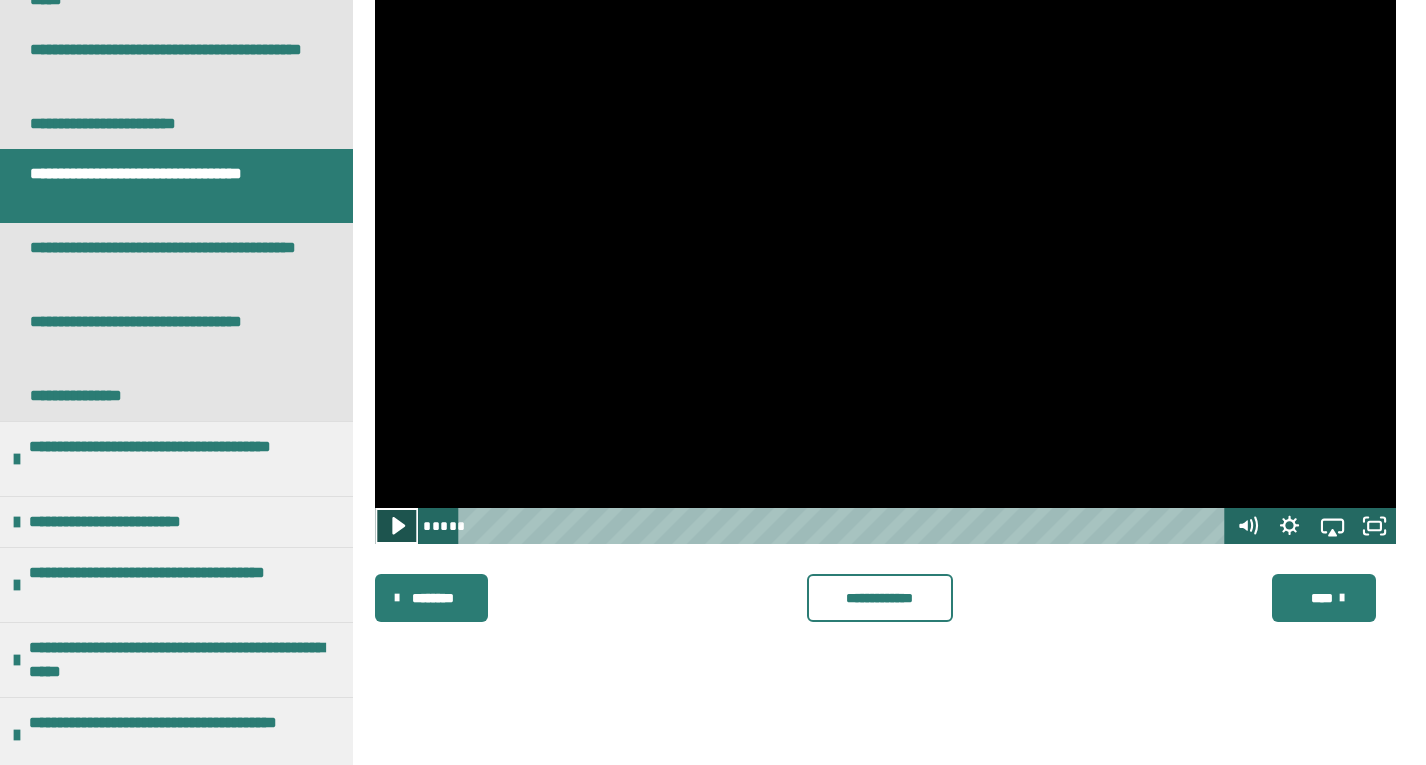 click 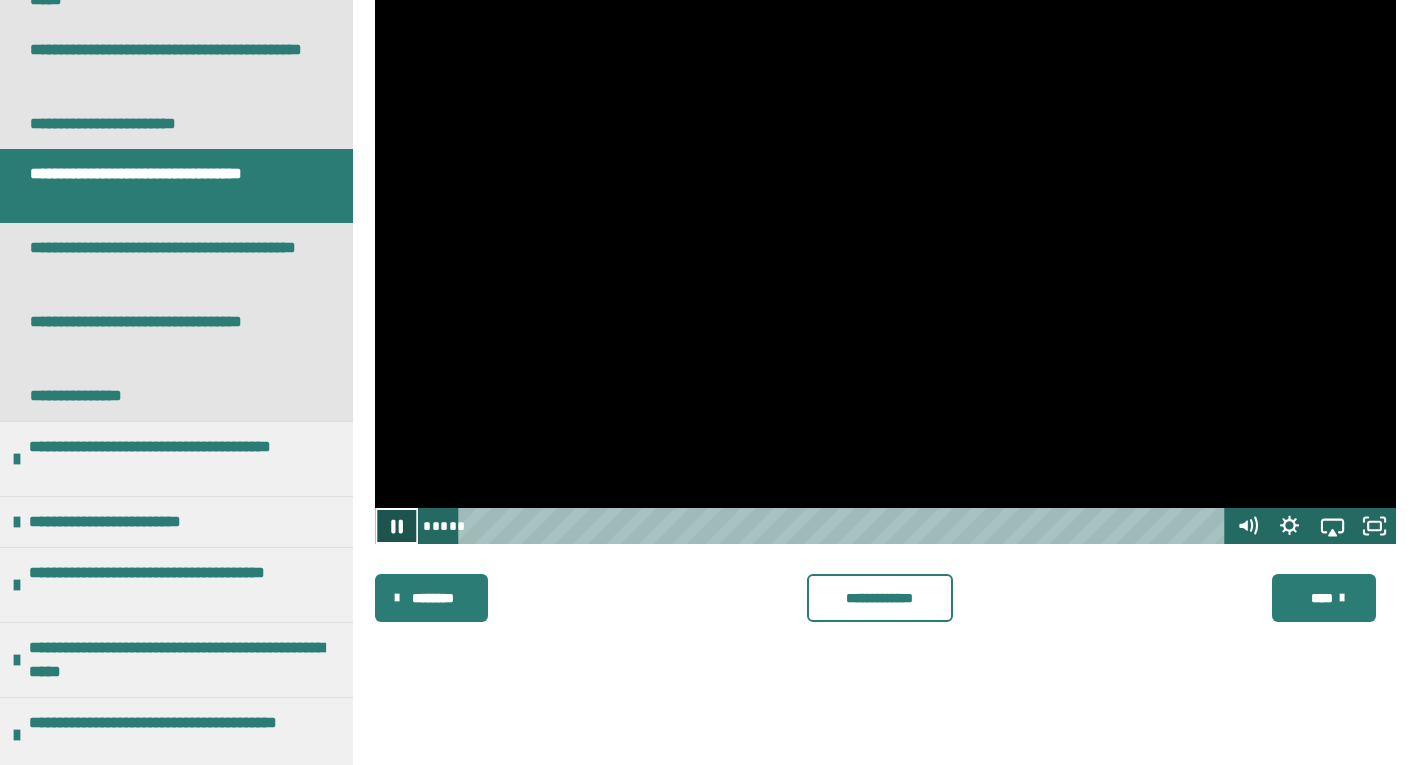 click 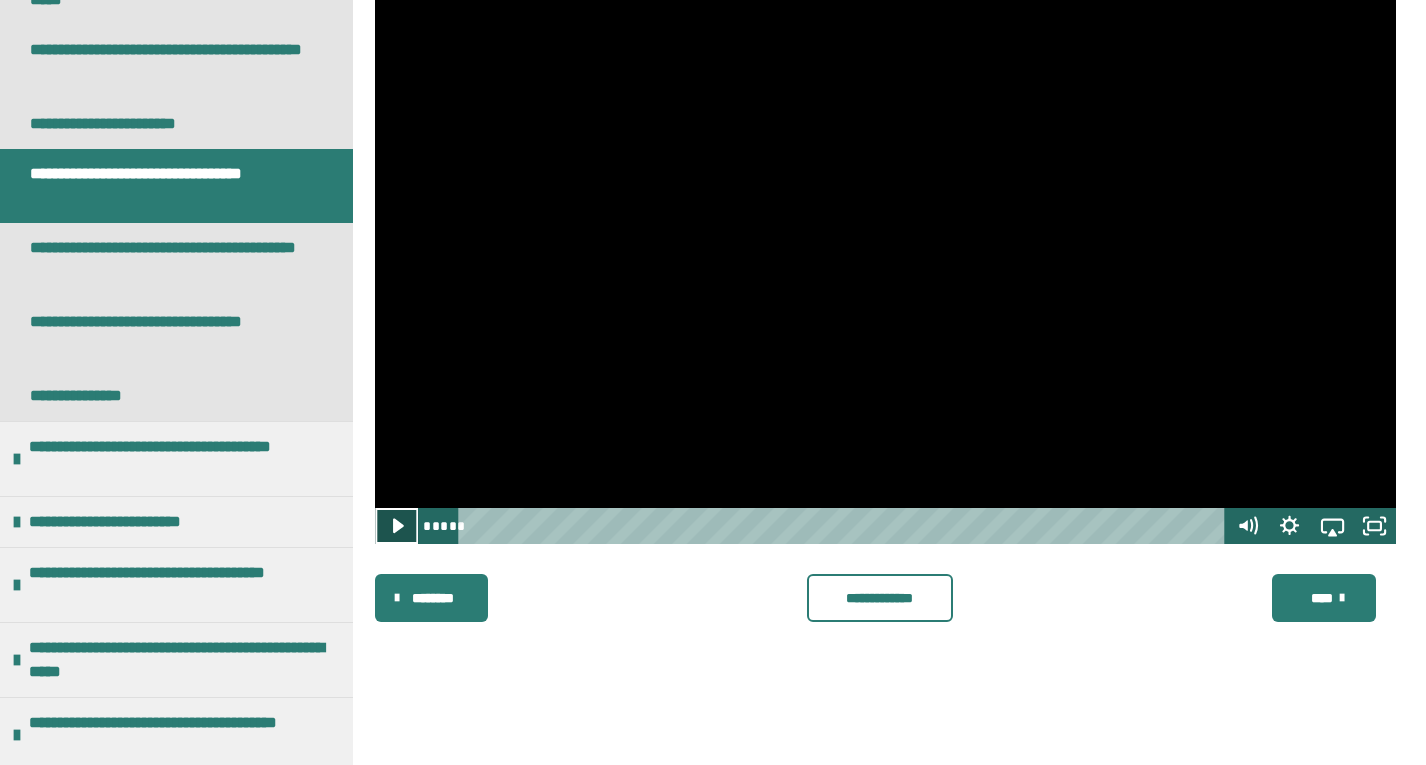 click 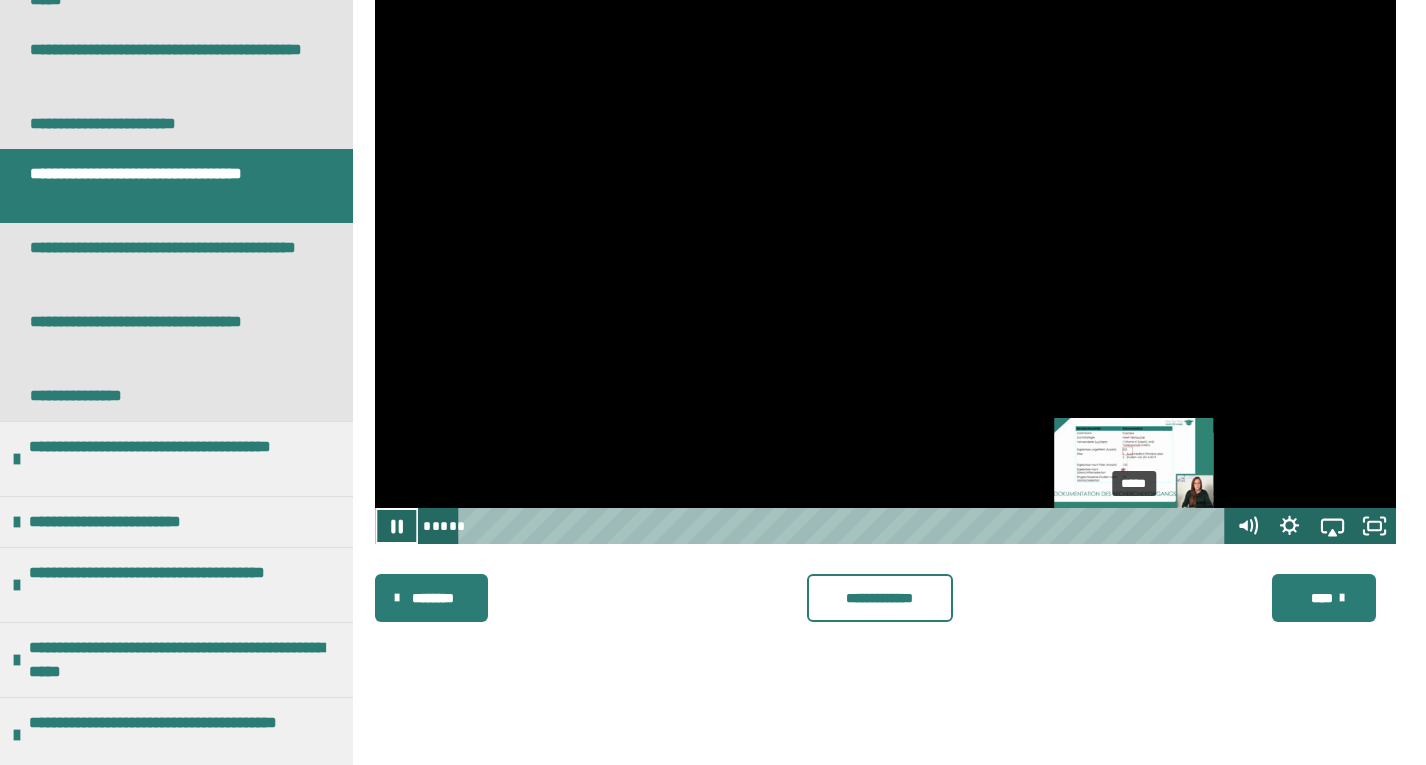 click on "*****" at bounding box center [845, 526] 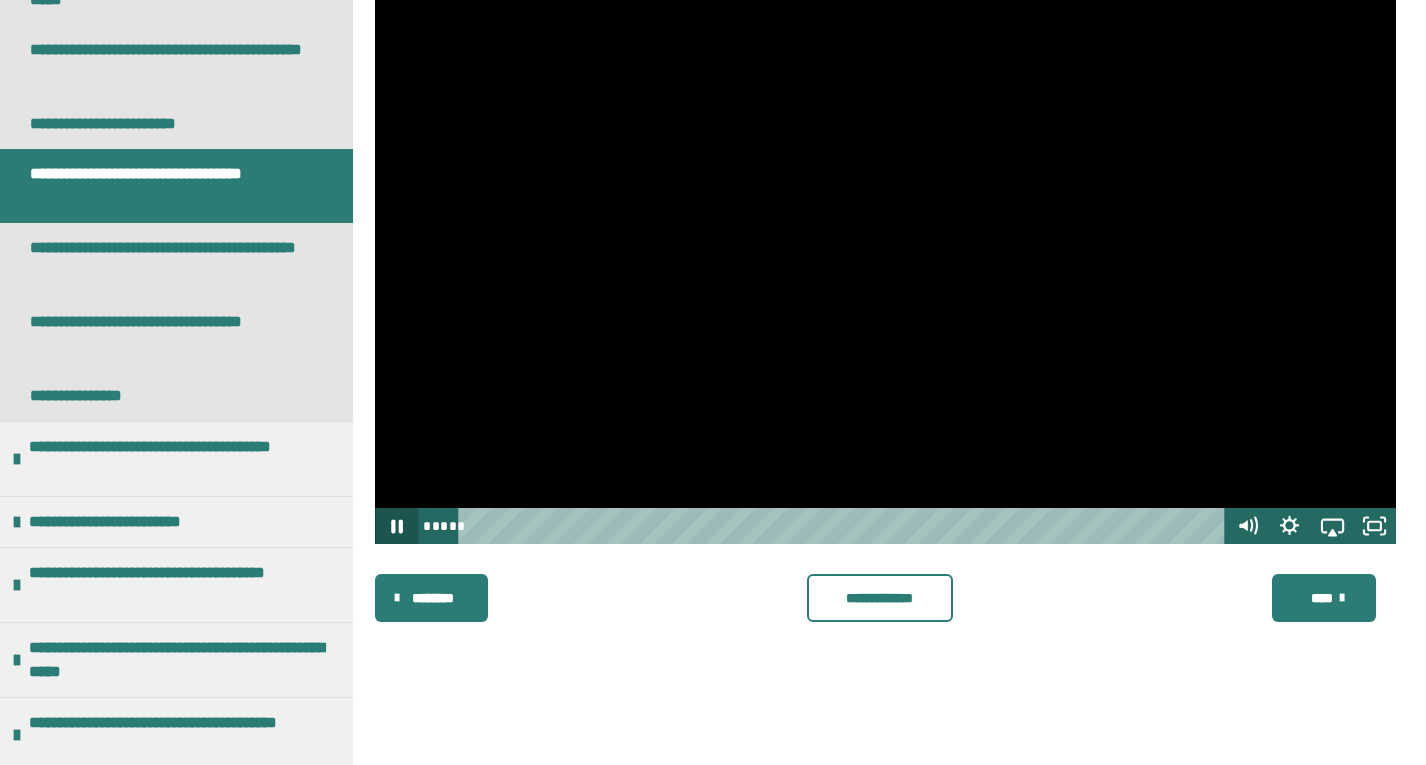 click 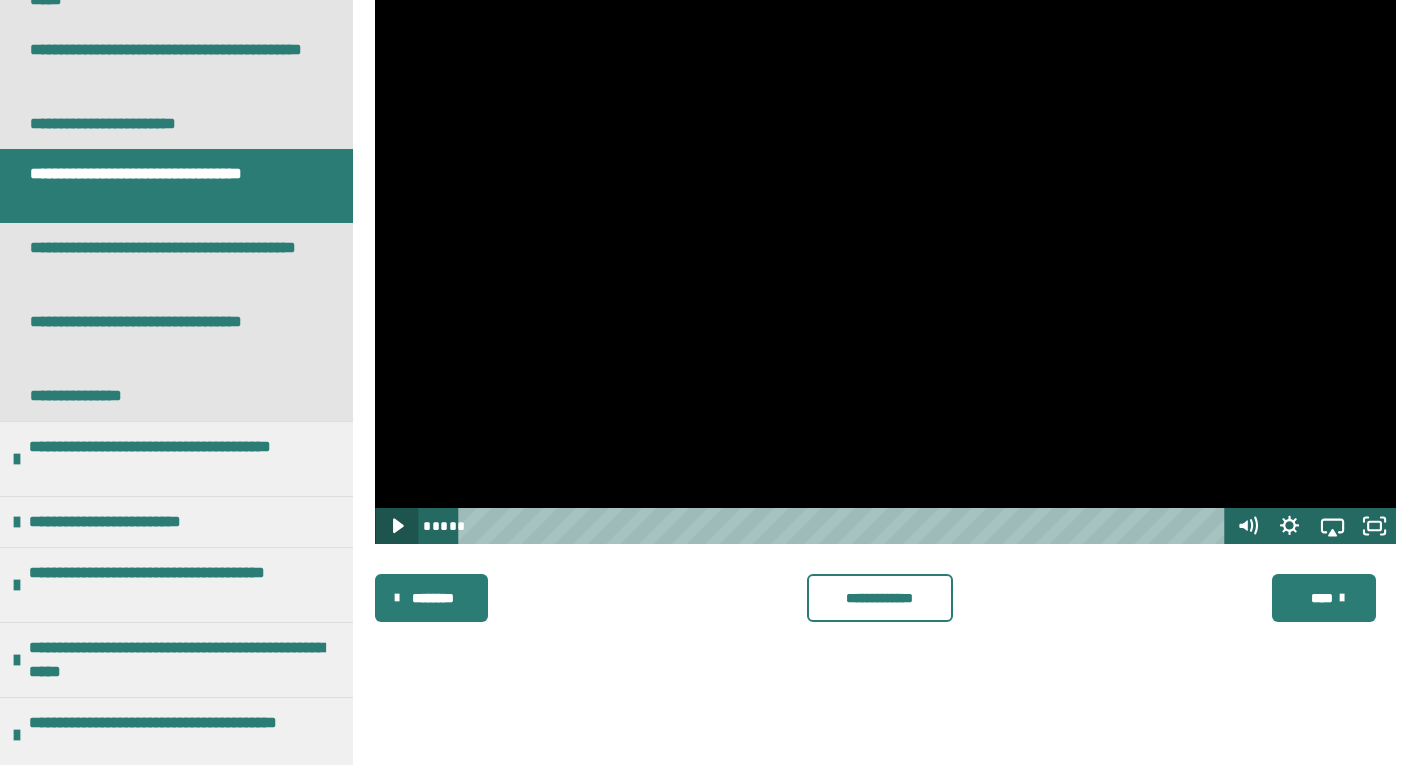 click 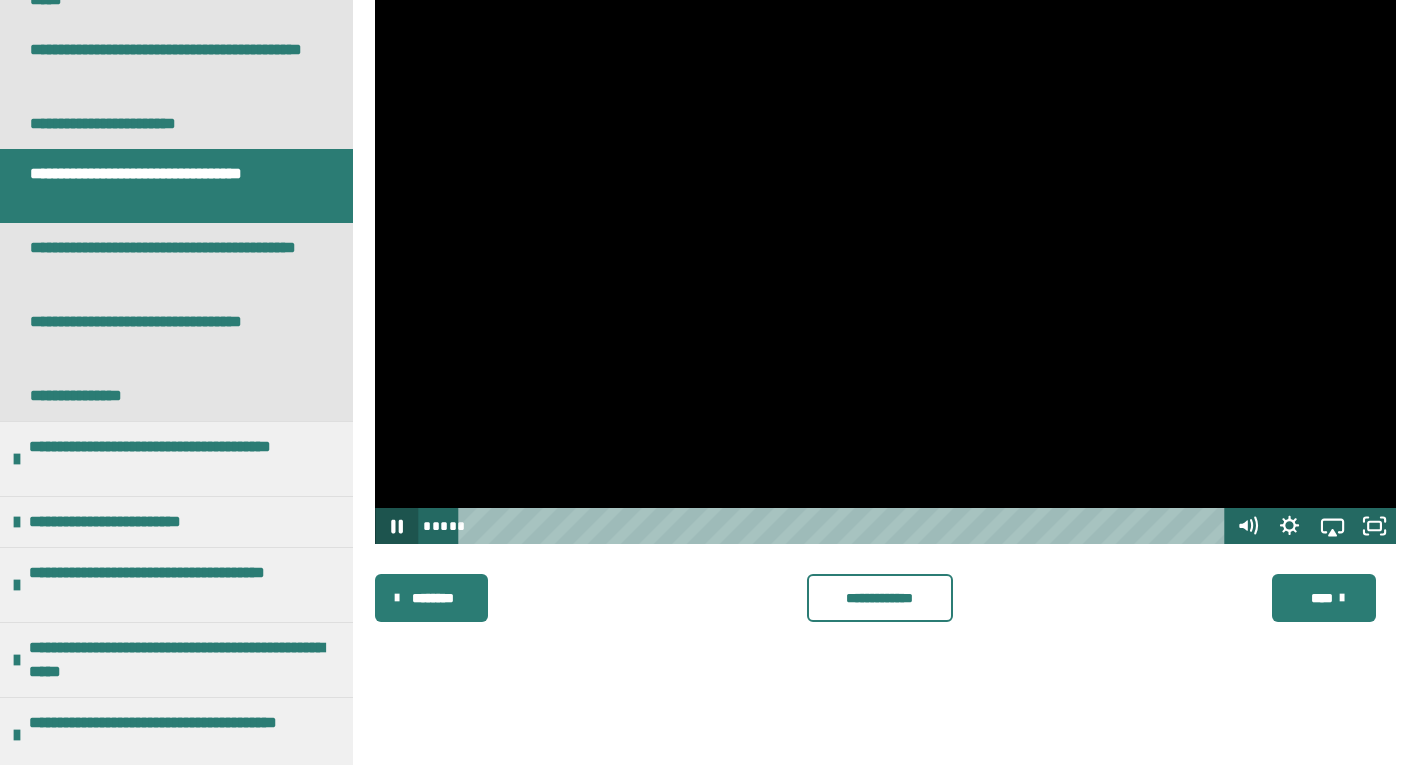 click 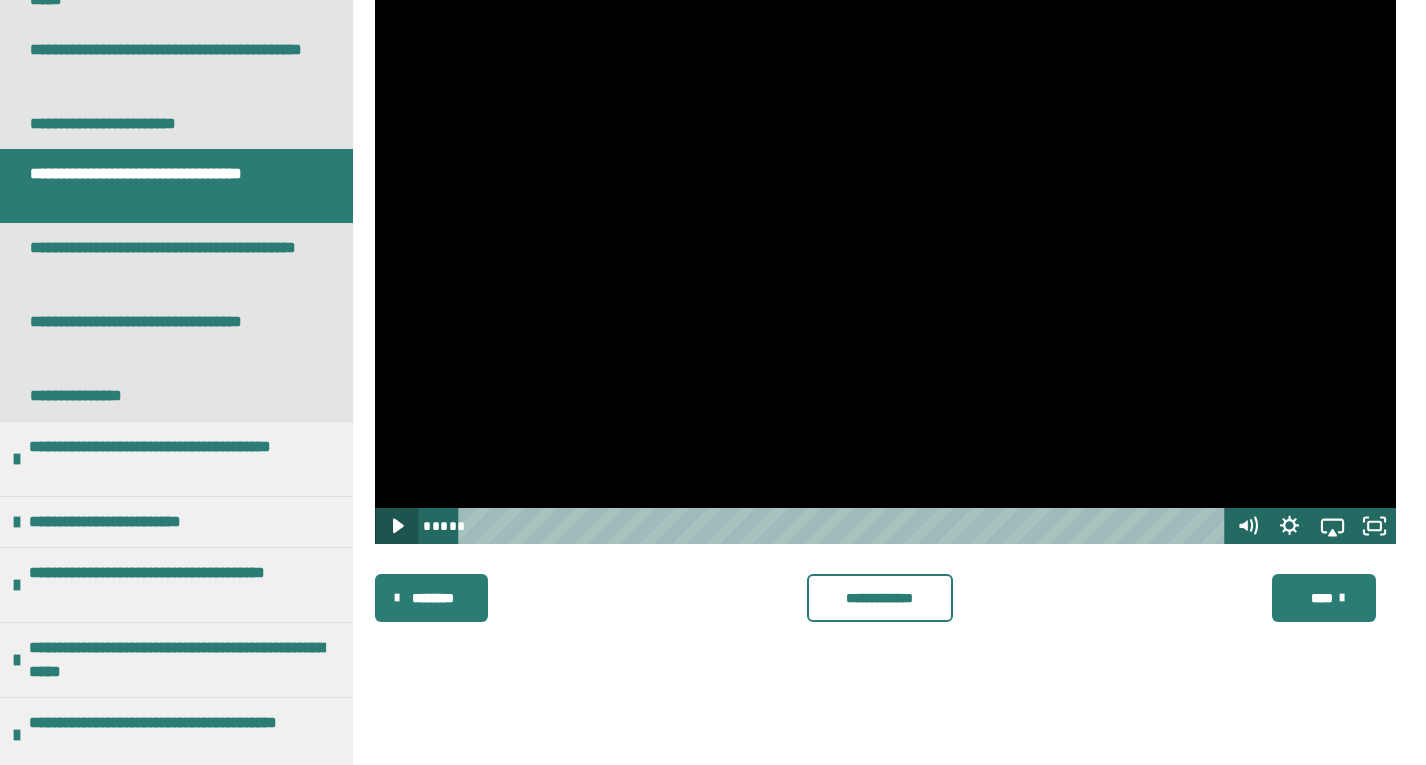 click 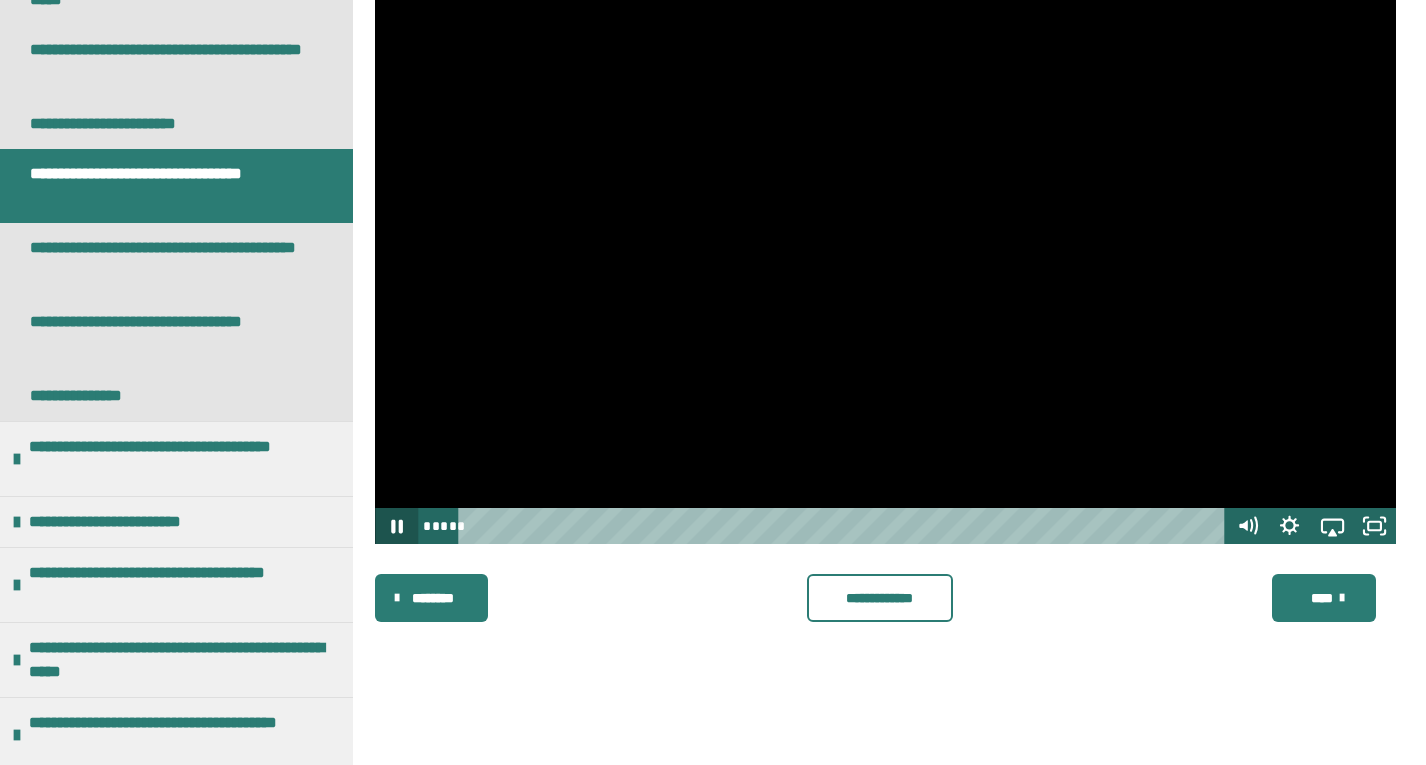 click 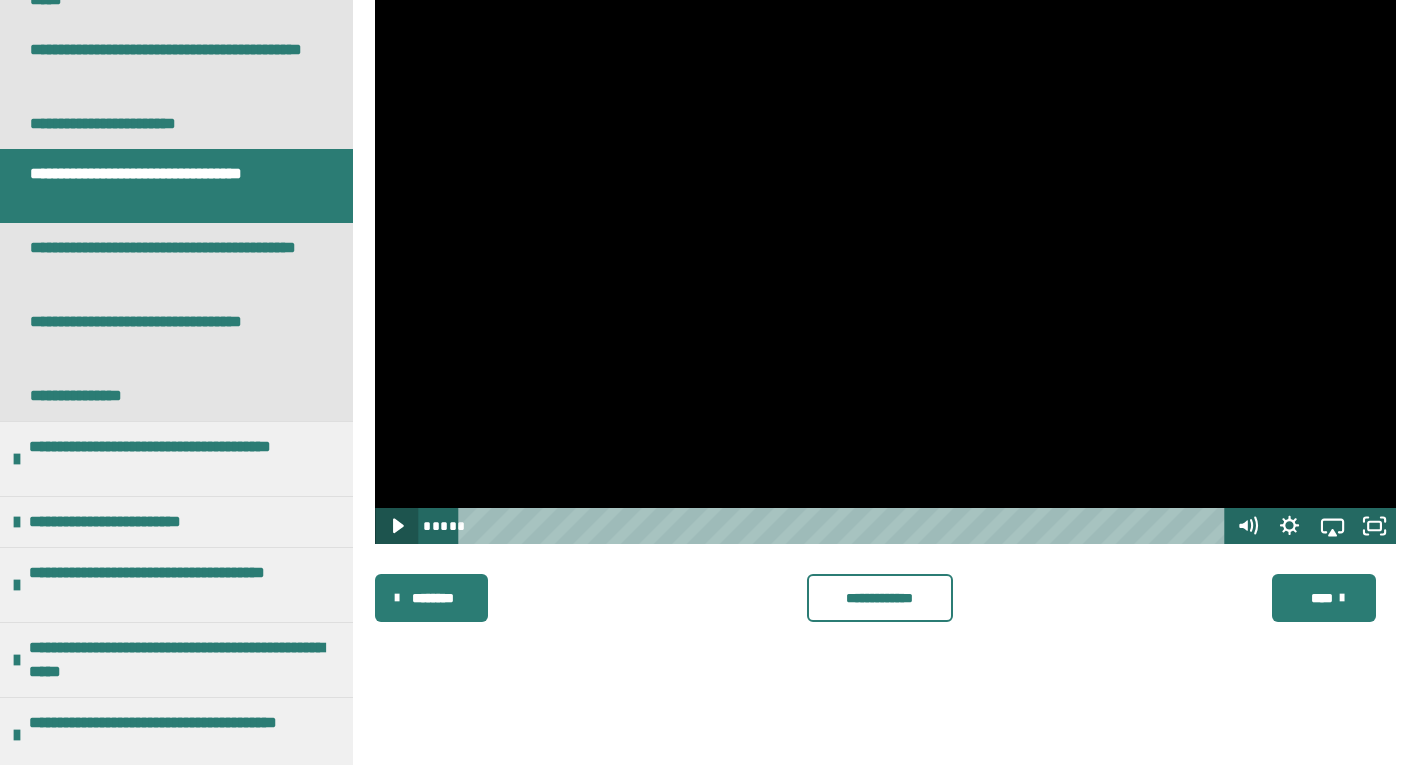 click 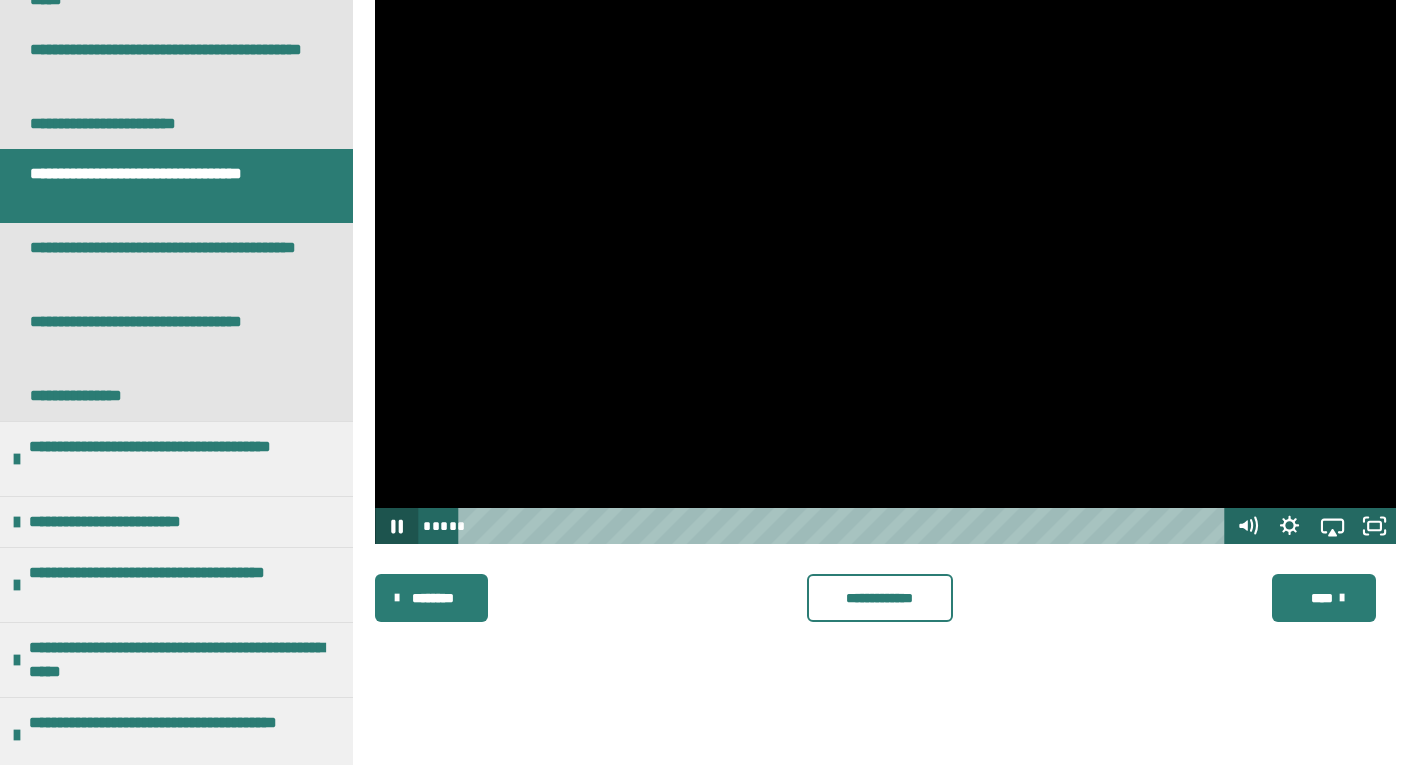 click 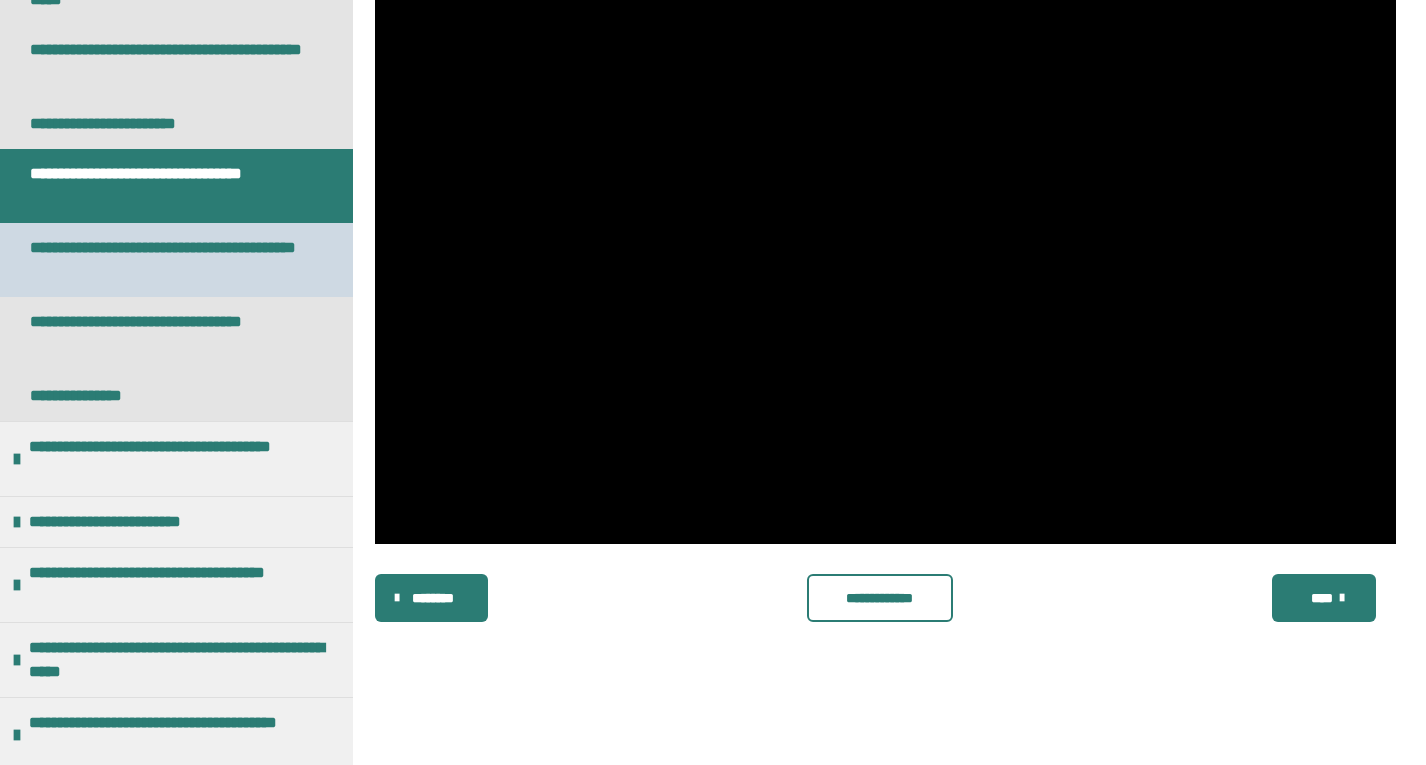 click on "**********" at bounding box center (168, 260) 